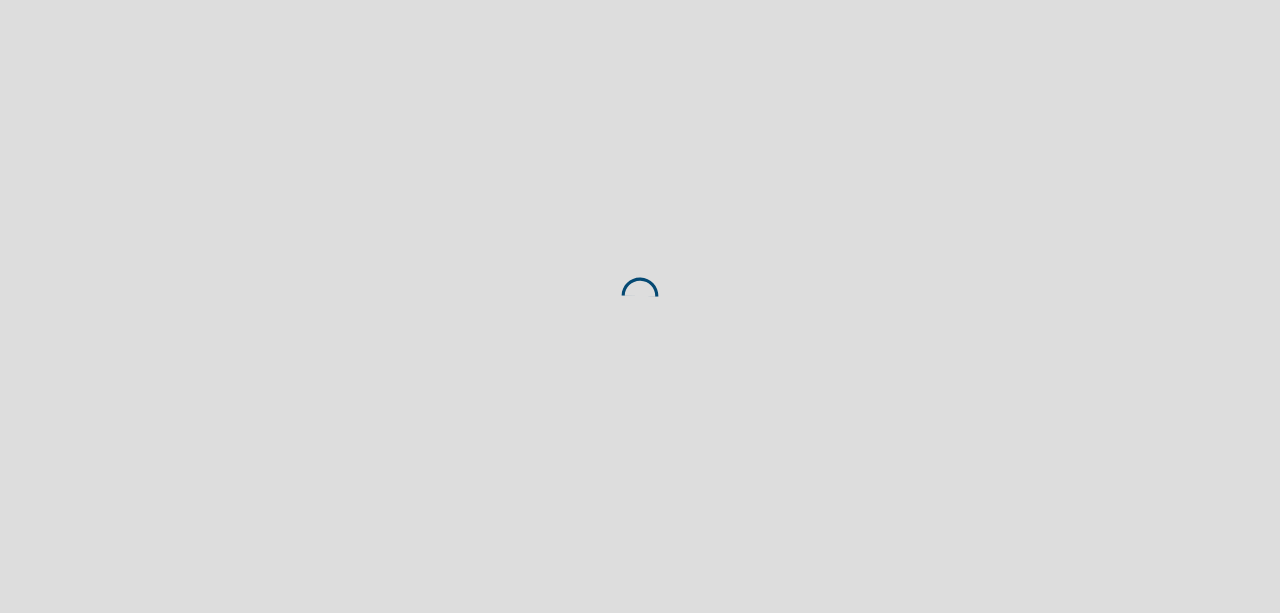 scroll, scrollTop: 0, scrollLeft: 0, axis: both 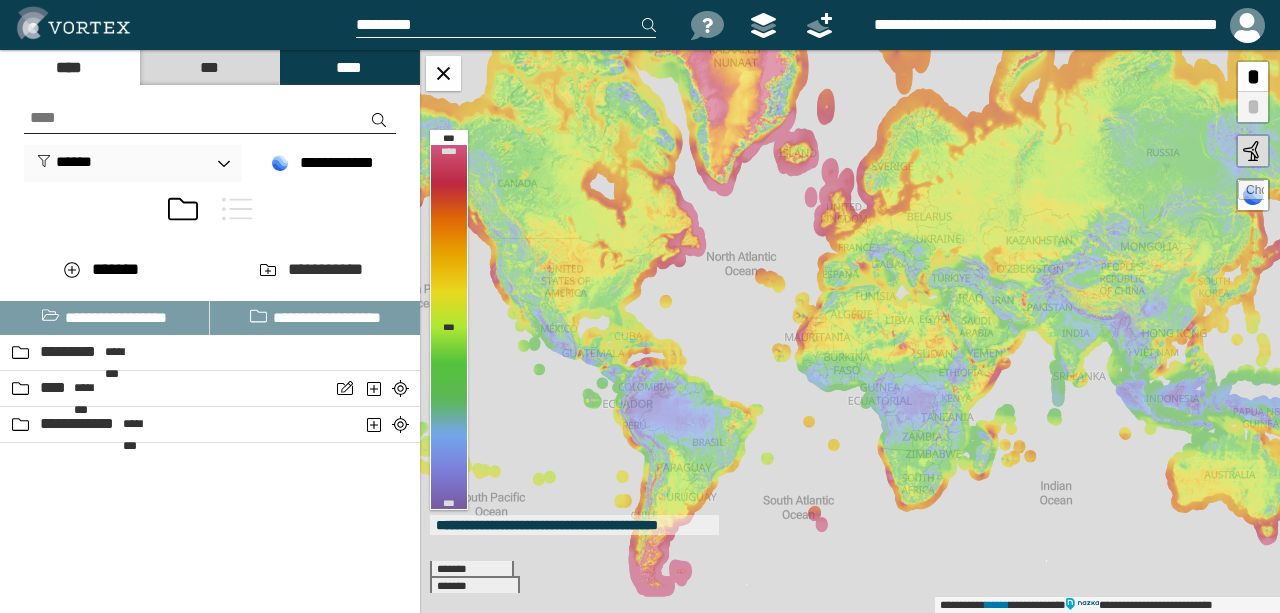click on "***" at bounding box center (209, 67) 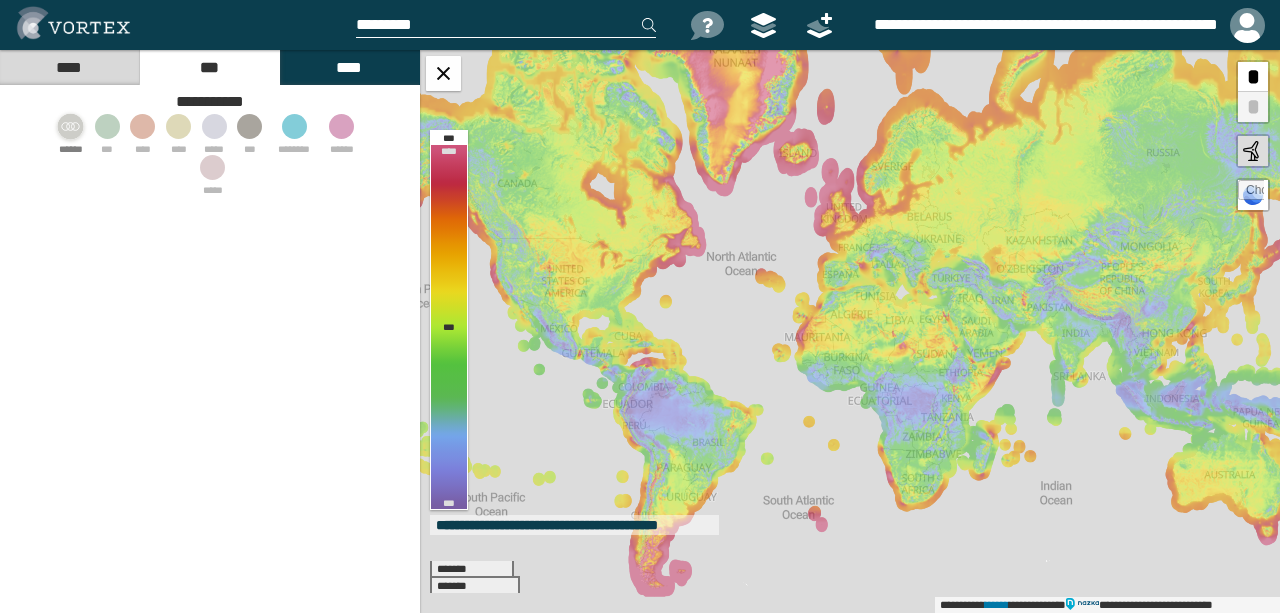 click 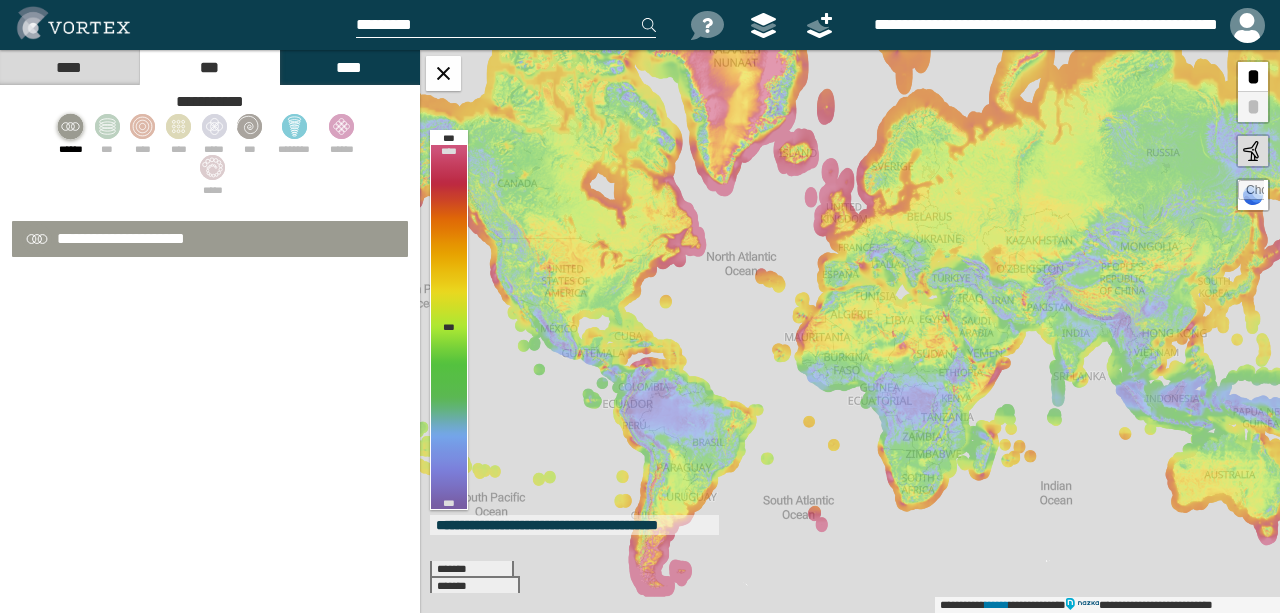 select on "*" 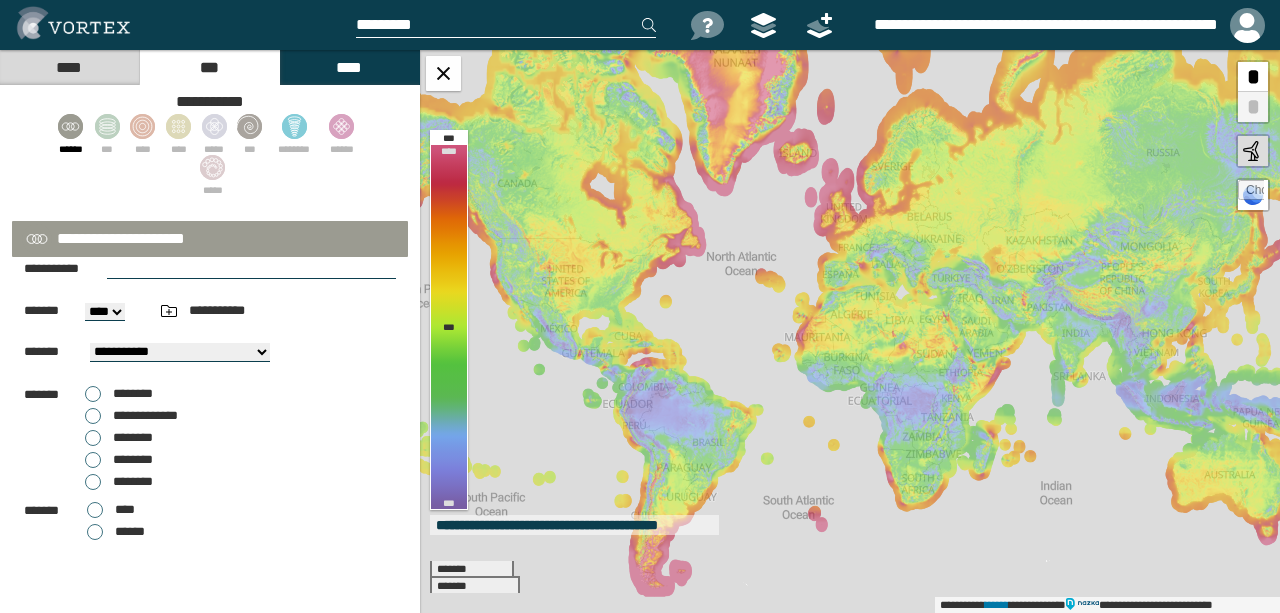 scroll, scrollTop: 133, scrollLeft: 0, axis: vertical 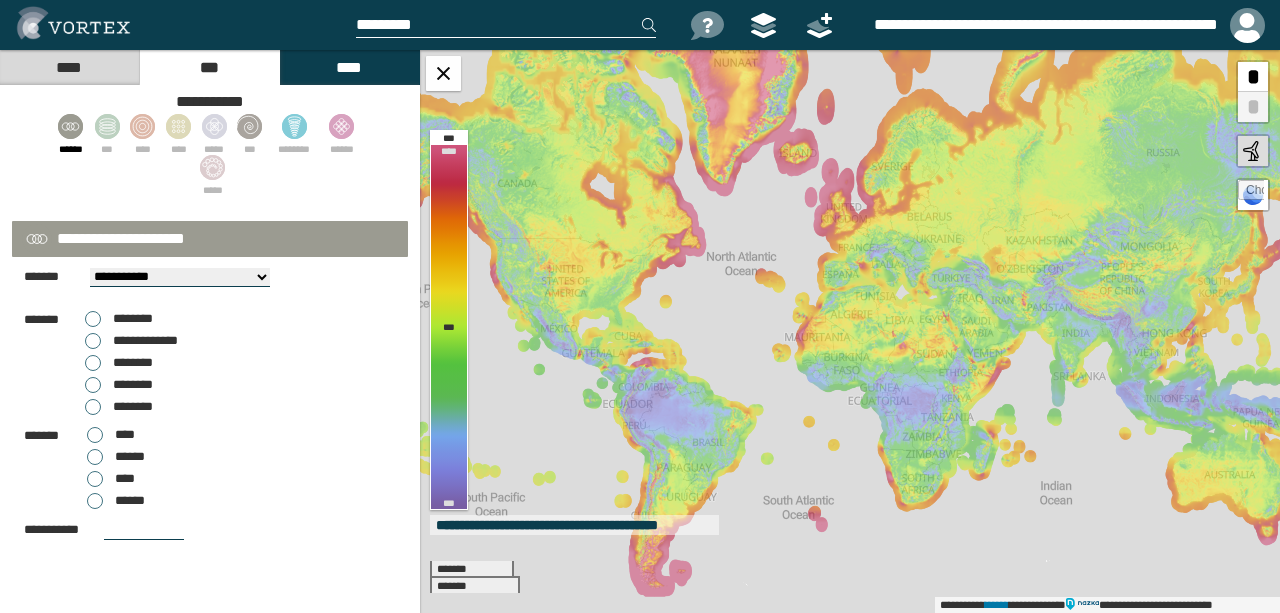 click on "********" at bounding box center (119, 407) 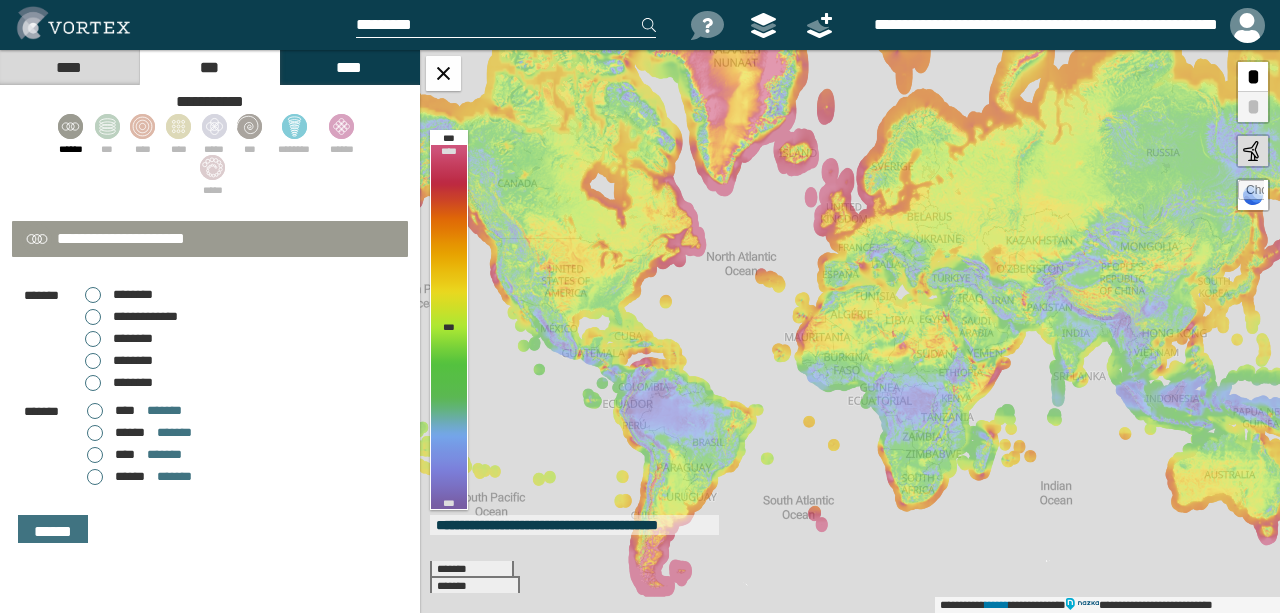 scroll, scrollTop: 168, scrollLeft: 0, axis: vertical 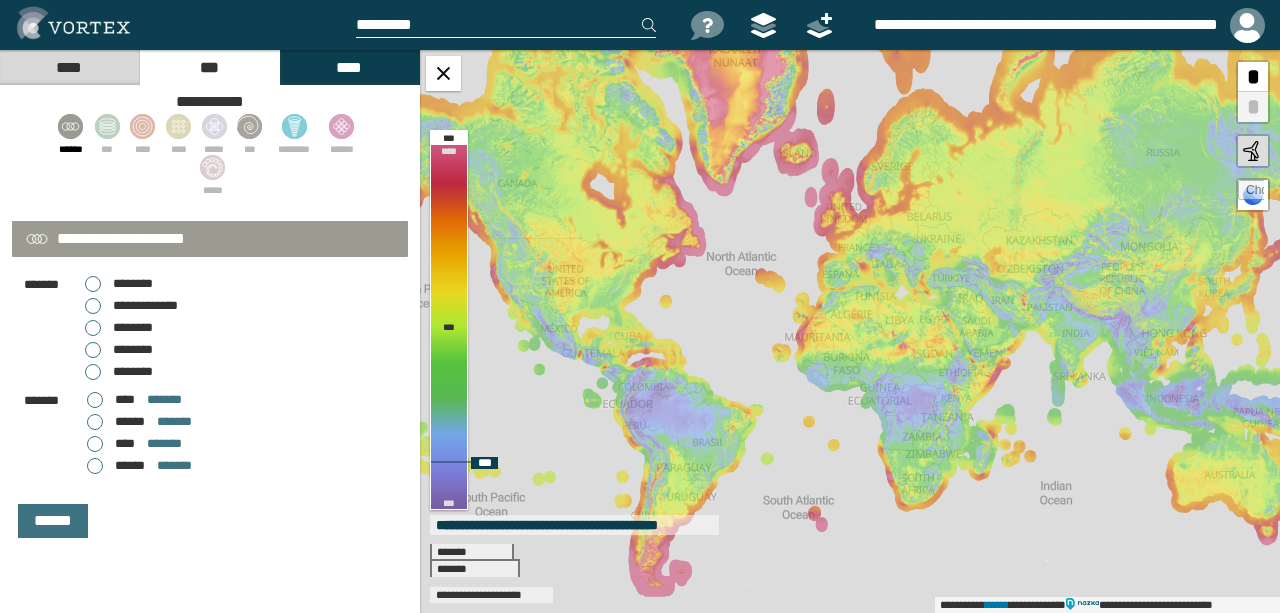 click on "**********" at bounding box center (850, 331) 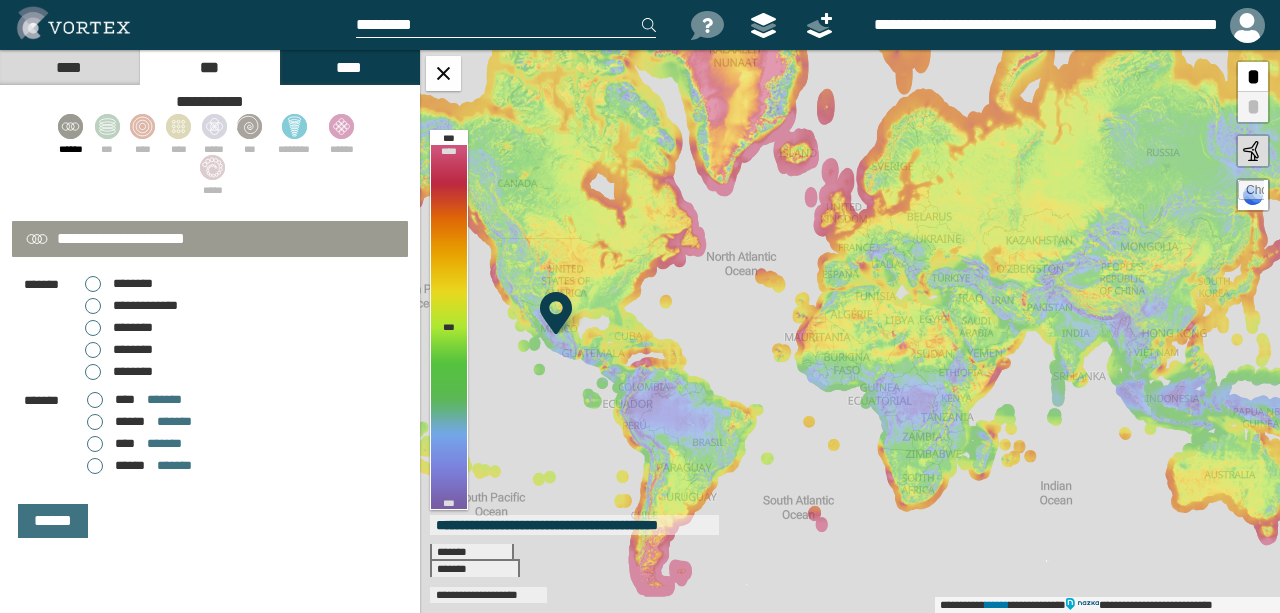 select on "**" 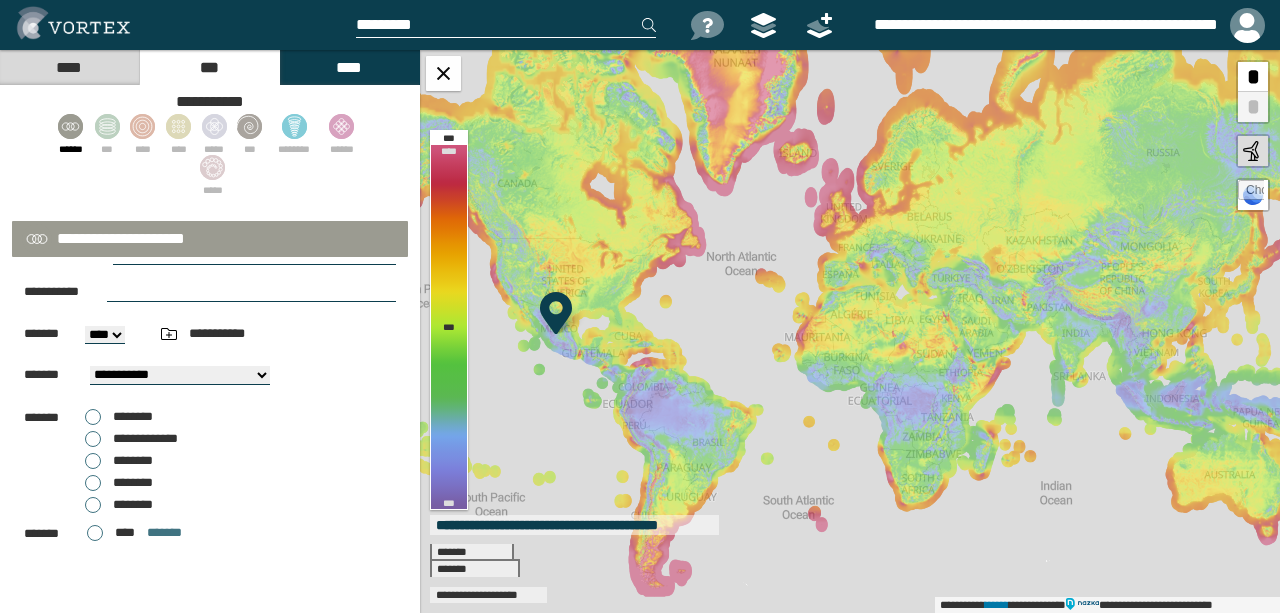 scroll, scrollTop: 0, scrollLeft: 0, axis: both 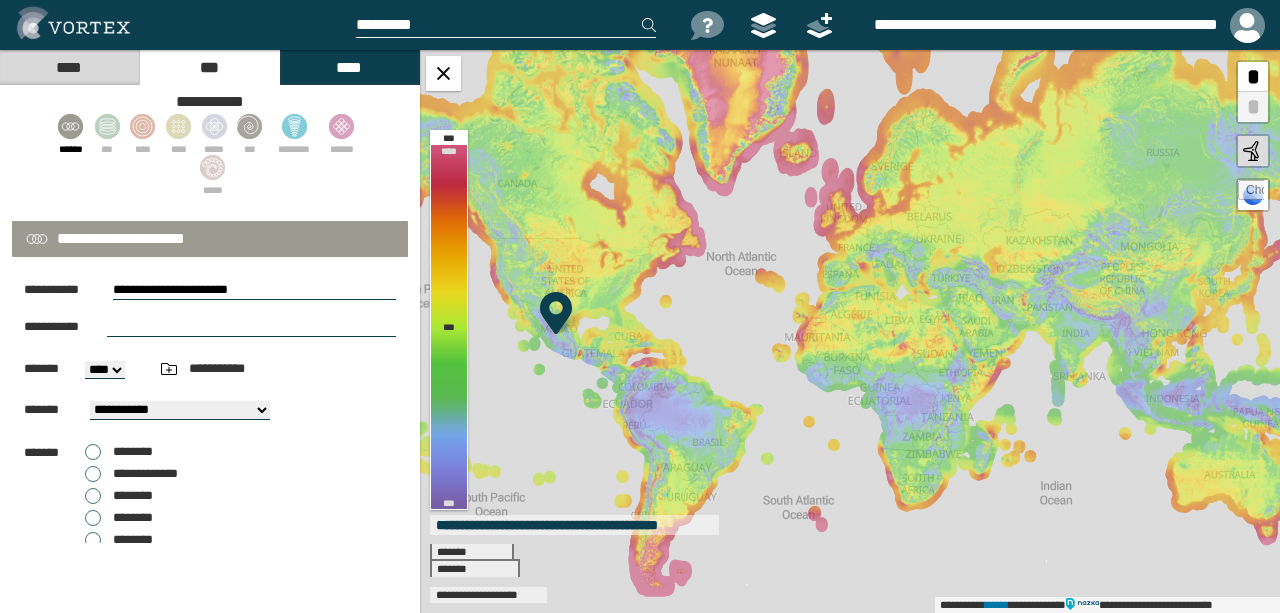 click on "**********" at bounding box center [254, 290] 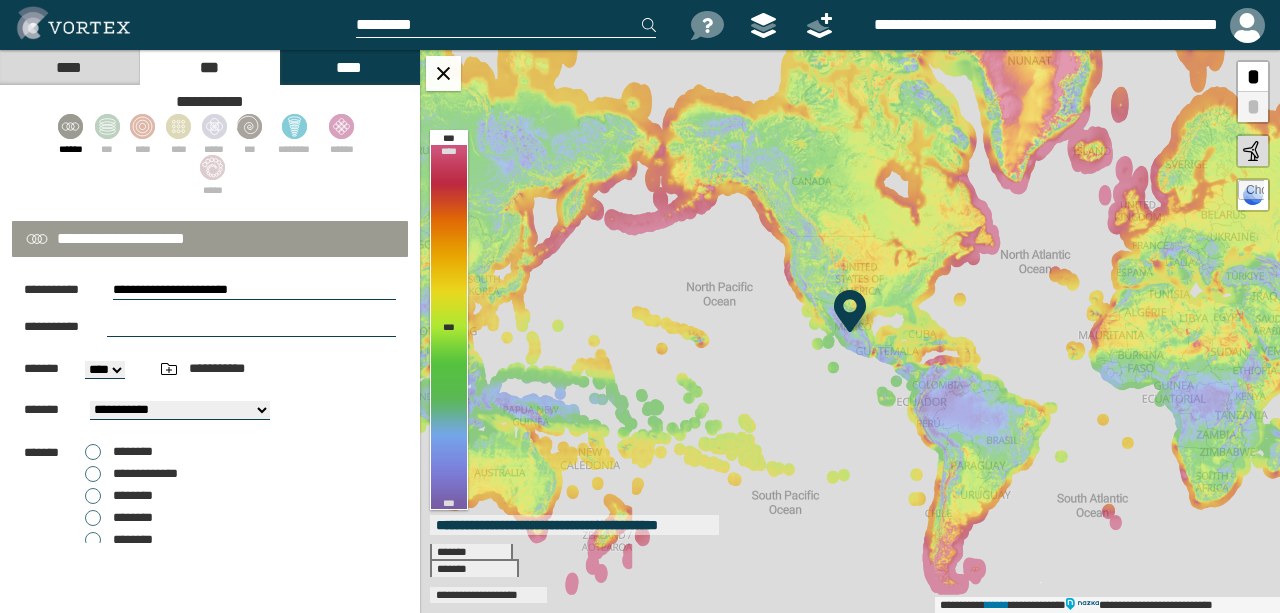 click on "**********" at bounding box center (210, 496) 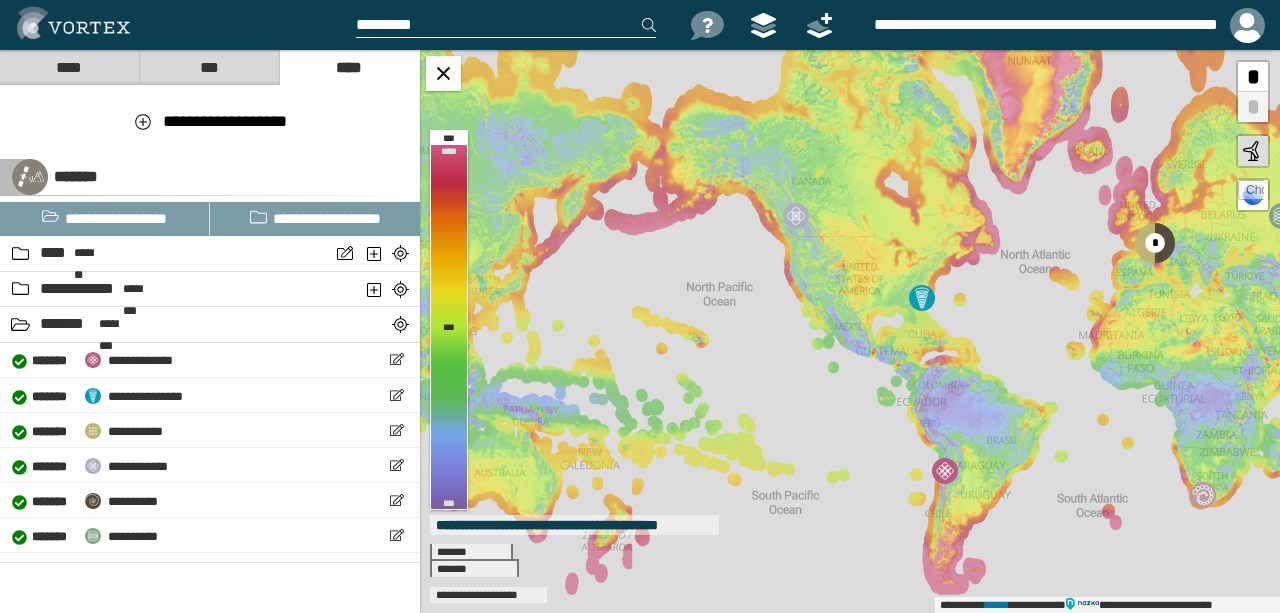 click on "****" at bounding box center [69, 67] 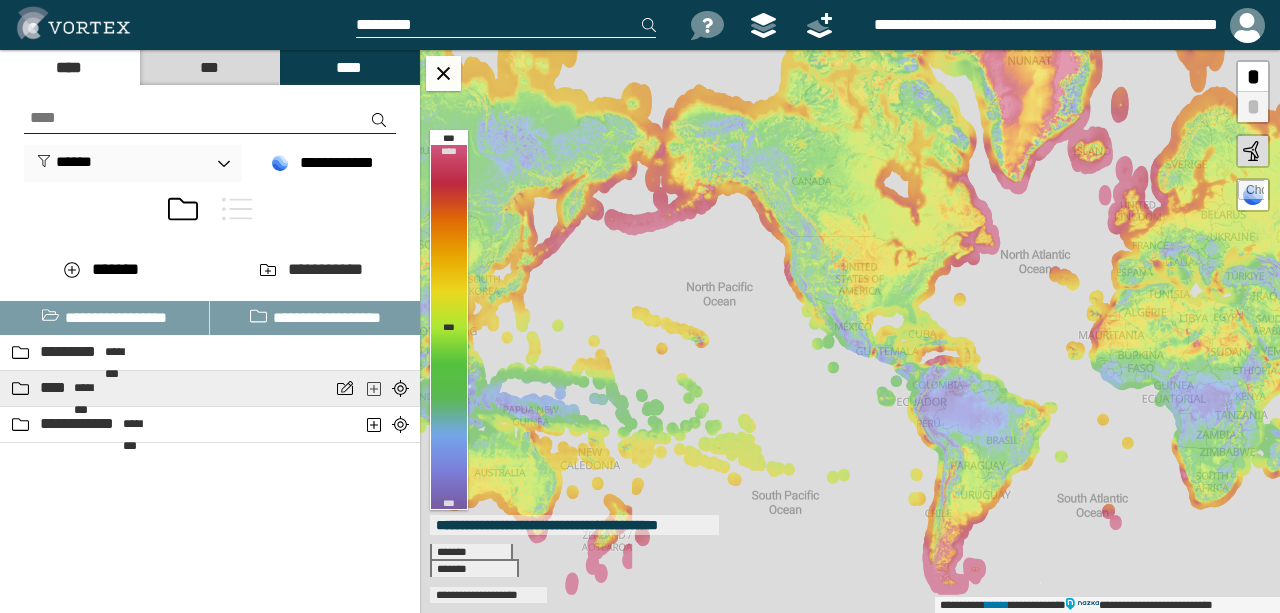 click at bounding box center [375, 388] 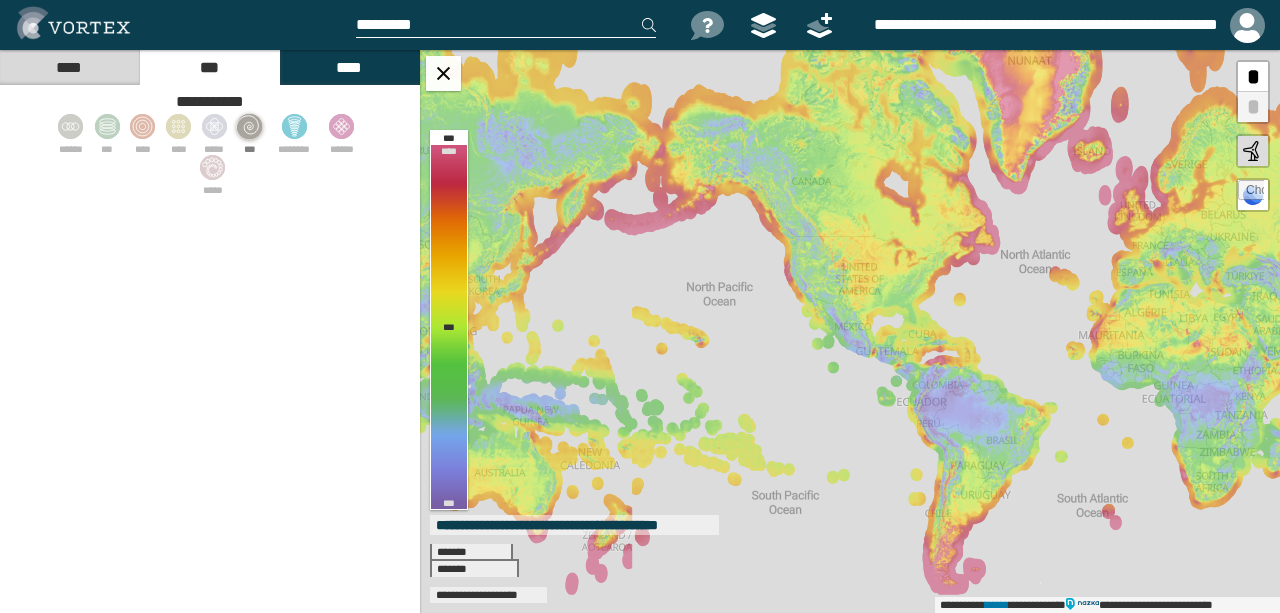 click 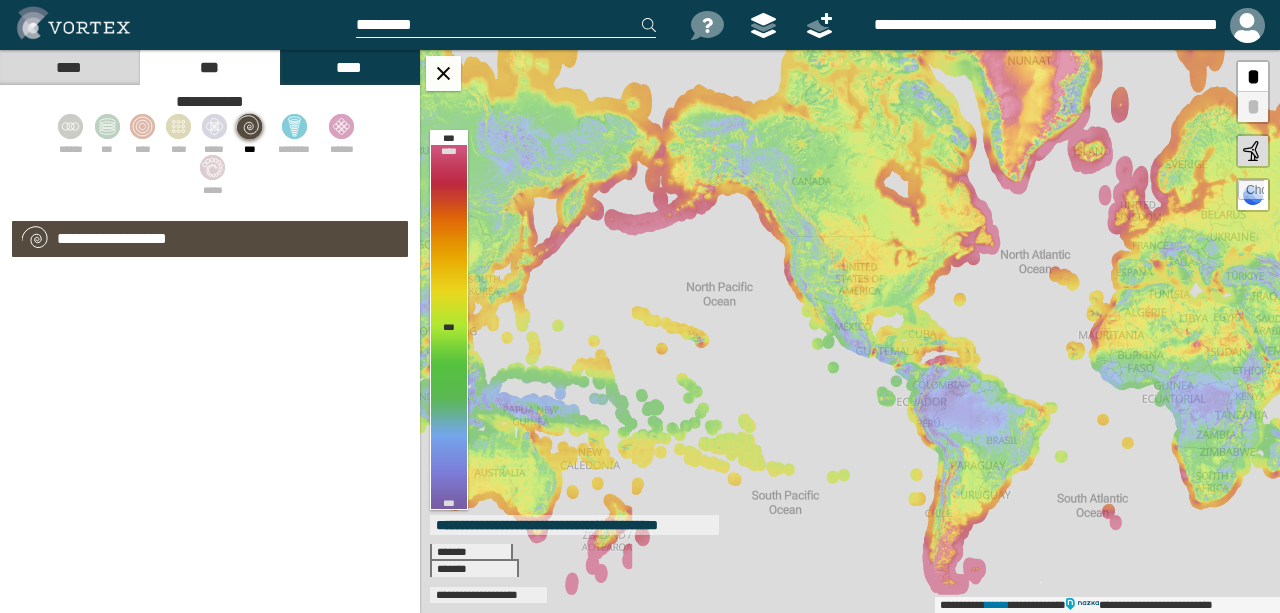 select on "**" 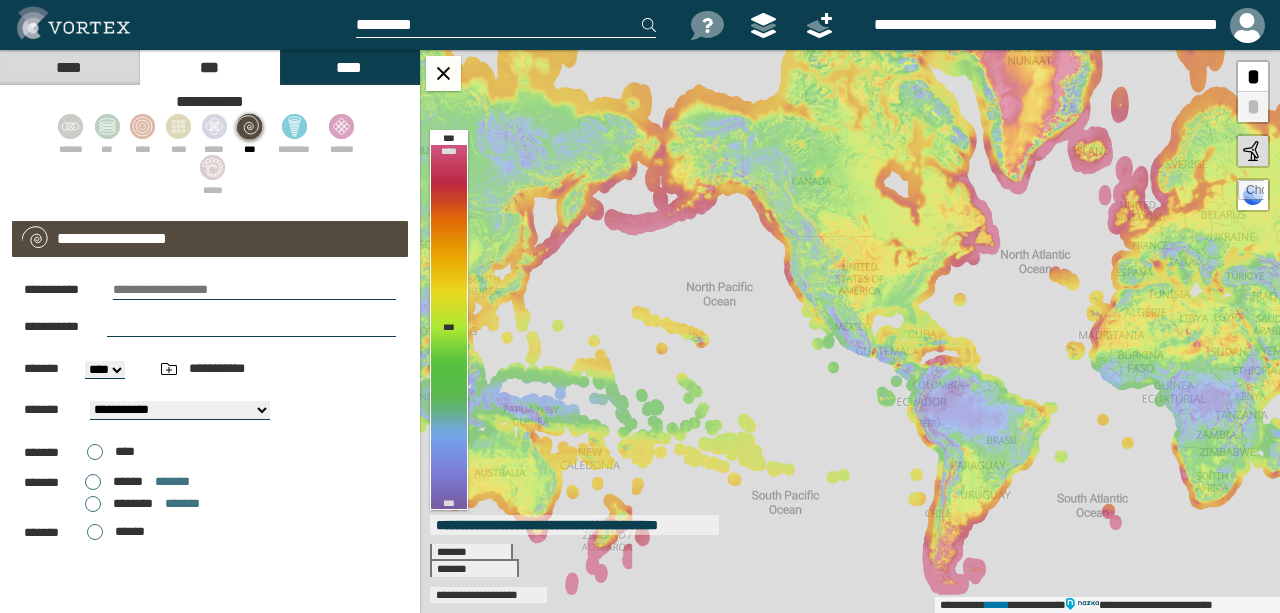 click on "****" at bounding box center [69, 67] 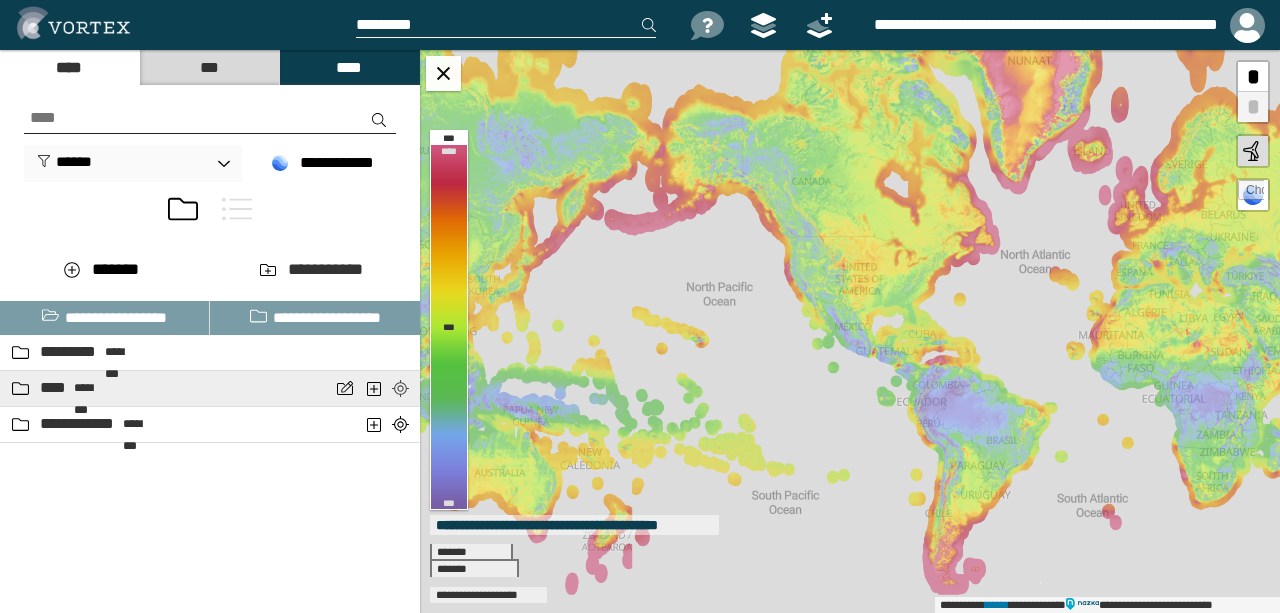 click at bounding box center (400, 388) 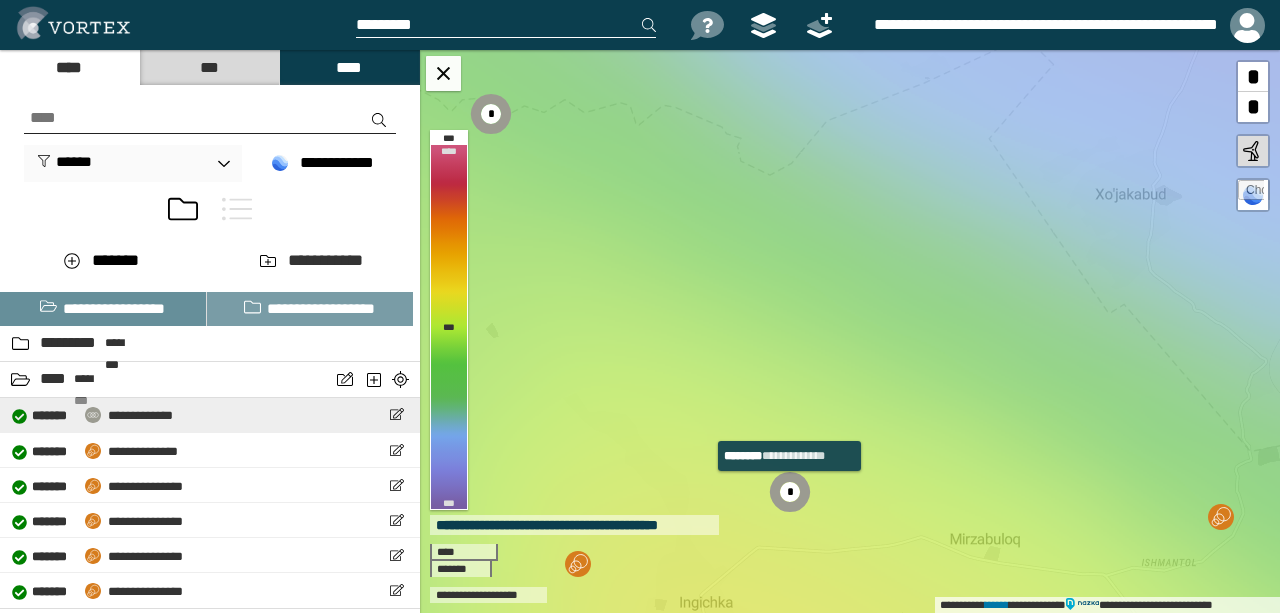 scroll, scrollTop: 0, scrollLeft: 0, axis: both 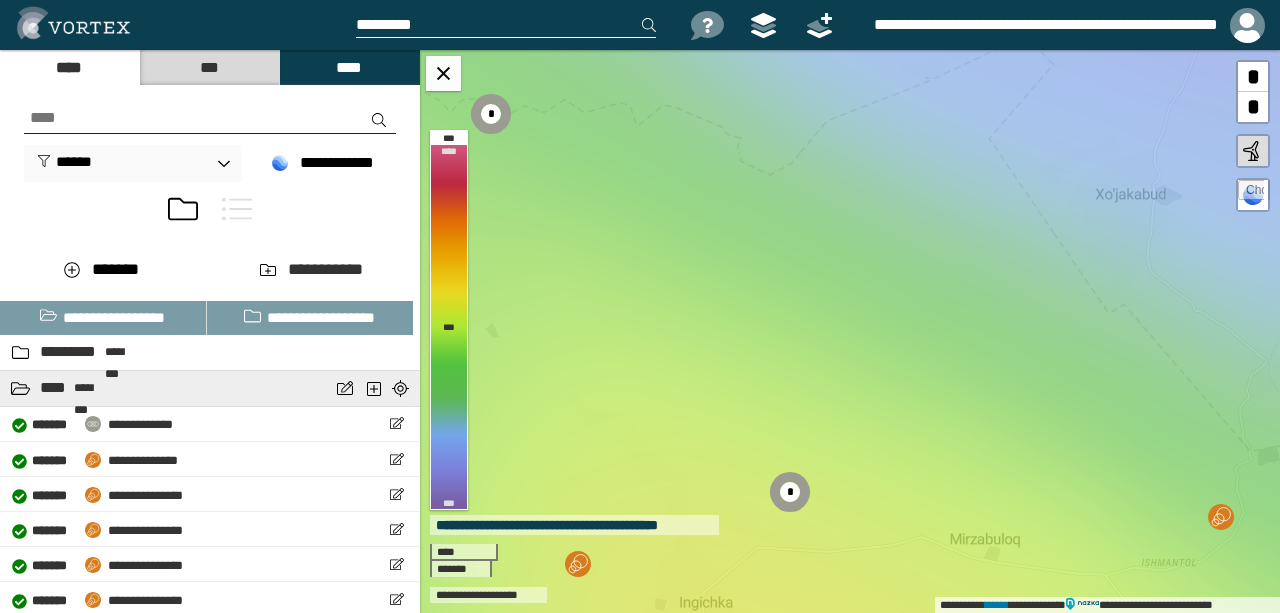 click on "****" at bounding box center [54, 388] 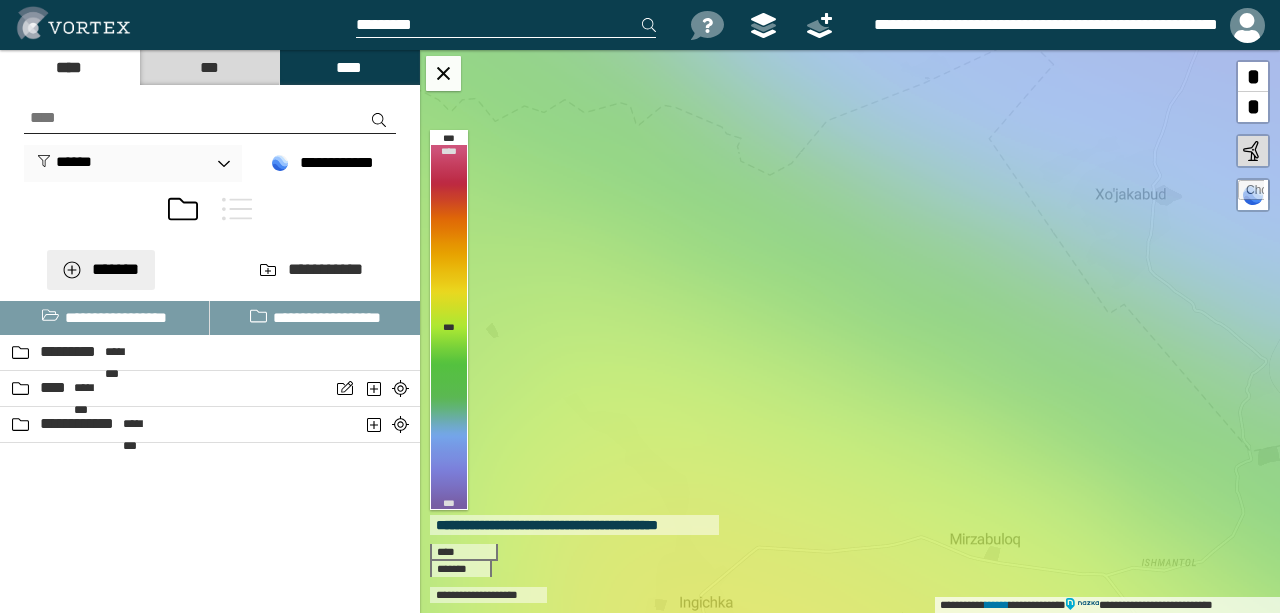 click on "*******" at bounding box center [101, 270] 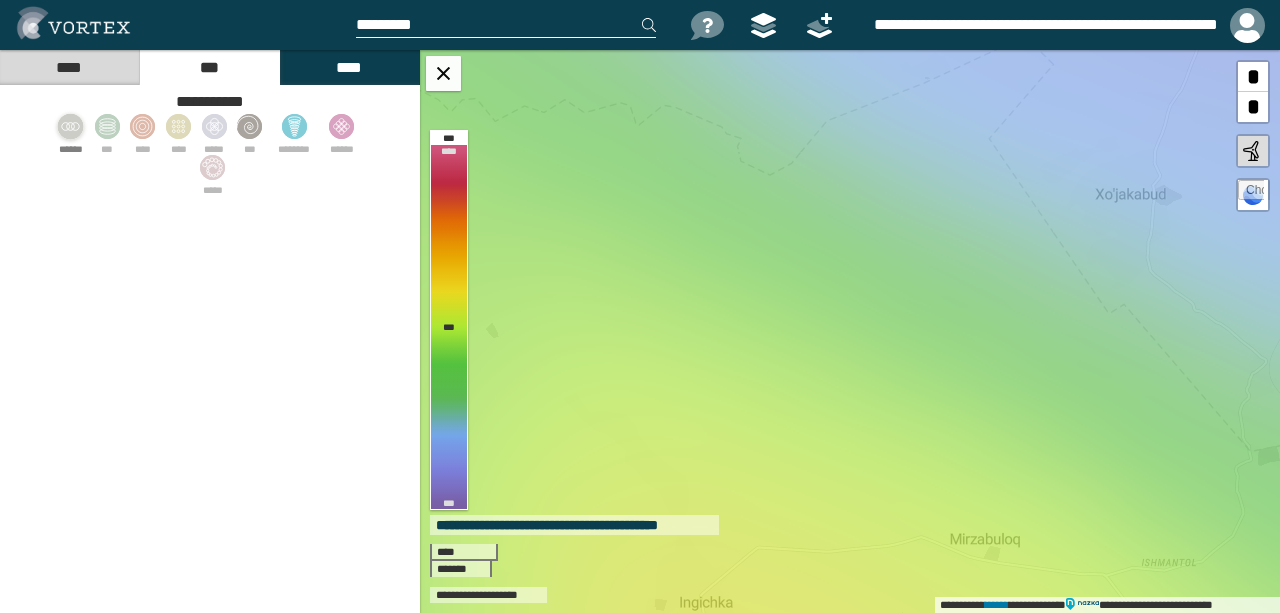 click 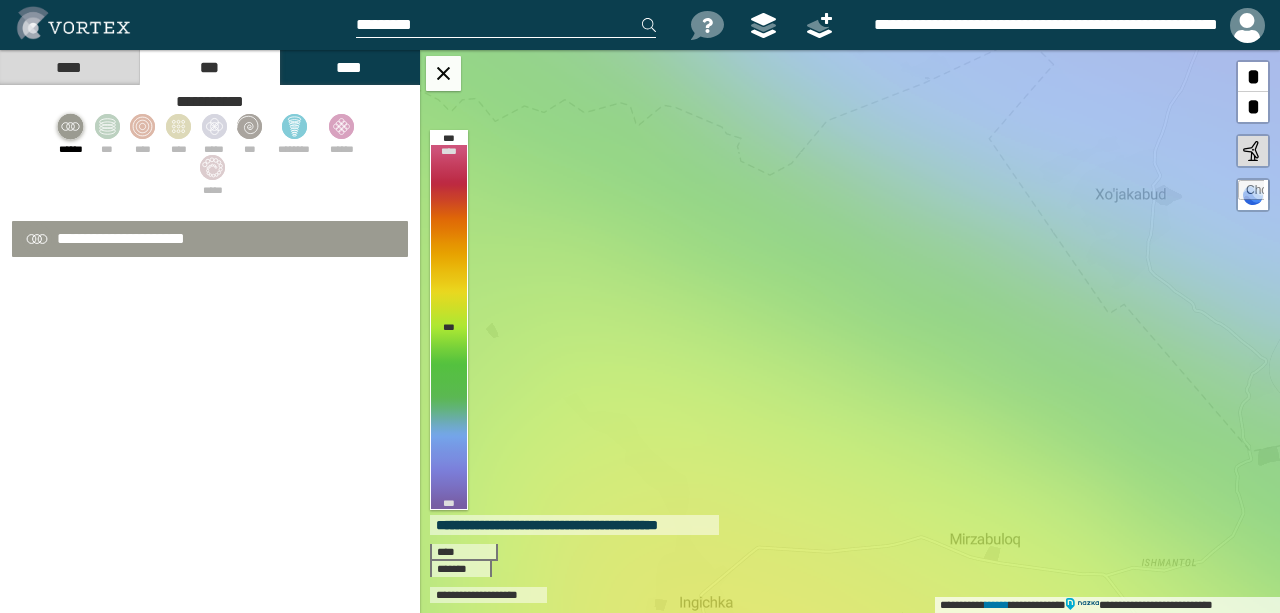 select on "*" 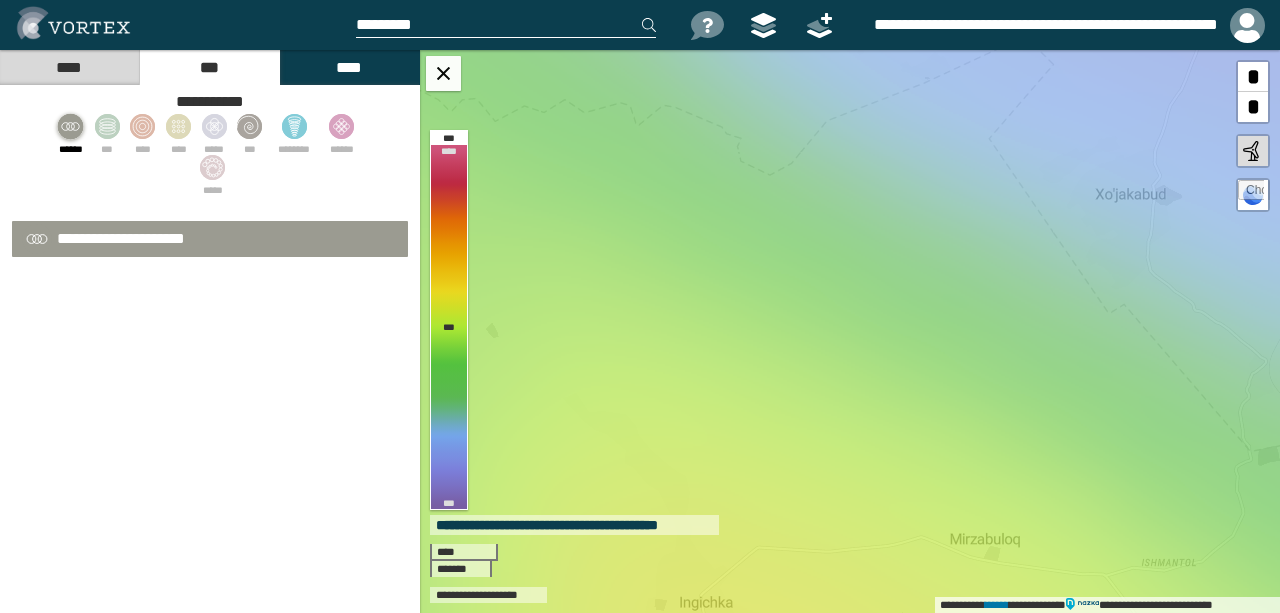 select on "**" 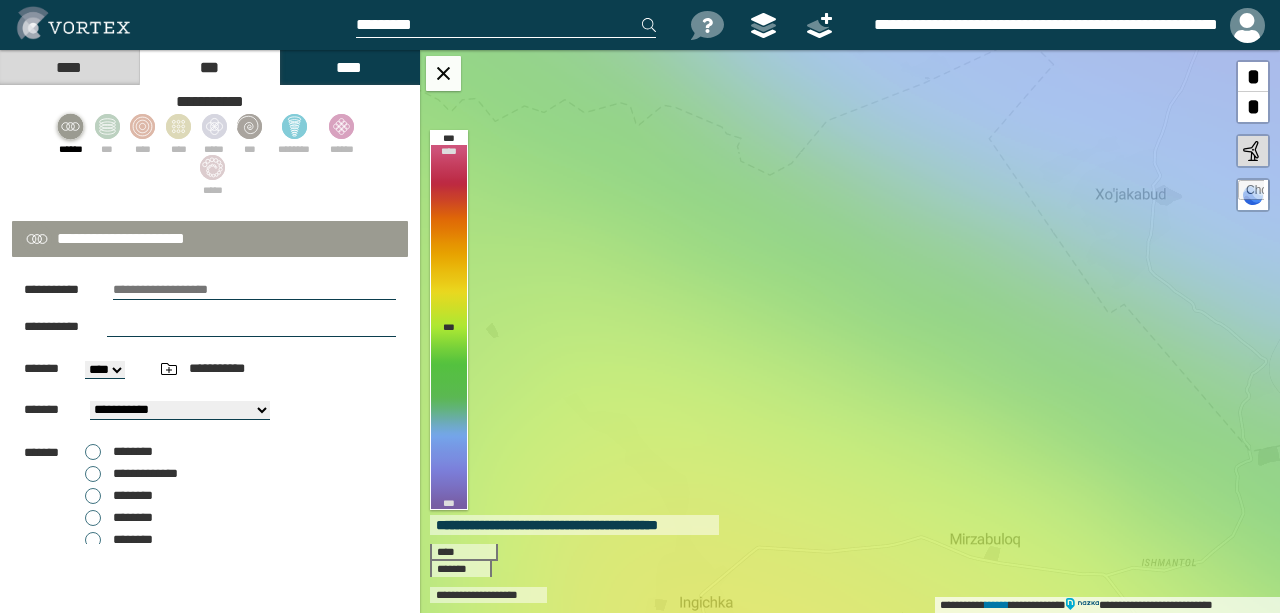 click at bounding box center (254, 290) 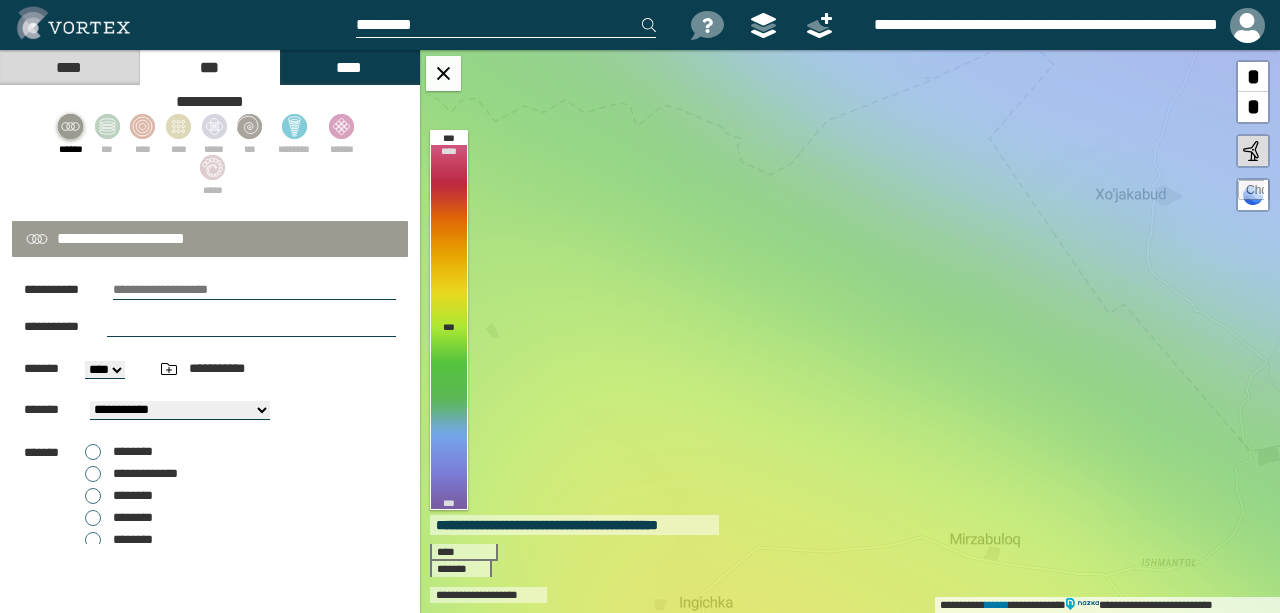 type on "**********" 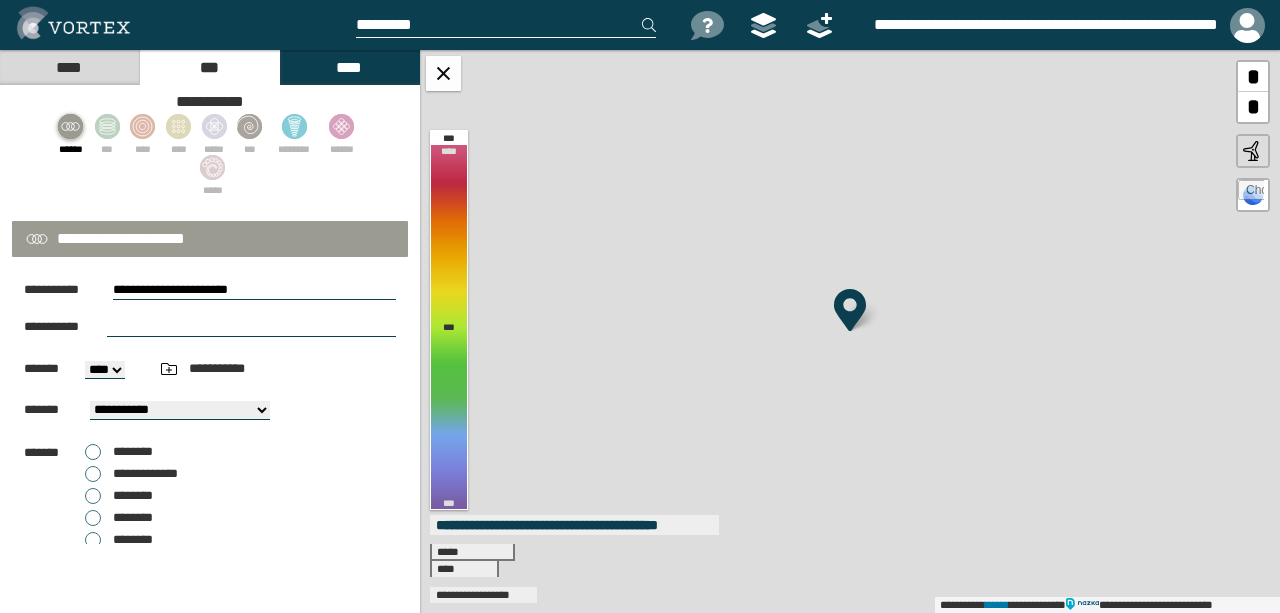 click at bounding box center [251, 327] 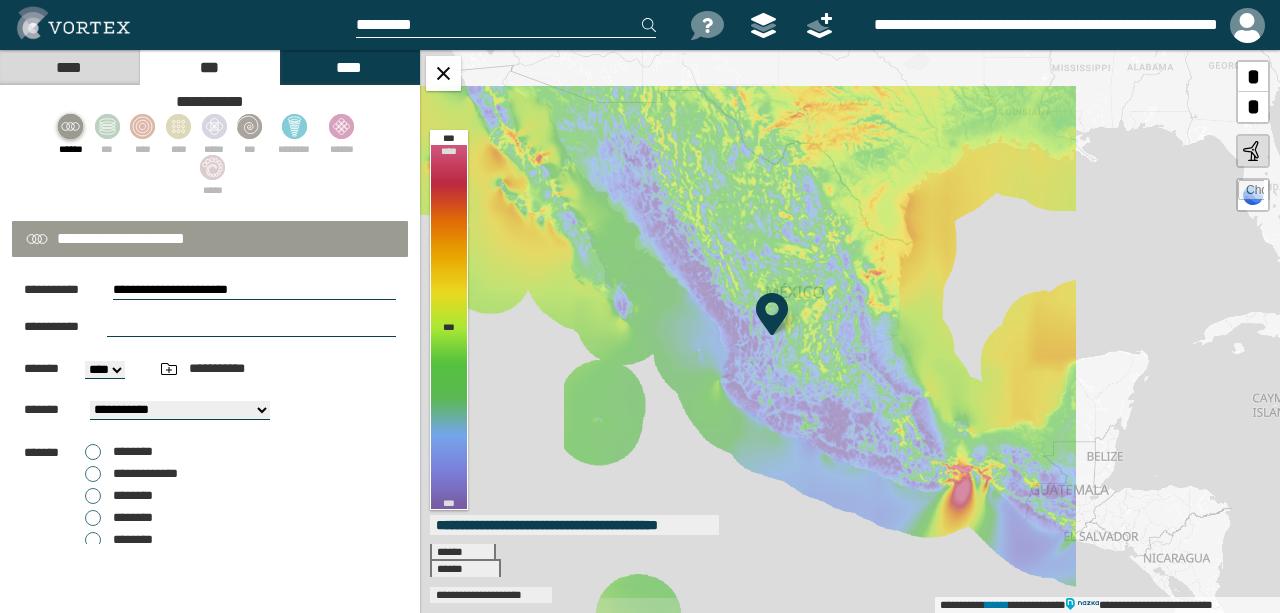 click on "**** ****" at bounding box center [105, 370] 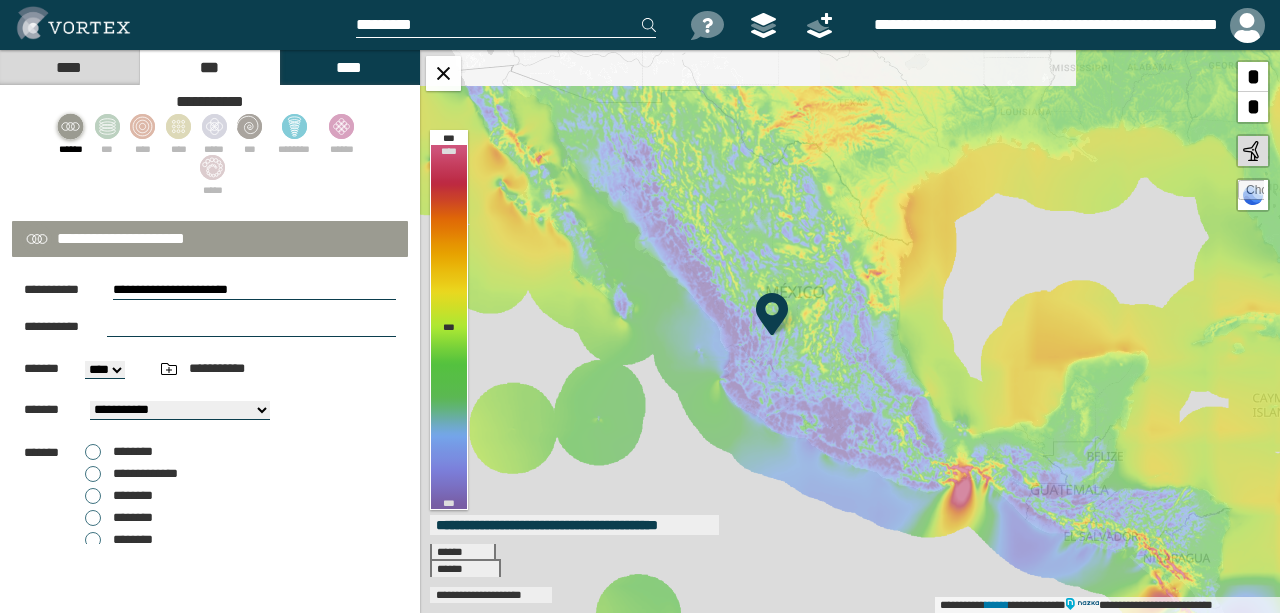 click on "[PHONE]" at bounding box center (210, 369) 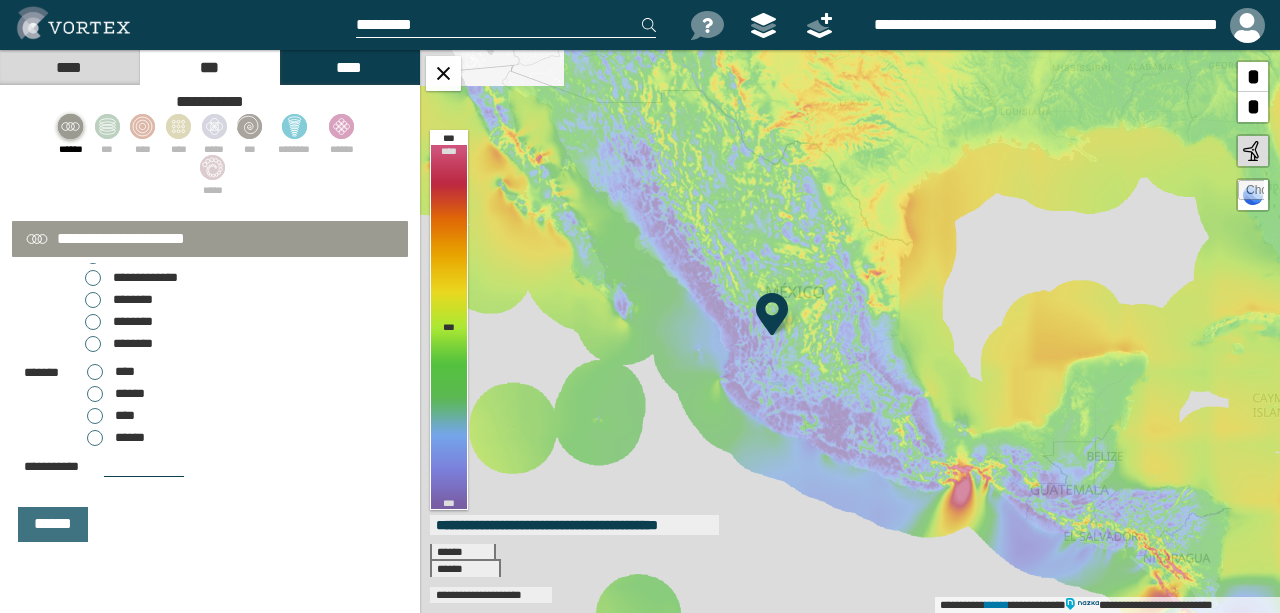 scroll, scrollTop: 199, scrollLeft: 0, axis: vertical 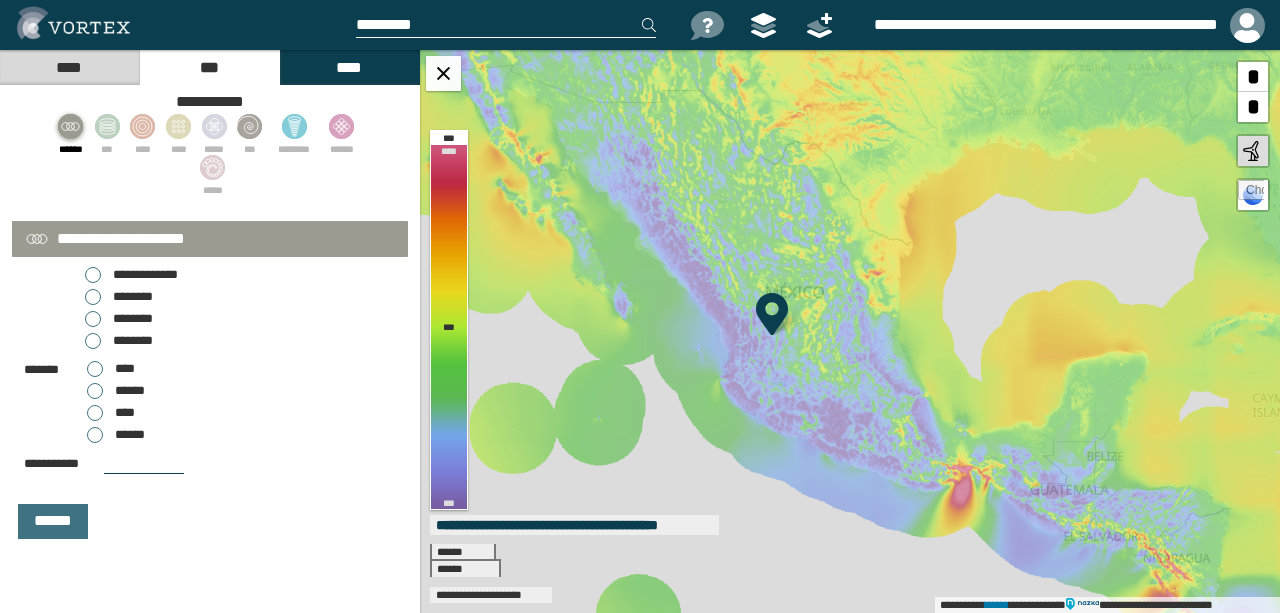 click on "****" at bounding box center [111, 413] 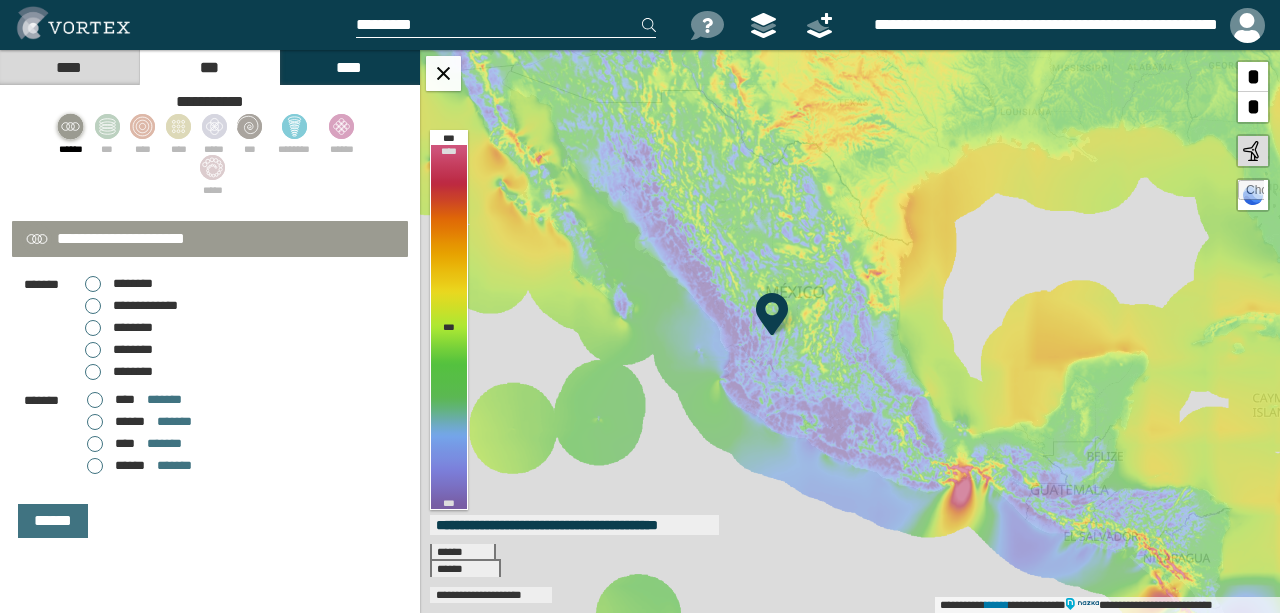 click on "********" at bounding box center (119, 350) 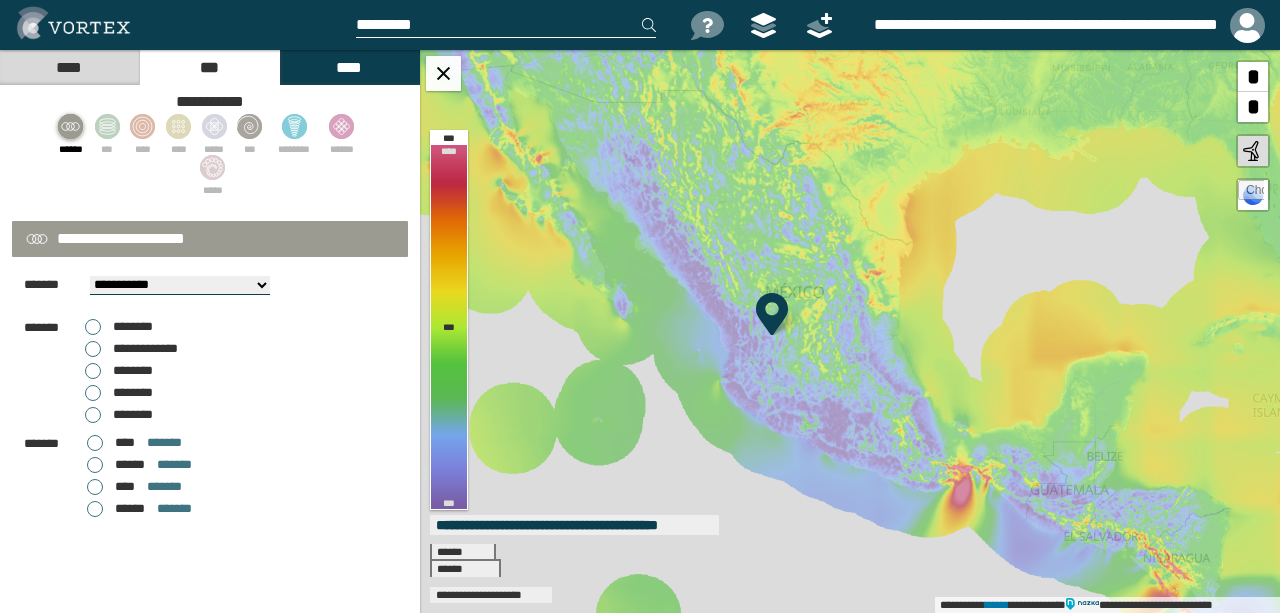 scroll, scrollTop: 102, scrollLeft: 0, axis: vertical 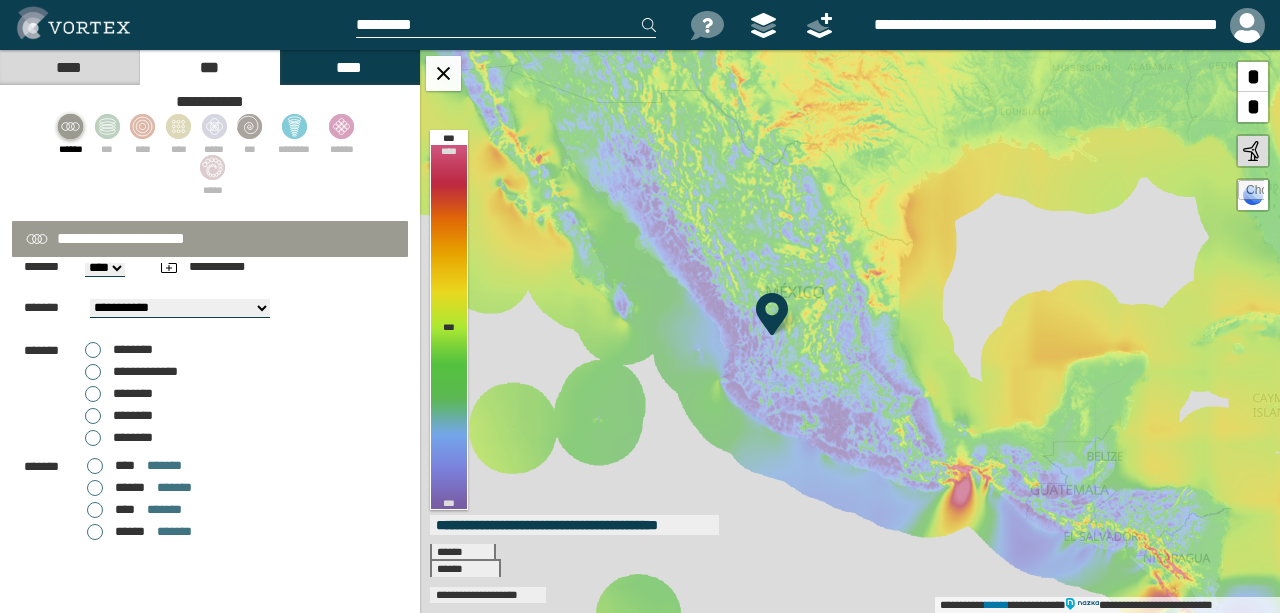 click on "********" at bounding box center (119, 438) 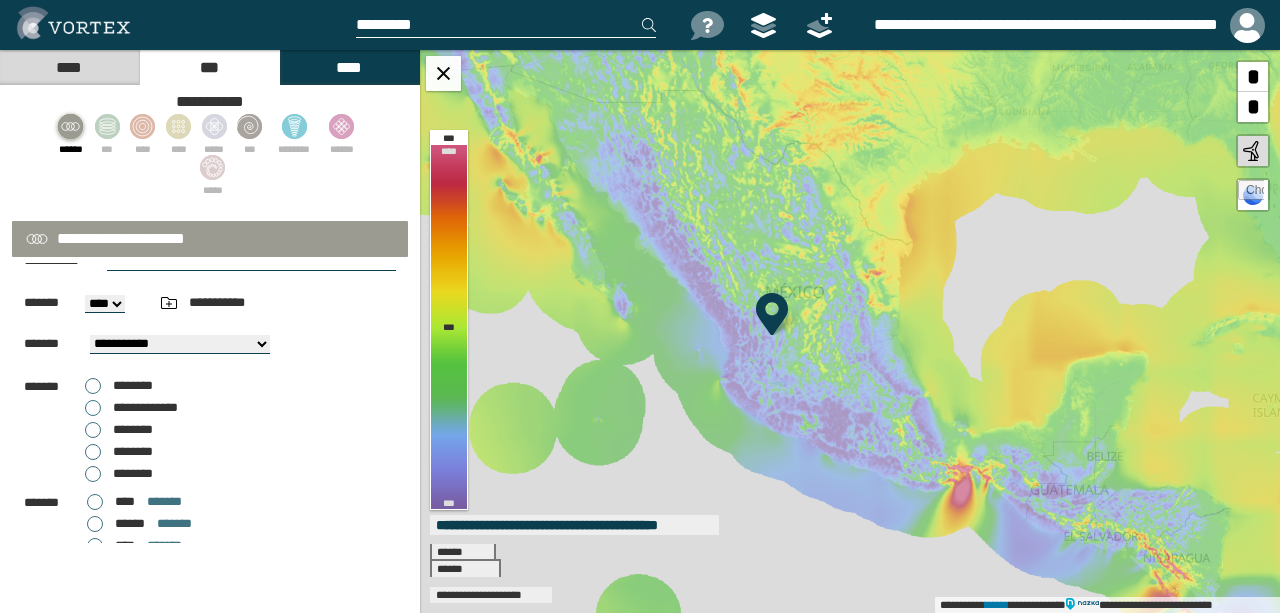 scroll, scrollTop: 133, scrollLeft: 0, axis: vertical 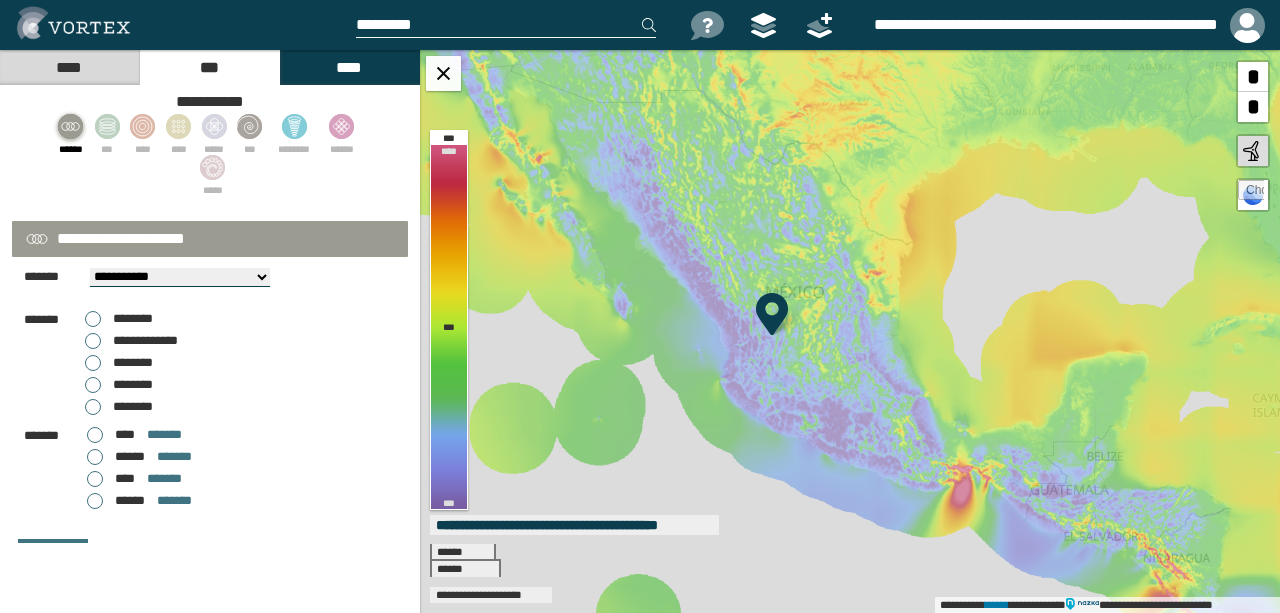 click on "********" at bounding box center (119, 319) 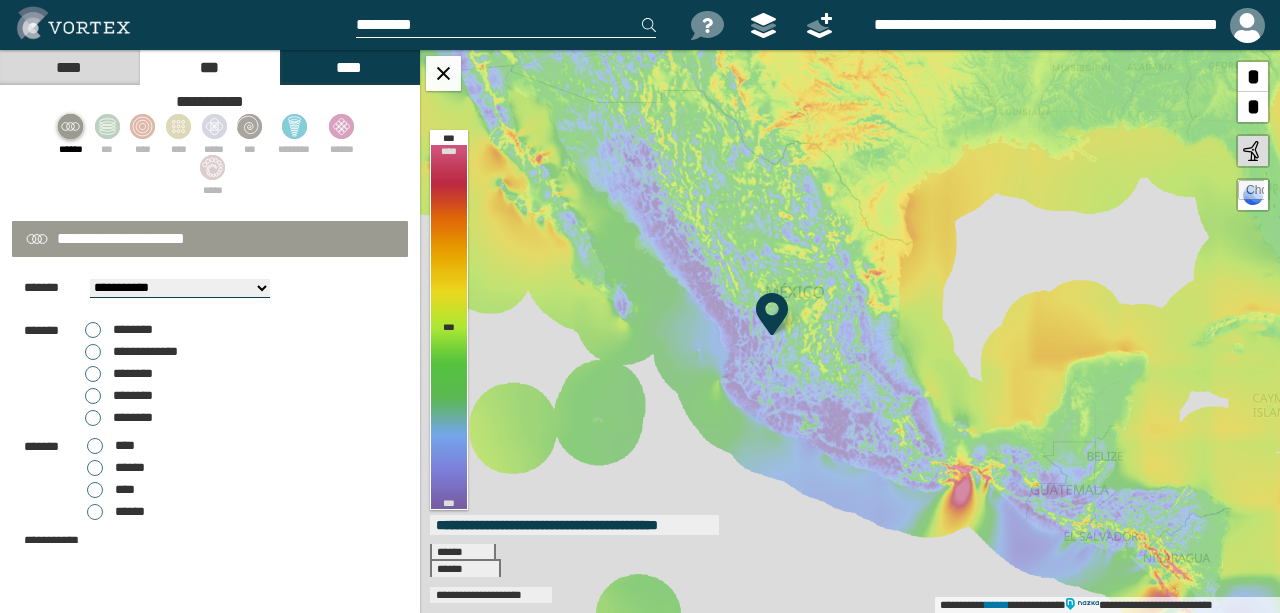 scroll, scrollTop: 133, scrollLeft: 0, axis: vertical 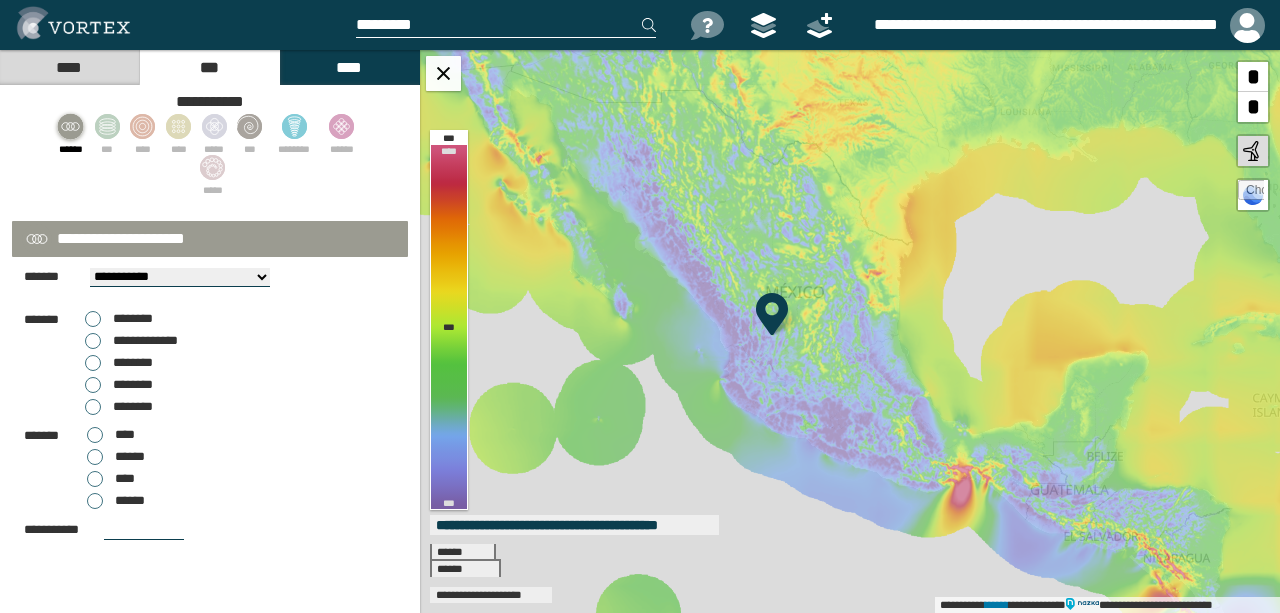 click on "********" at bounding box center [119, 363] 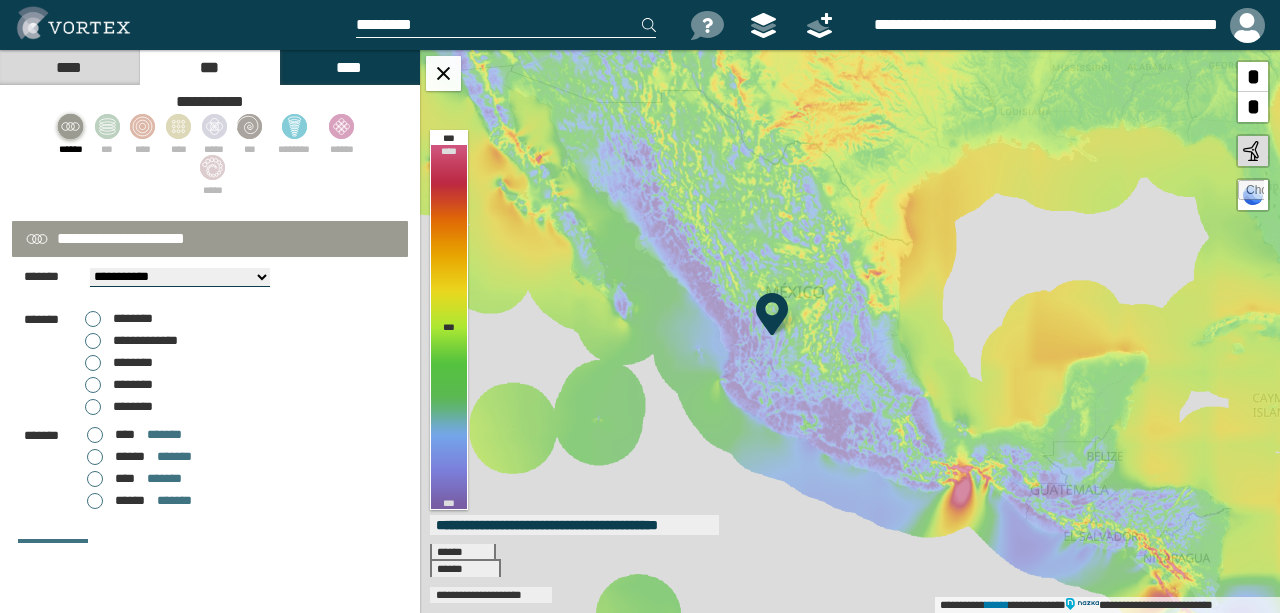 click on "********" at bounding box center [119, 319] 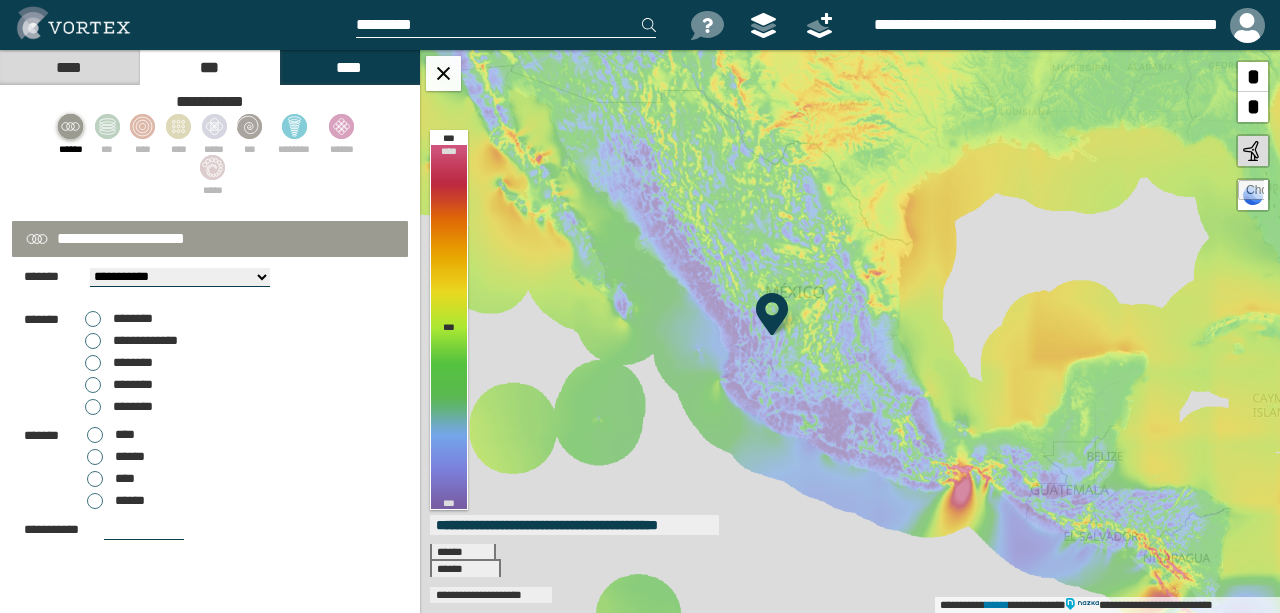 click on "**********" at bounding box center (180, 277) 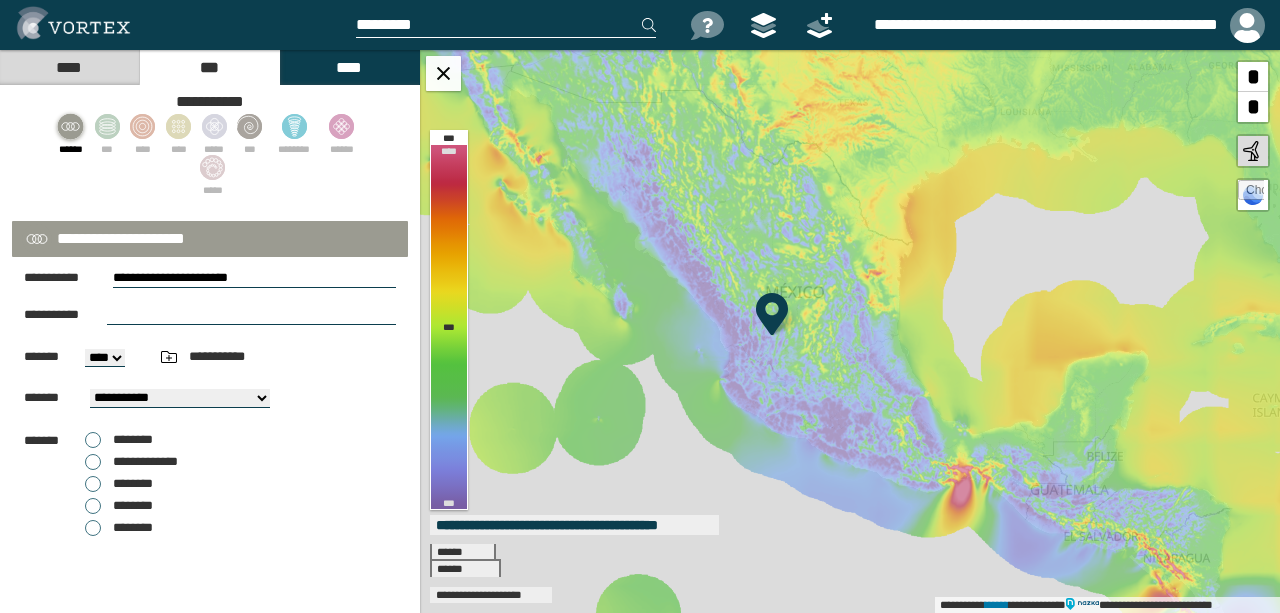 scroll, scrollTop: 0, scrollLeft: 0, axis: both 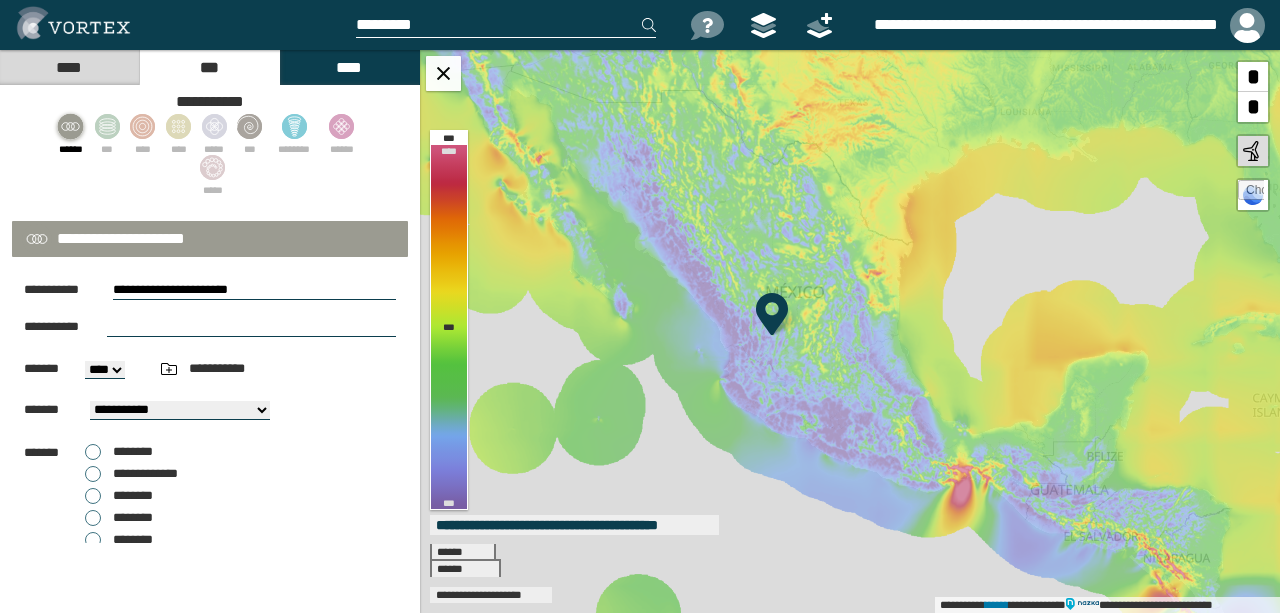 click on "**********" at bounding box center [254, 290] 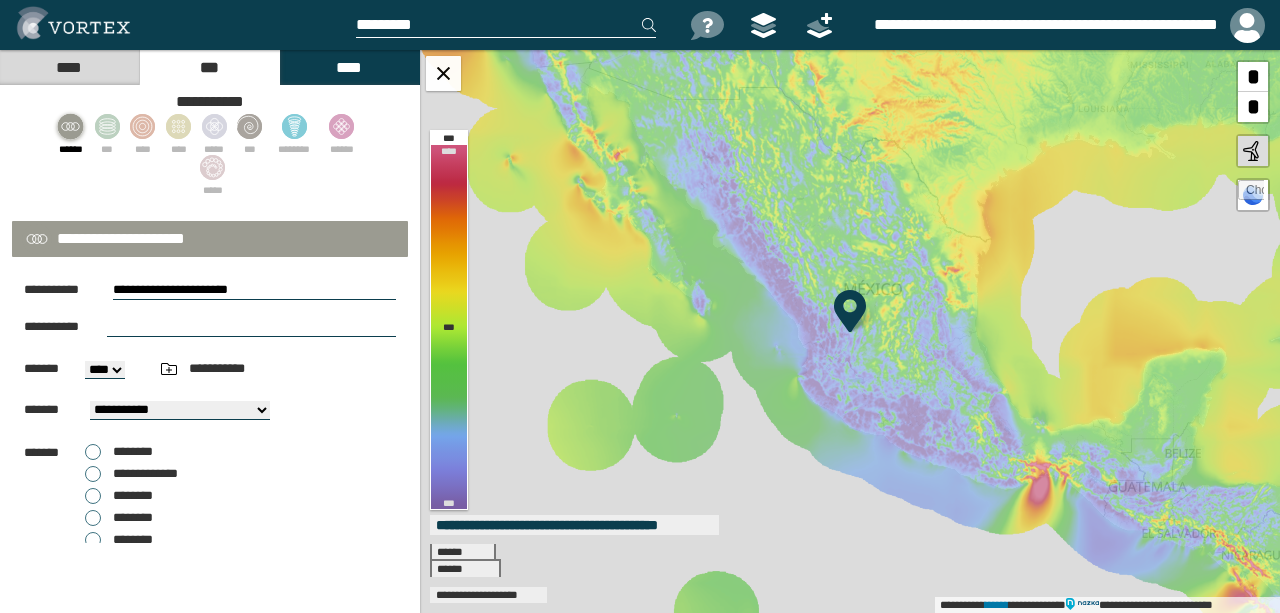 click on "**********" at bounding box center [254, 290] 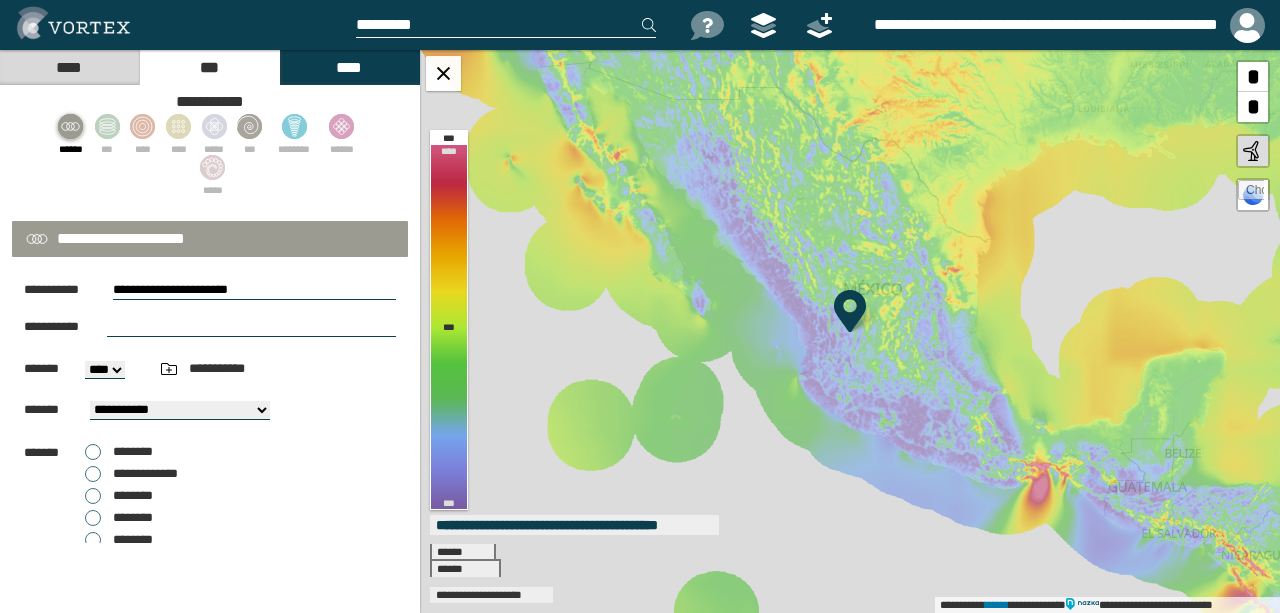 click on "**** ****" at bounding box center [105, 370] 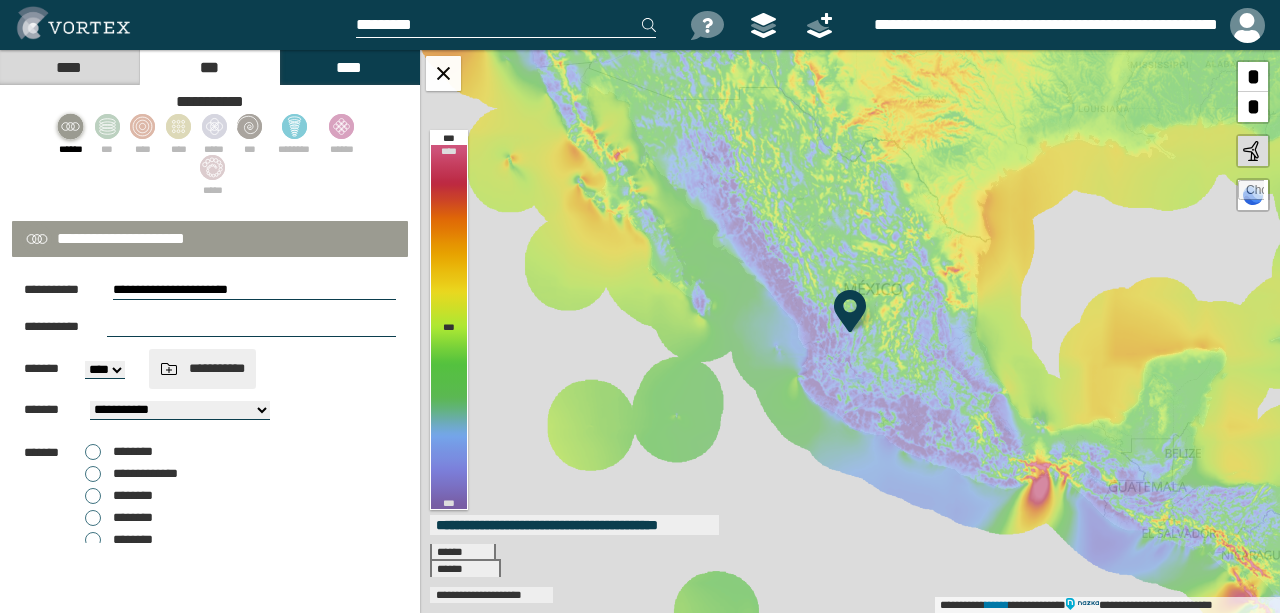select on "**" 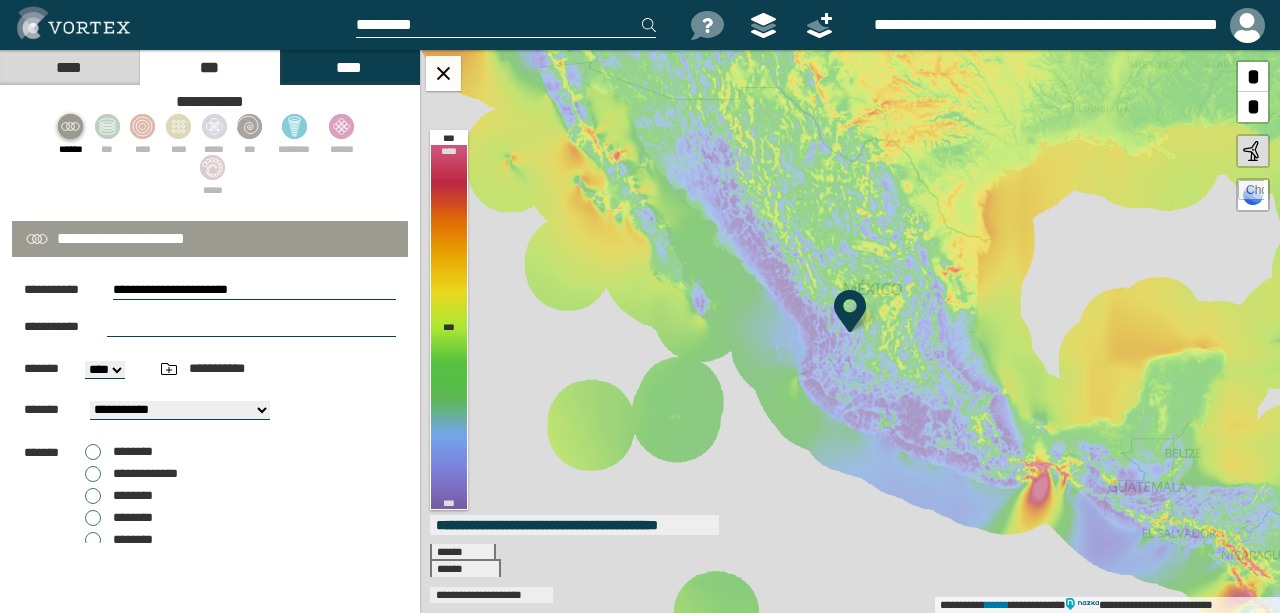 click on "[PHONE]" at bounding box center (210, 369) 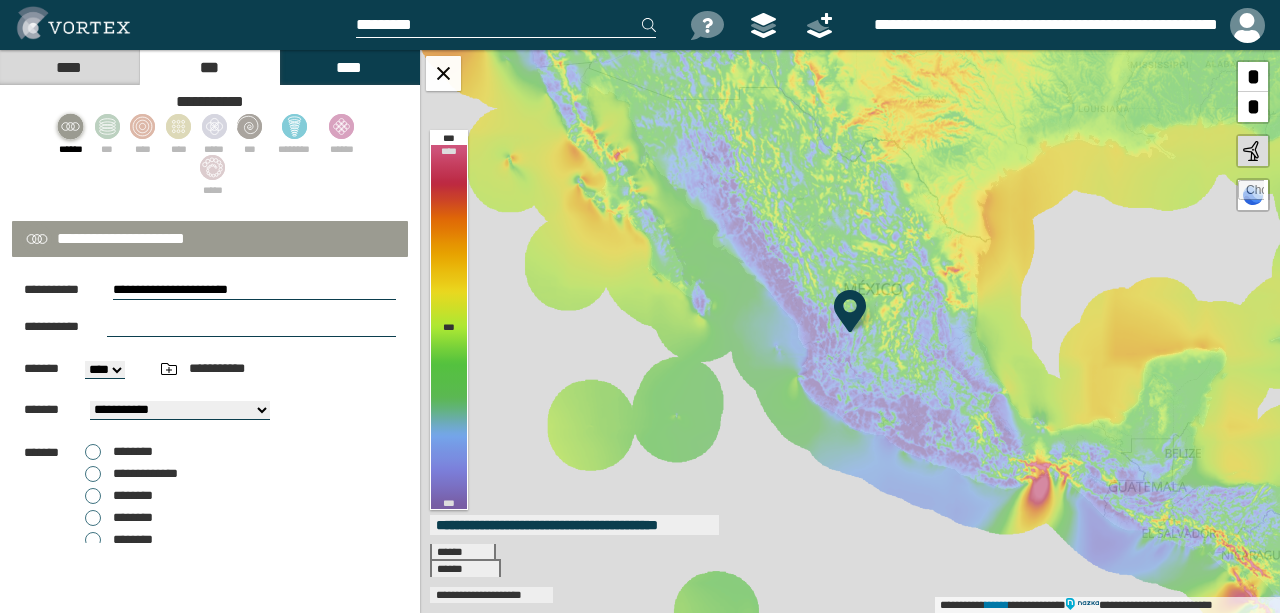 paste 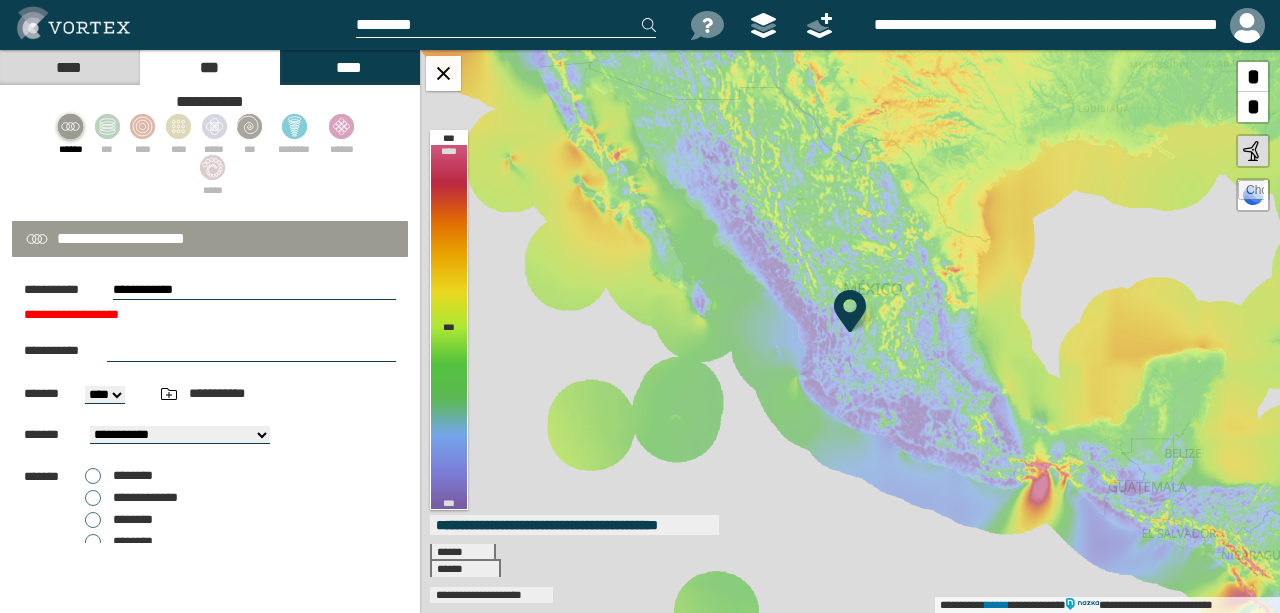click on "**********" at bounding box center (254, 290) 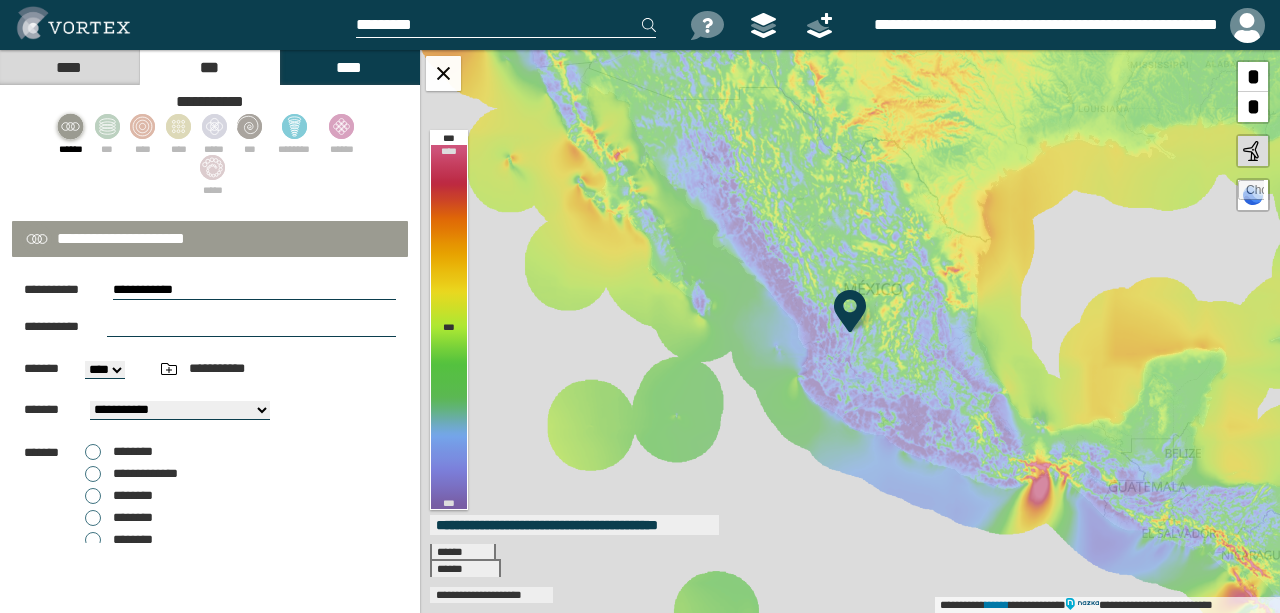 paste on "********" 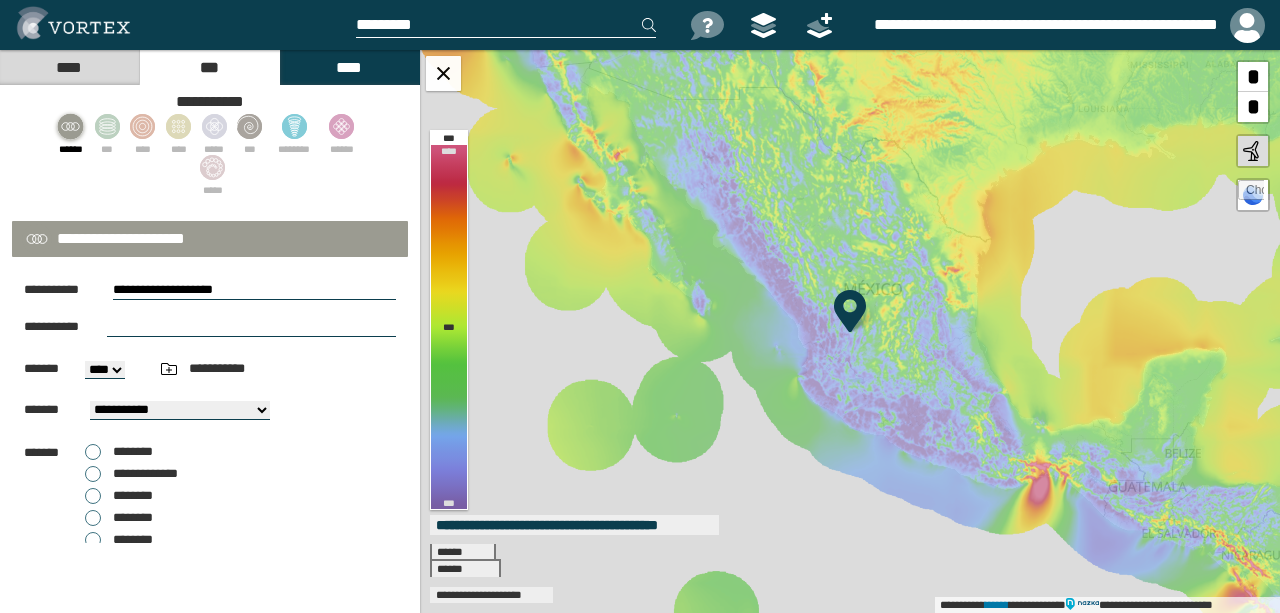 type on "**********" 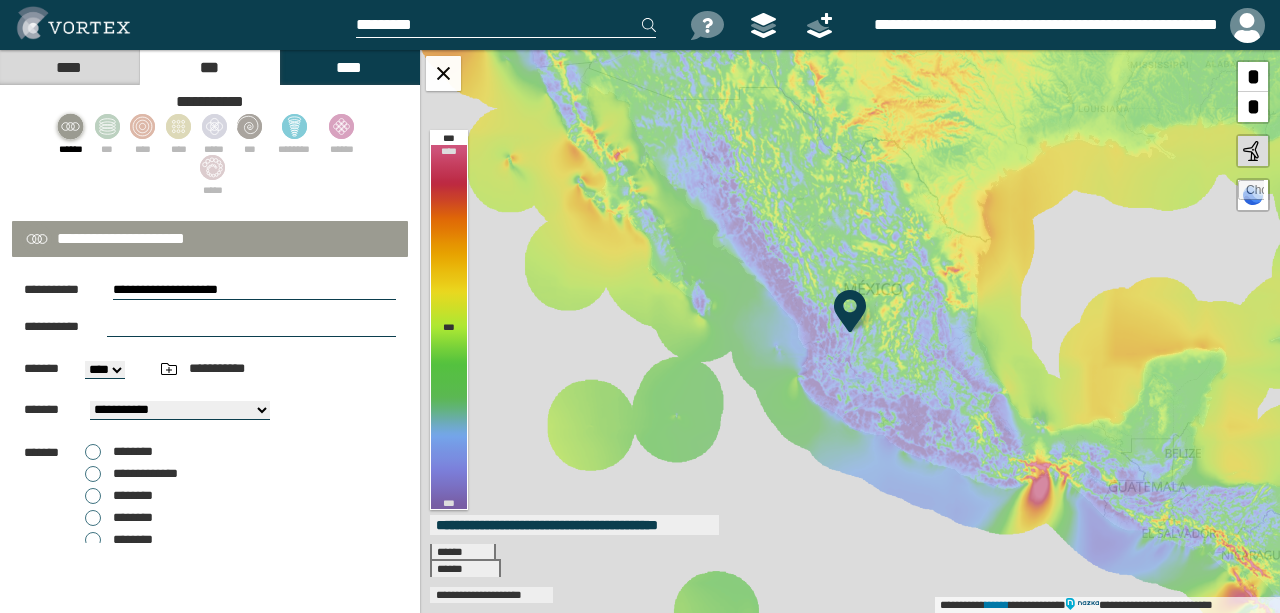 click on "**********" at bounding box center (210, 327) 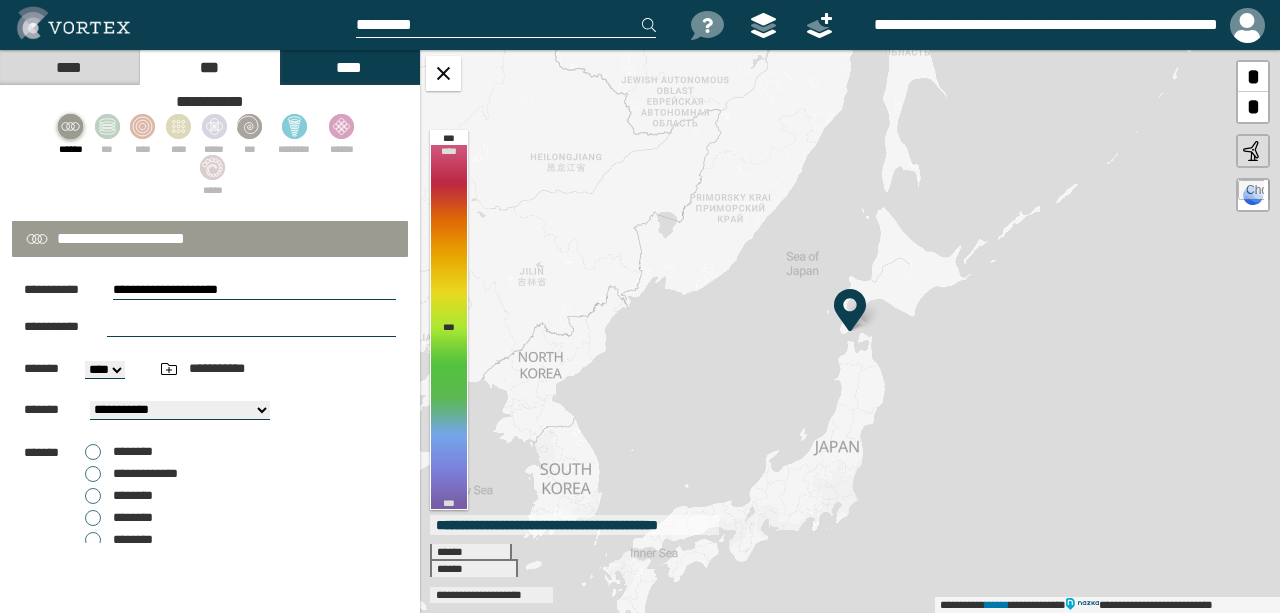 select on "**" 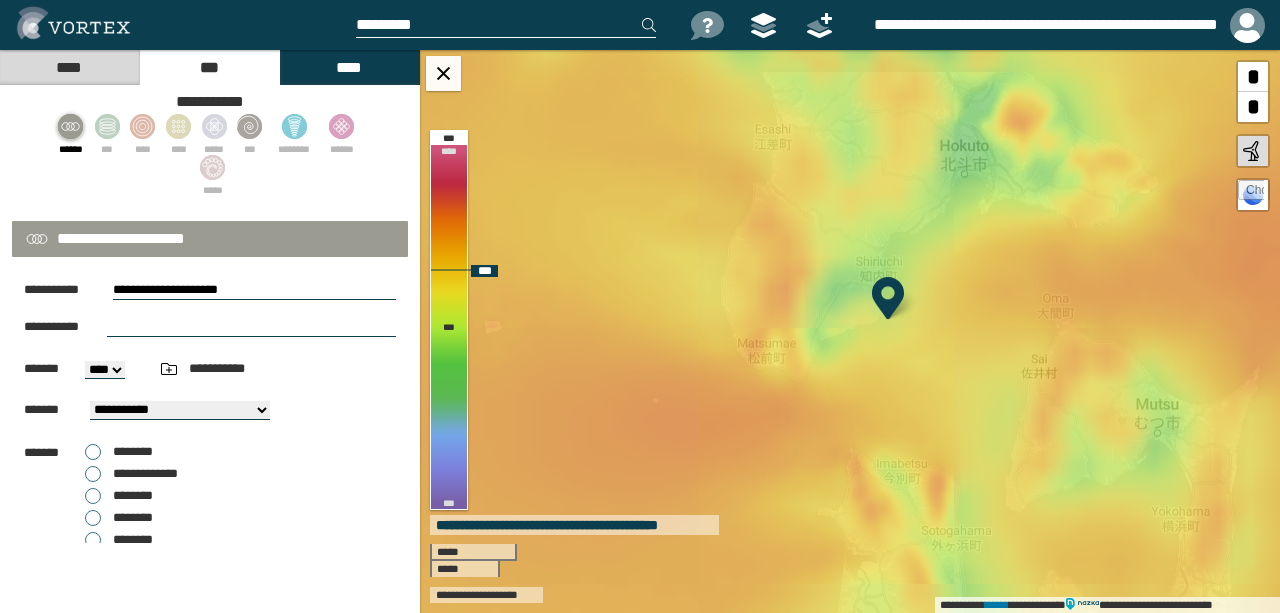 drag, startPoint x: 822, startPoint y: 266, endPoint x: 811, endPoint y: 410, distance: 144.41953 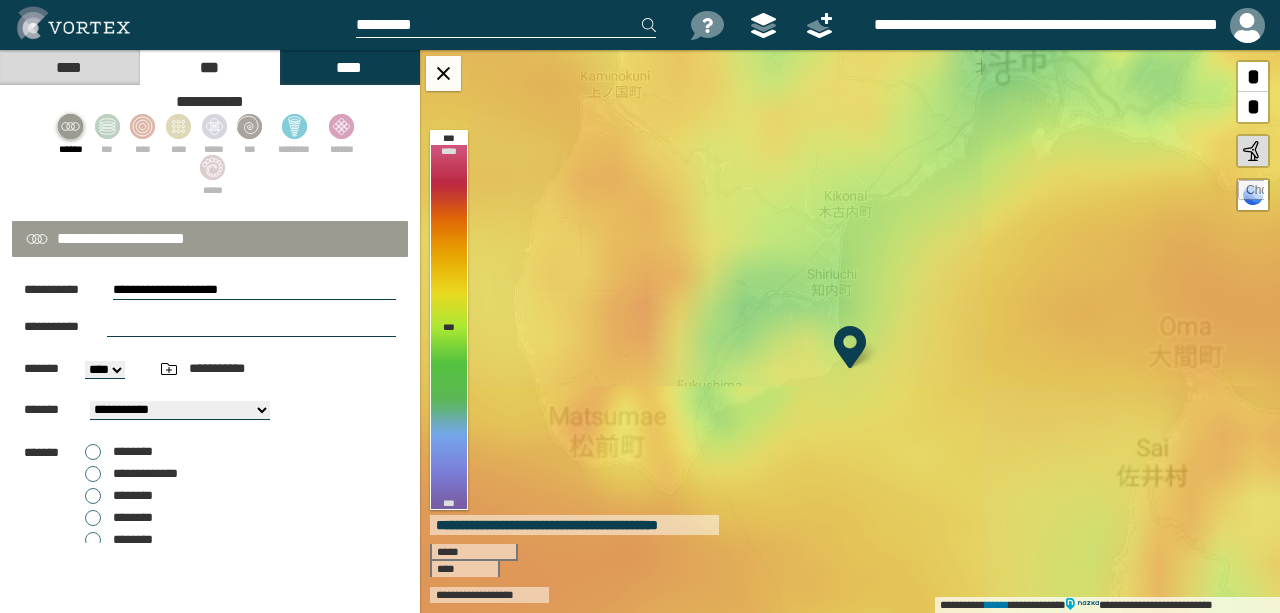 drag, startPoint x: 916, startPoint y: 358, endPoint x: 852, endPoint y: 445, distance: 108.00463 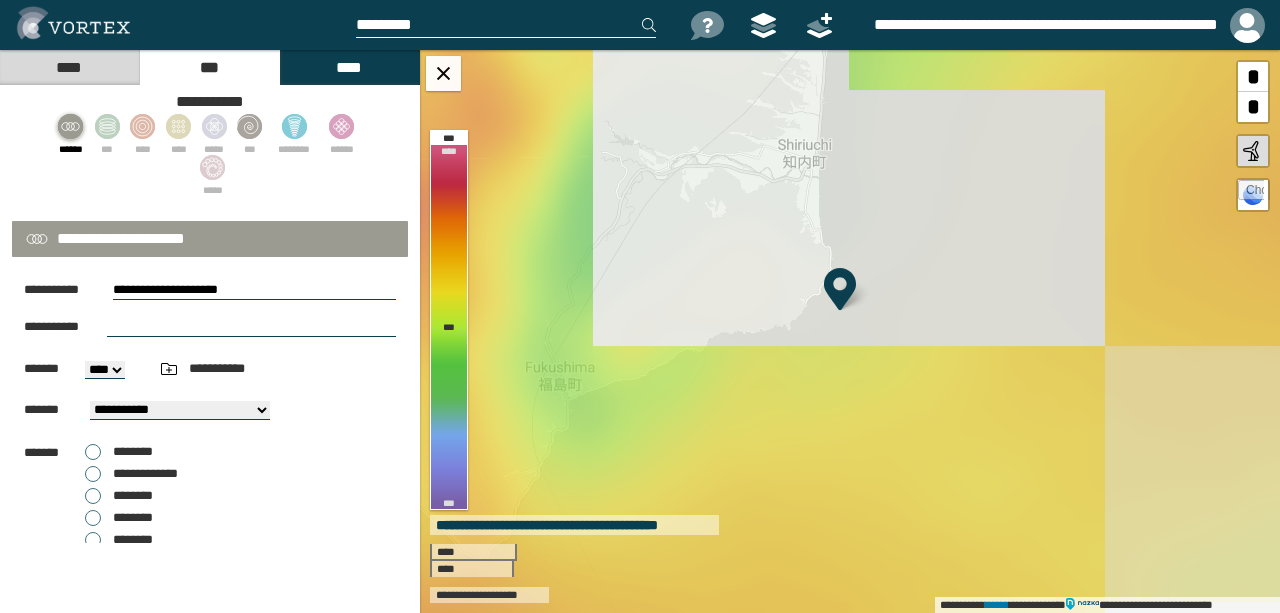 click at bounding box center [251, 327] 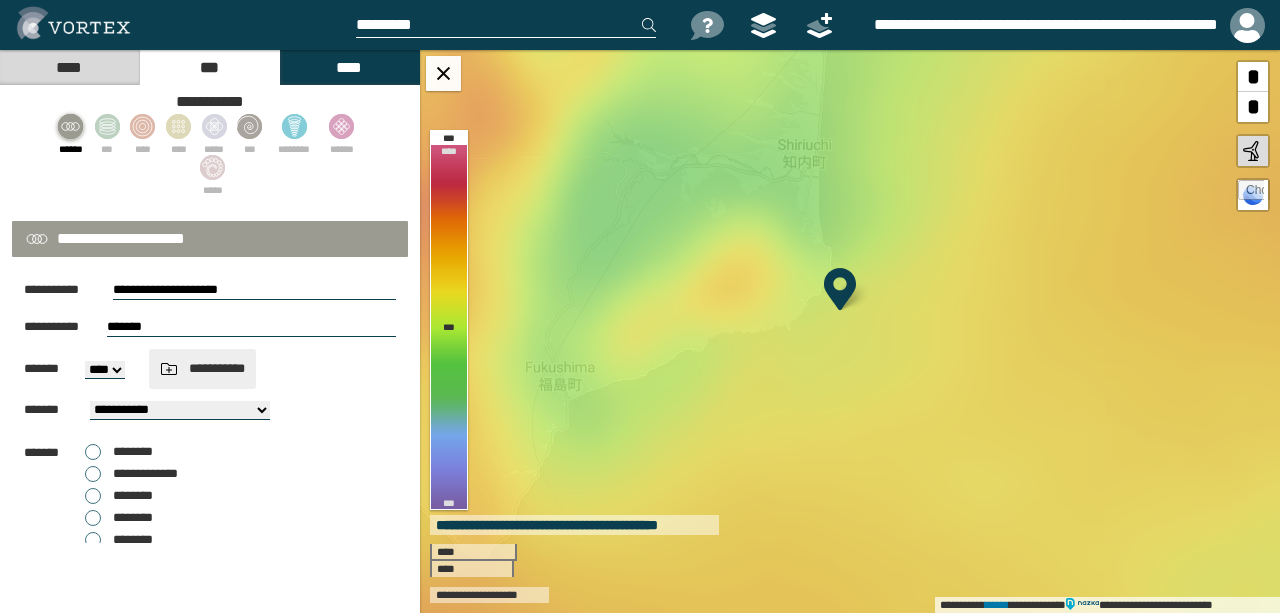 type on "*******" 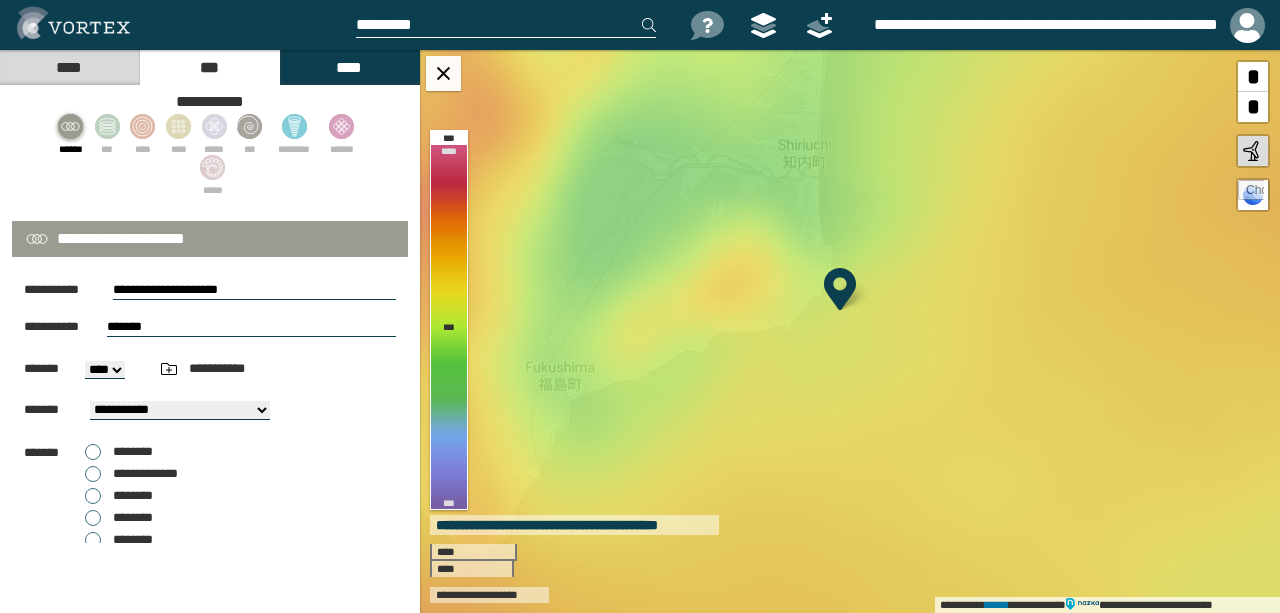 drag, startPoint x: 160, startPoint y: 327, endPoint x: 50, endPoint y: 304, distance: 112.37882 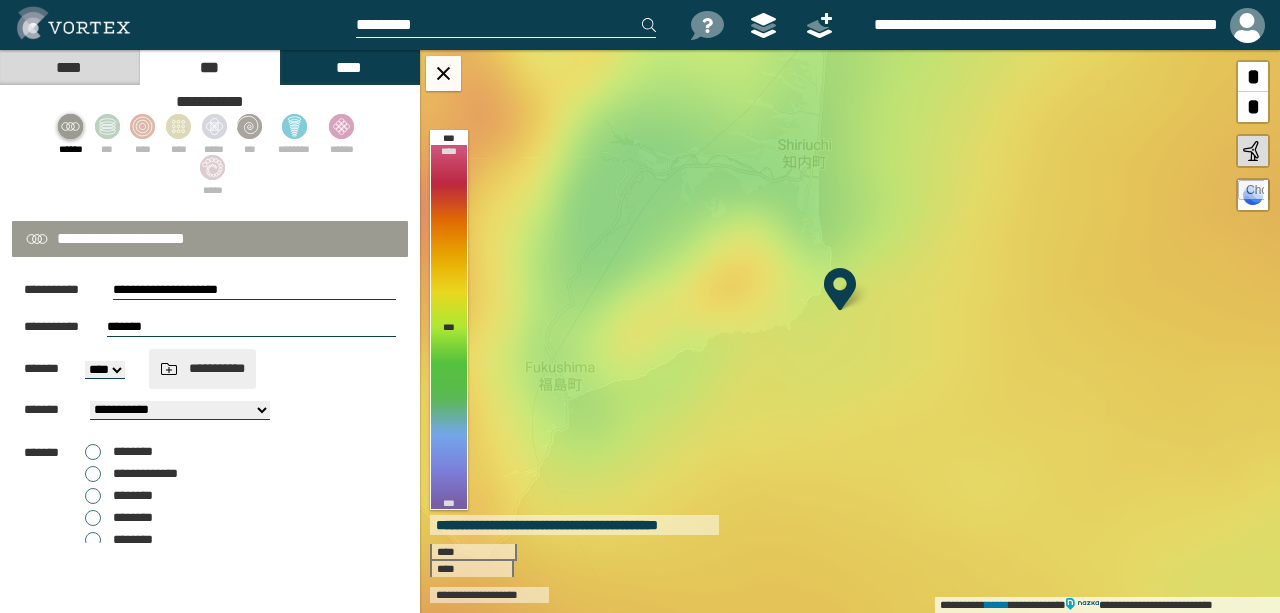 click on "**********" at bounding box center (202, 368) 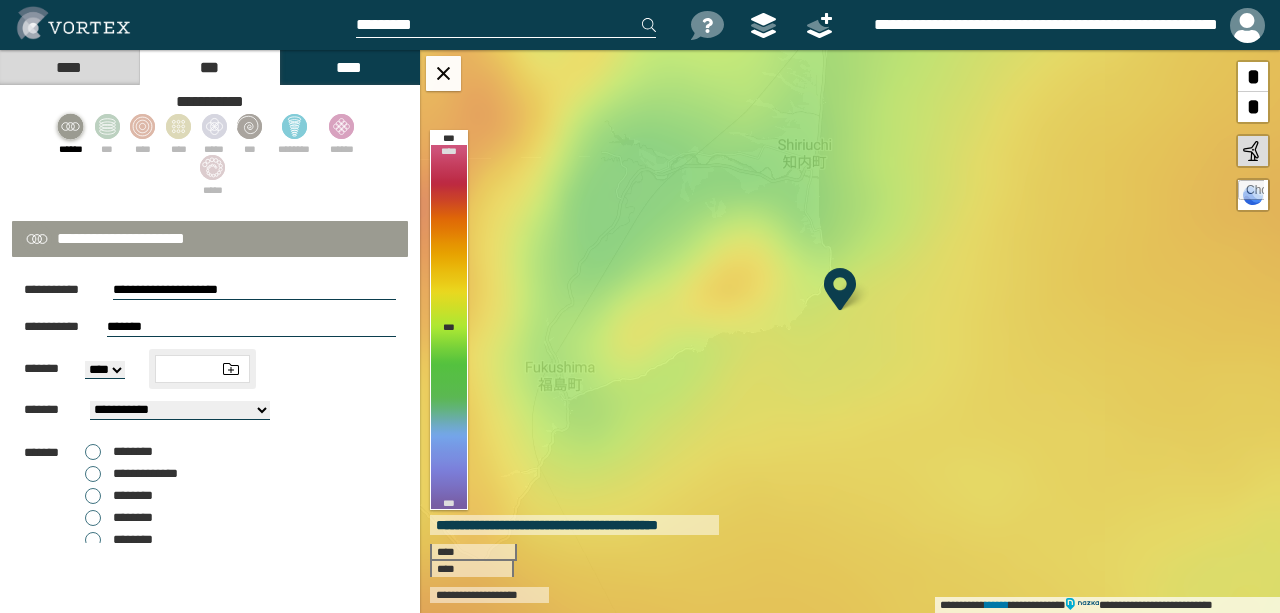 paste on "**" 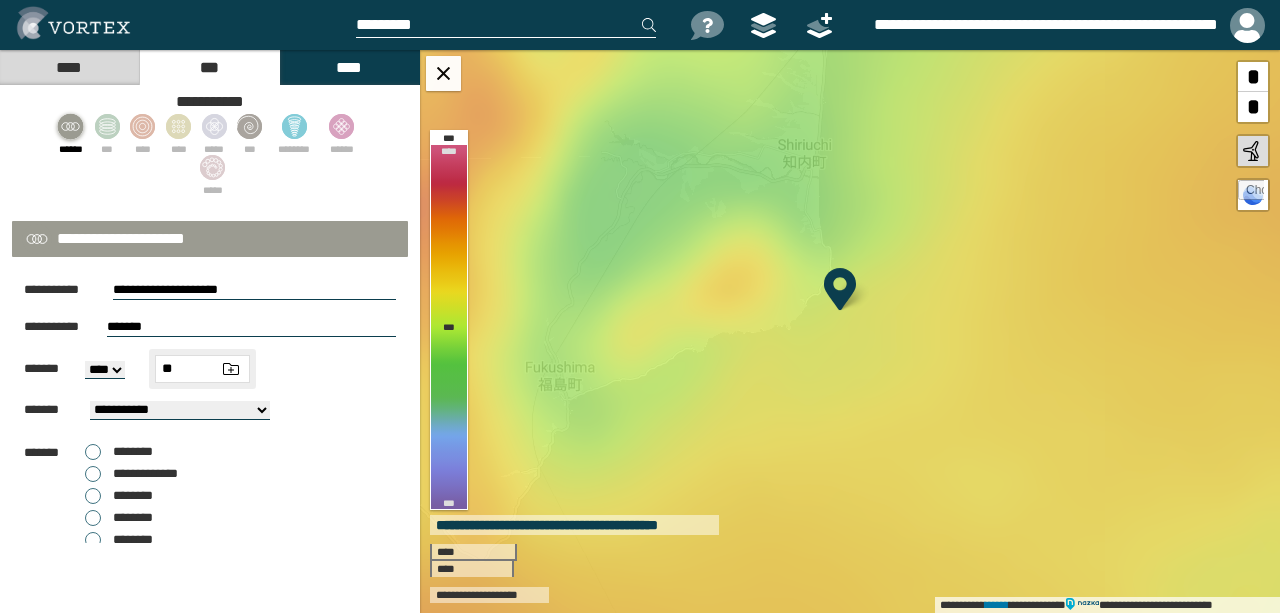 type on "**" 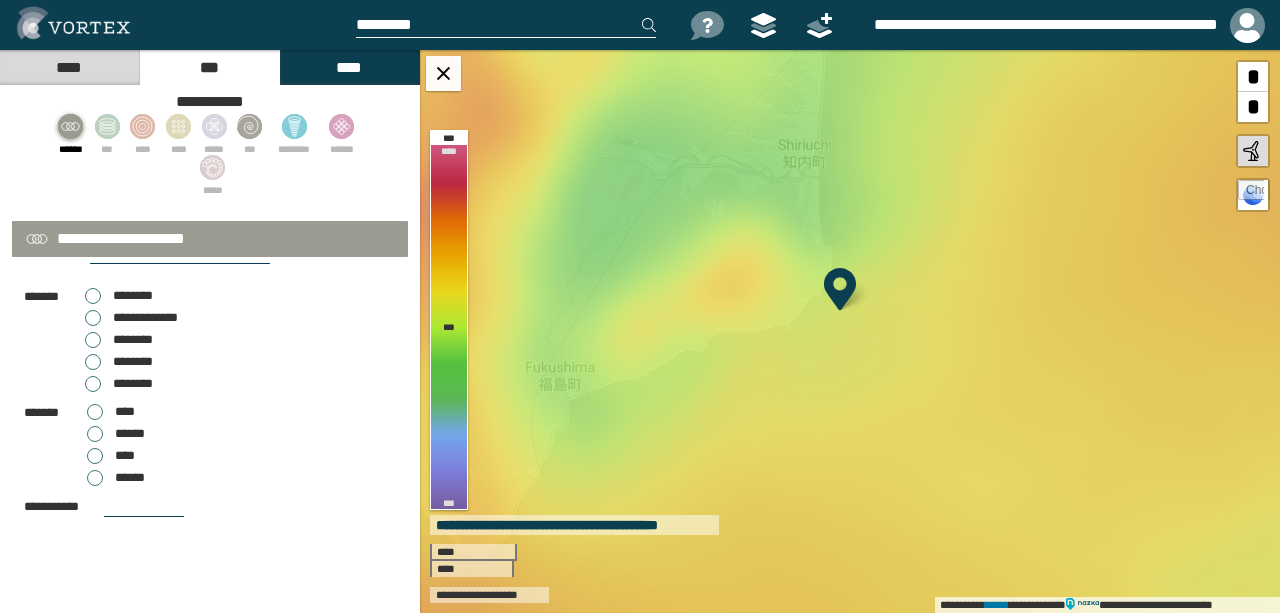 scroll, scrollTop: 132, scrollLeft: 0, axis: vertical 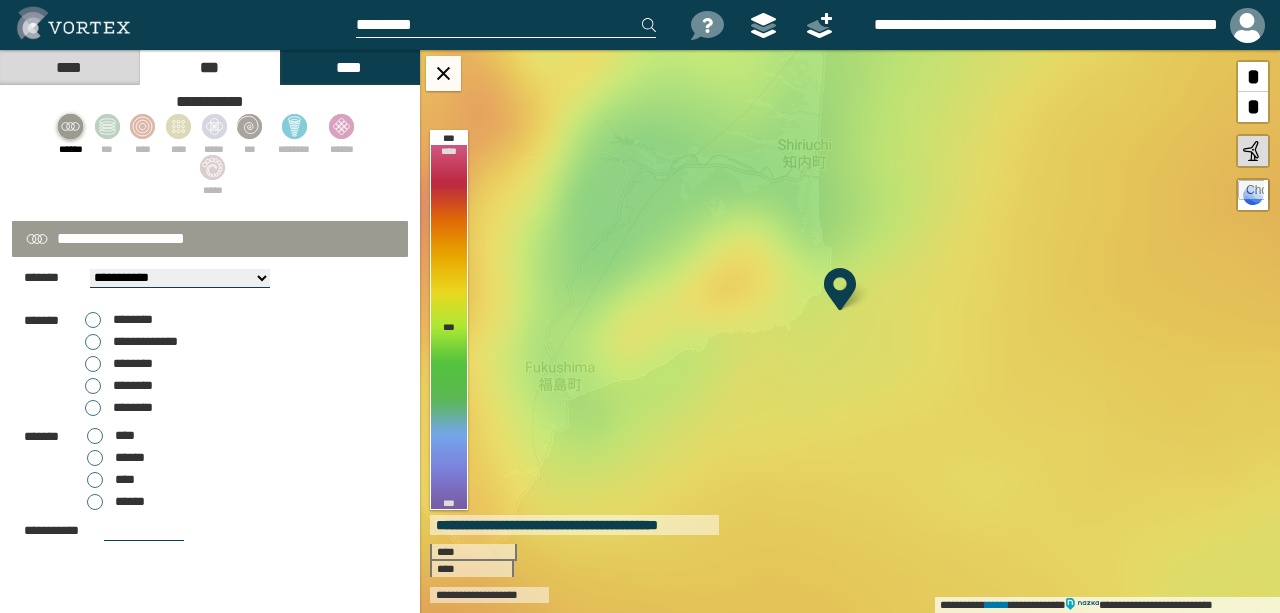click on "**********" at bounding box center (131, 342) 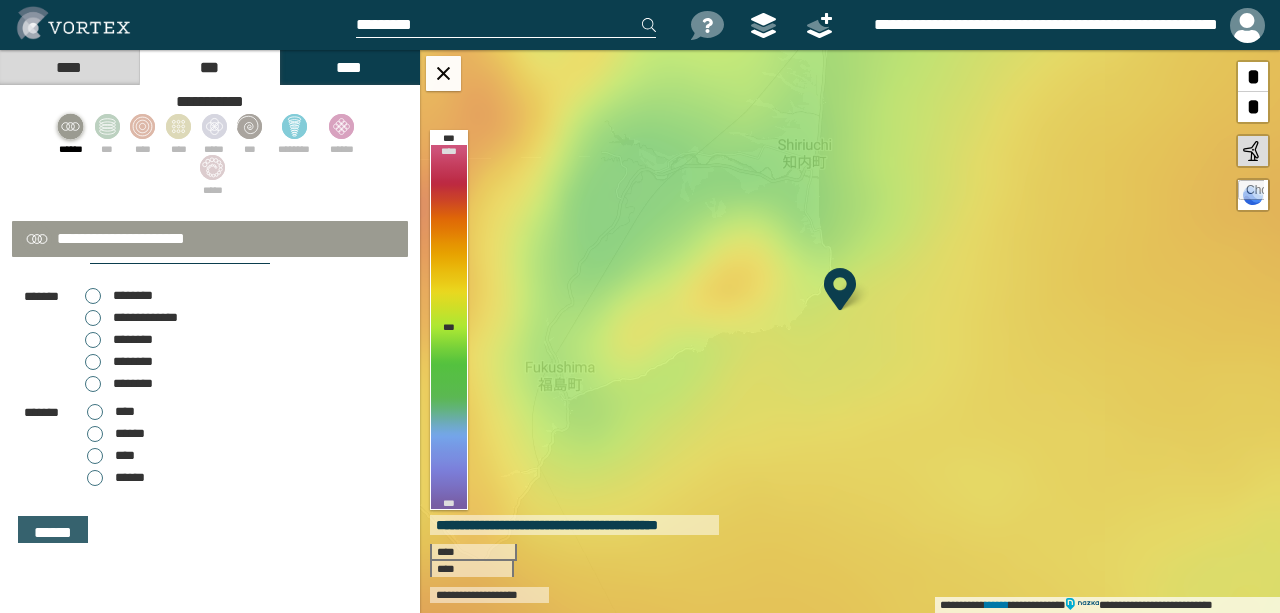 scroll, scrollTop: 168, scrollLeft: 0, axis: vertical 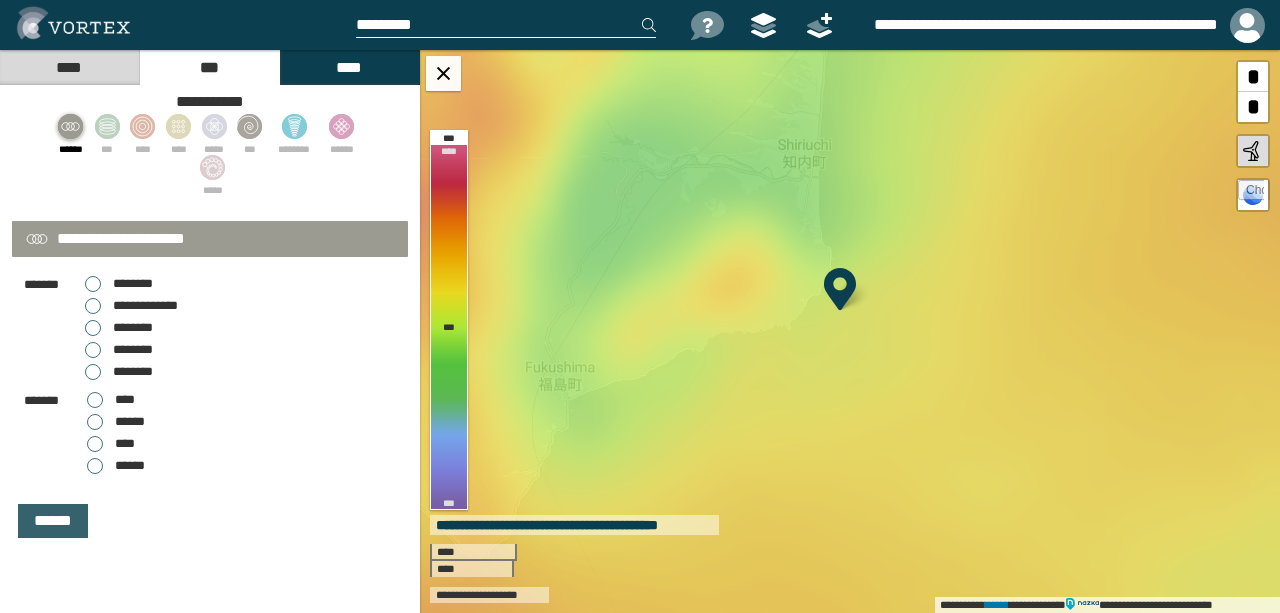 click on "******" at bounding box center (53, 521) 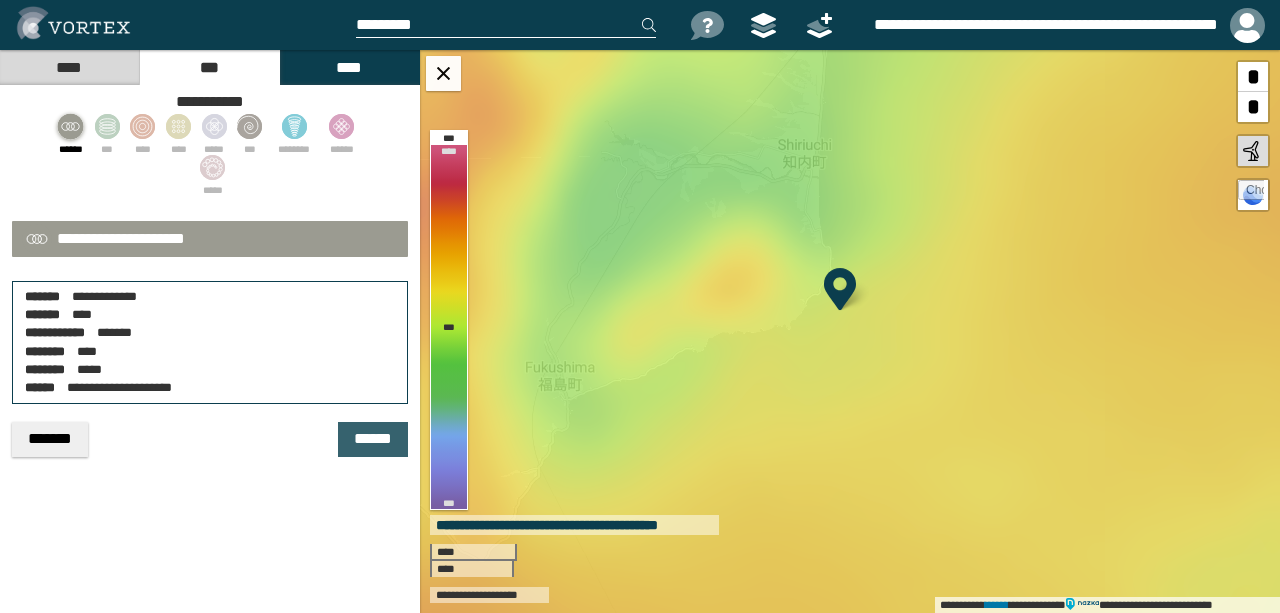 click on "******" at bounding box center [373, 439] 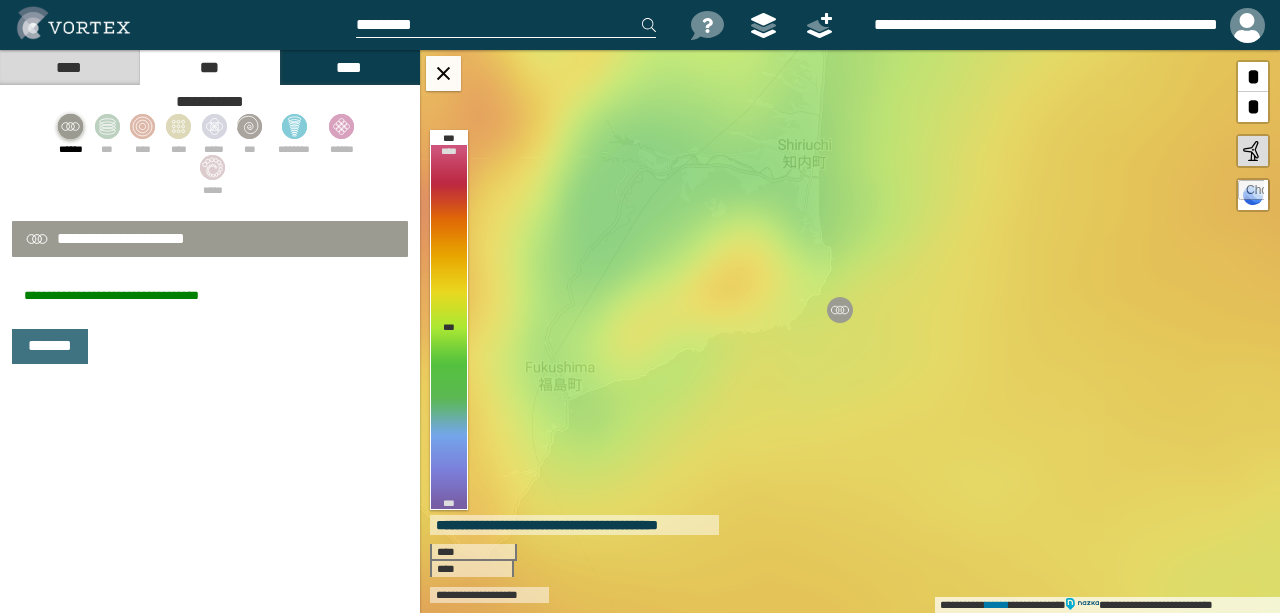 click on "****" at bounding box center [349, 67] 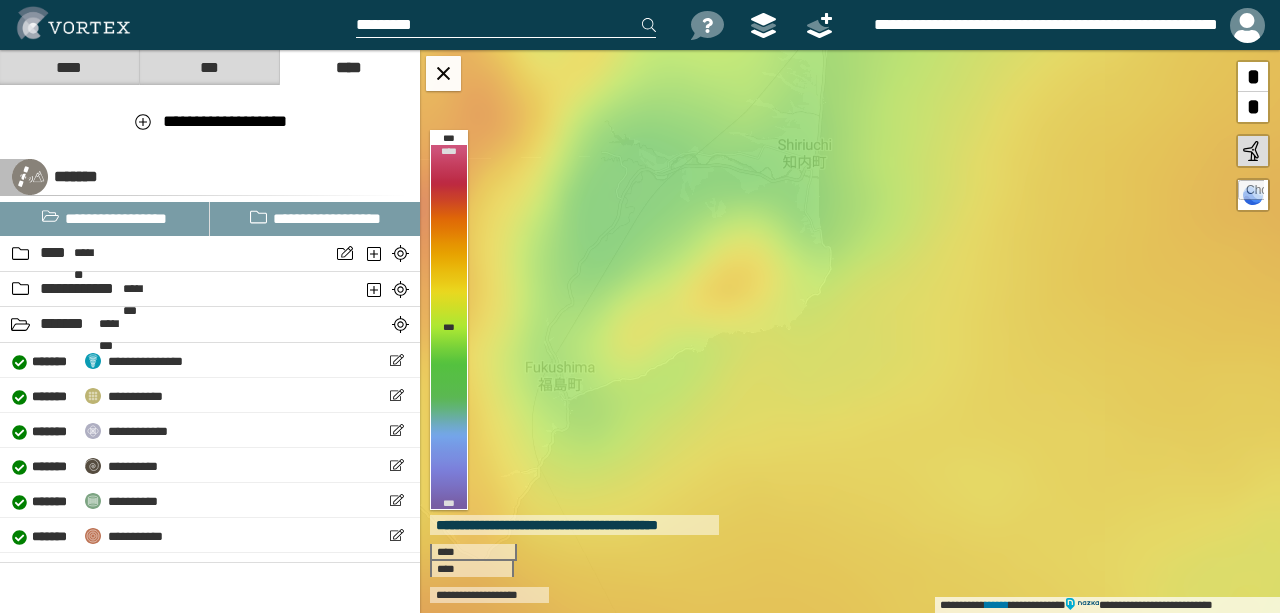 scroll, scrollTop: 0, scrollLeft: 0, axis: both 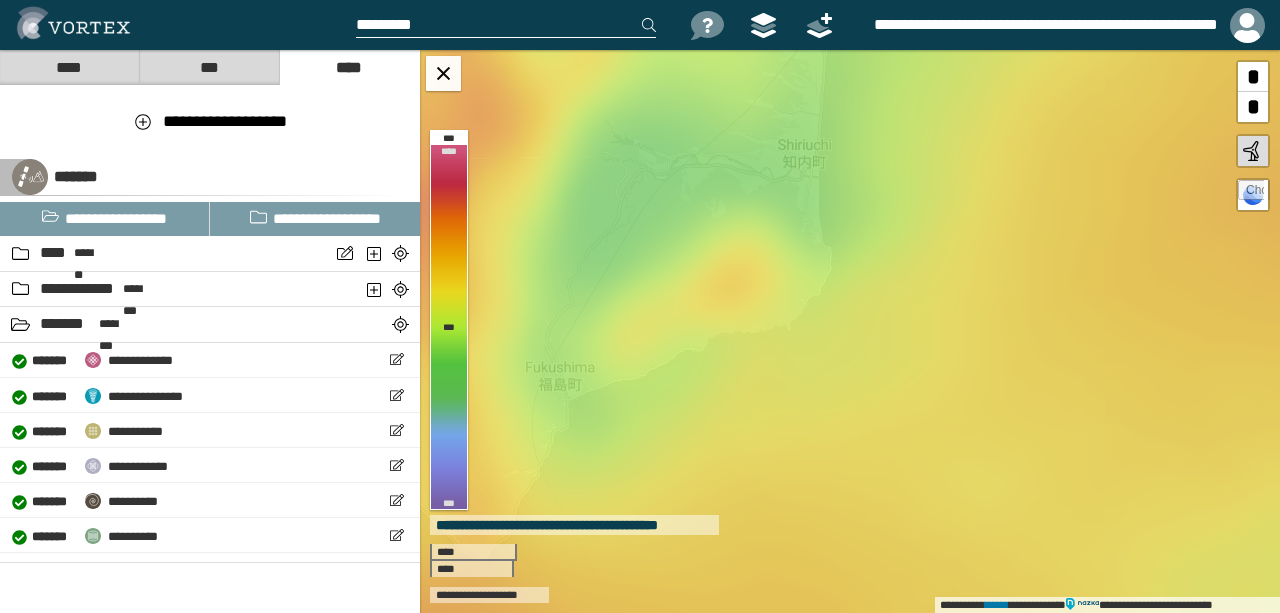 click on "***" at bounding box center (209, 67) 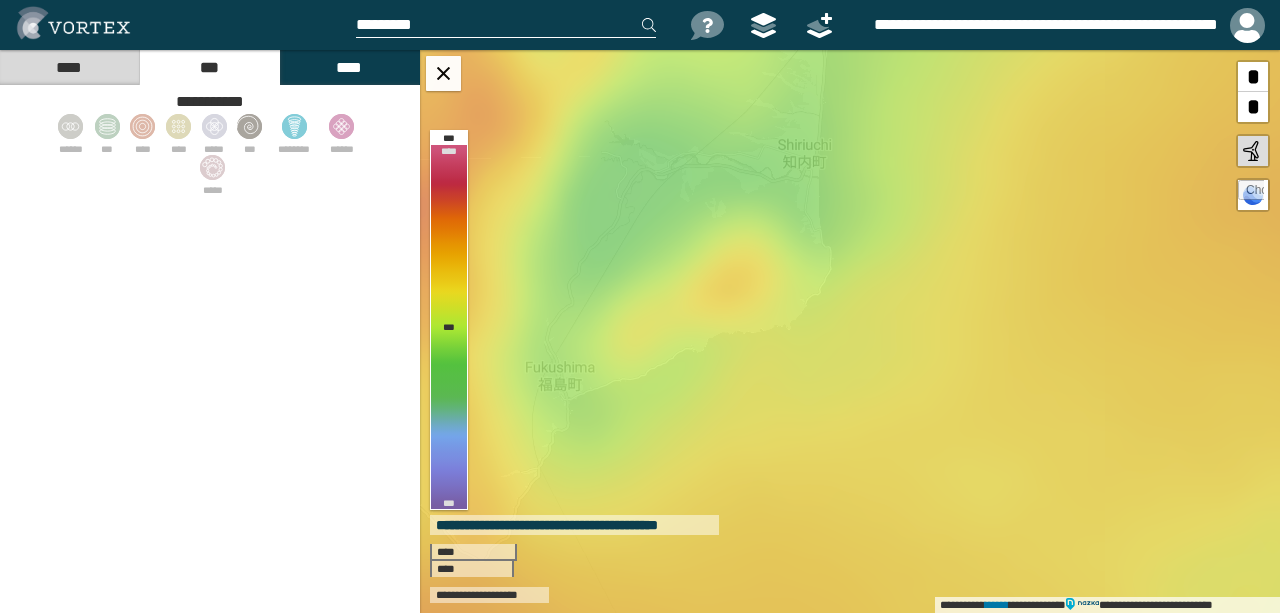 click on "****" at bounding box center [69, 67] 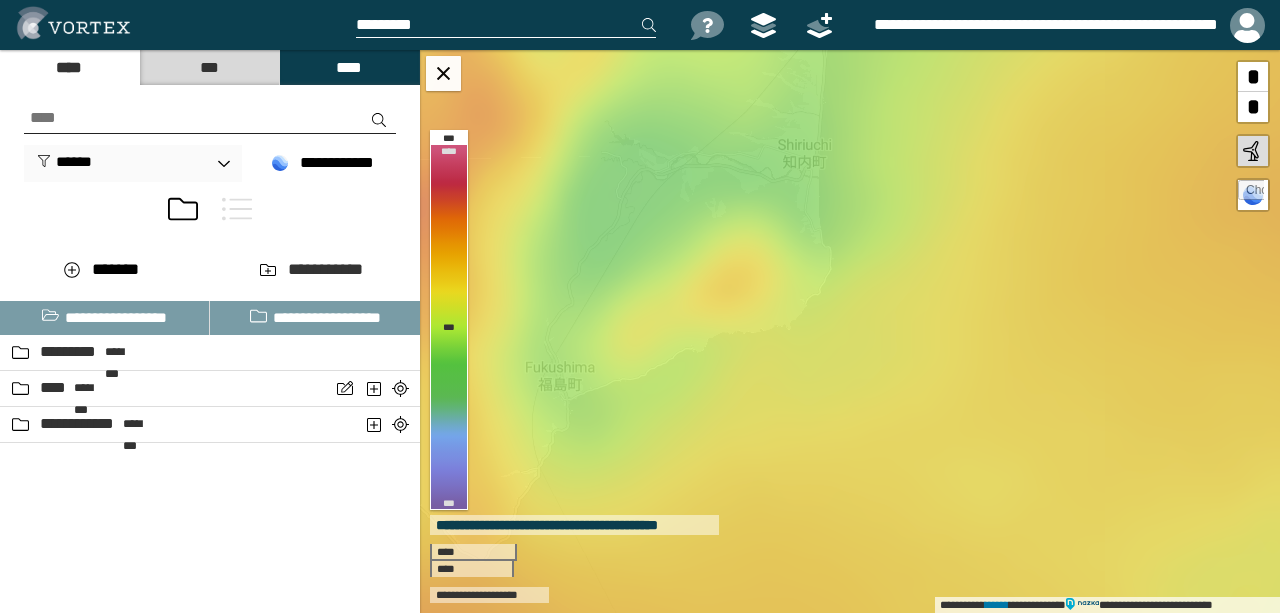 click on "***" at bounding box center (209, 67) 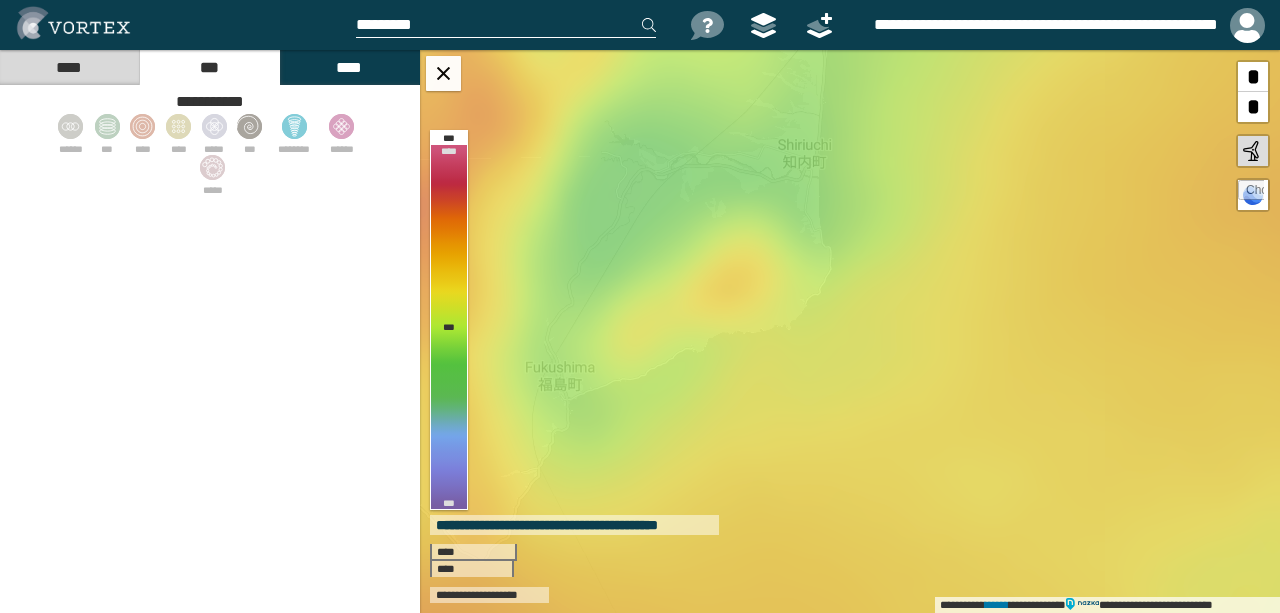 click on "****" at bounding box center [69, 67] 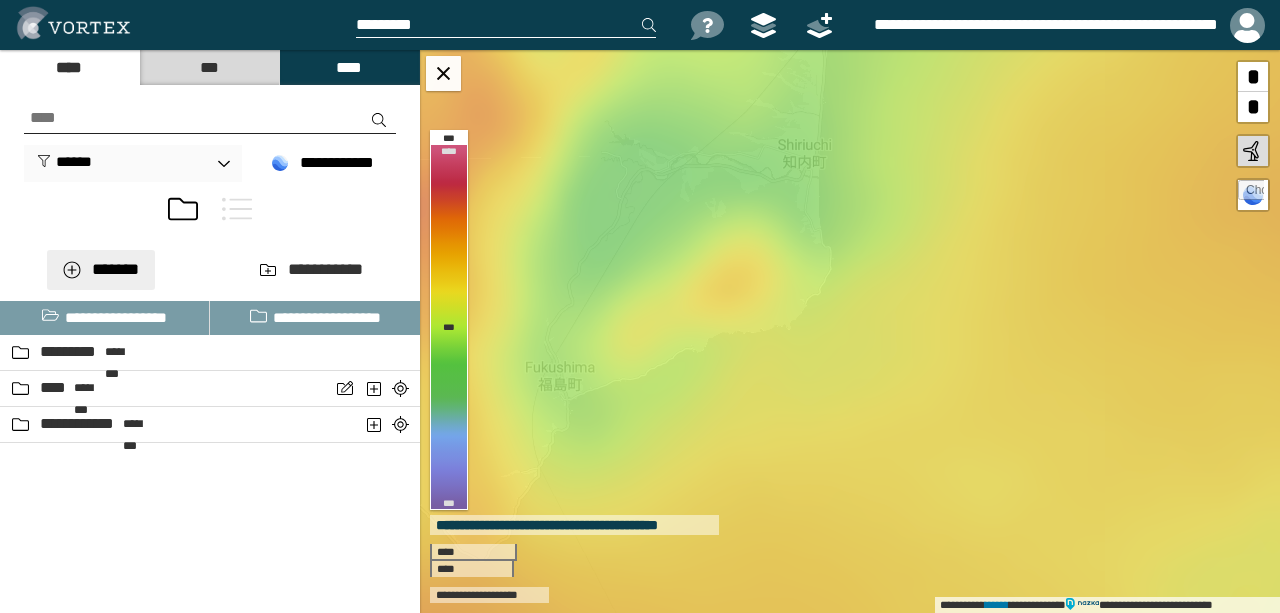 click on "*******" at bounding box center (101, 270) 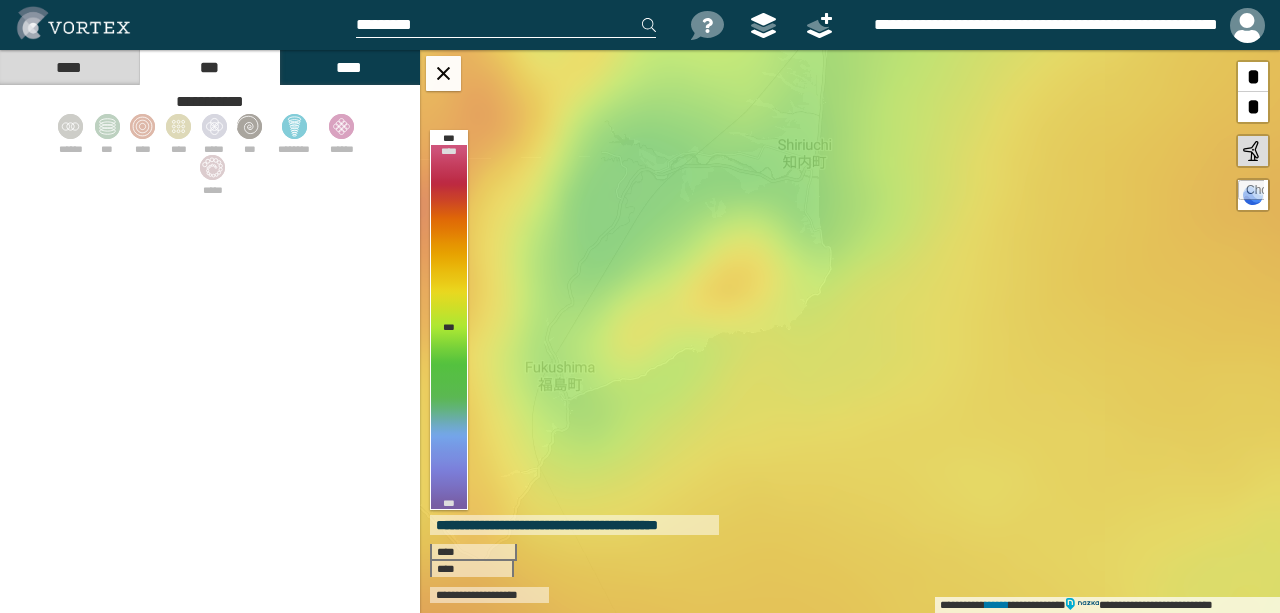 click on "****" at bounding box center [349, 67] 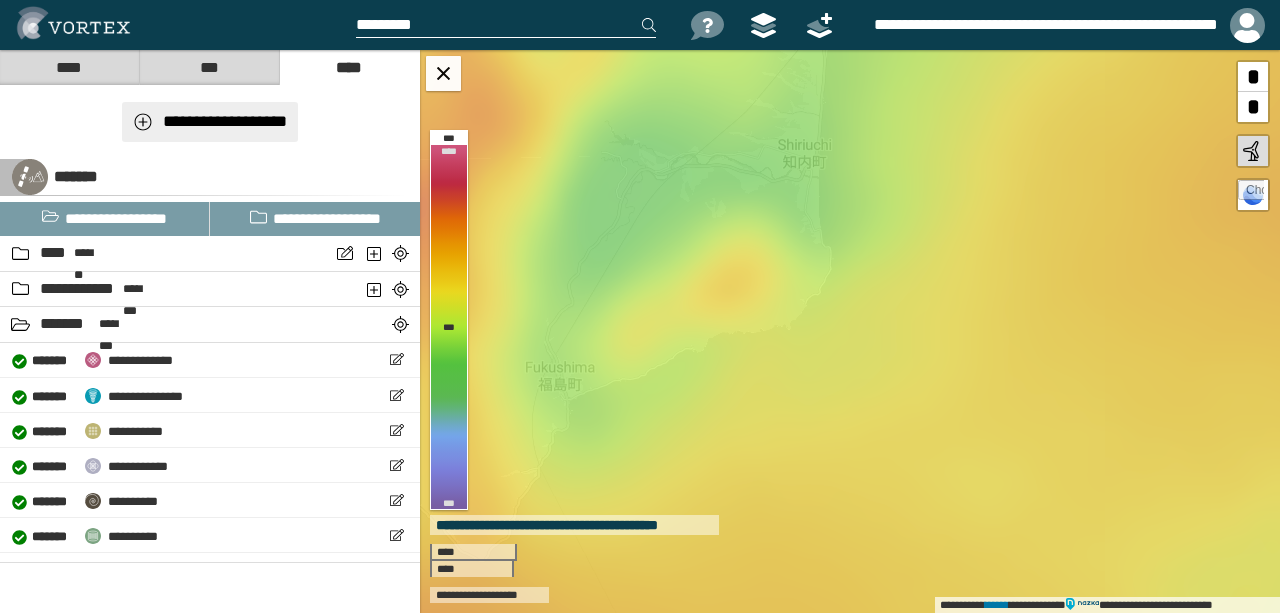 click on "**********" at bounding box center [210, 122] 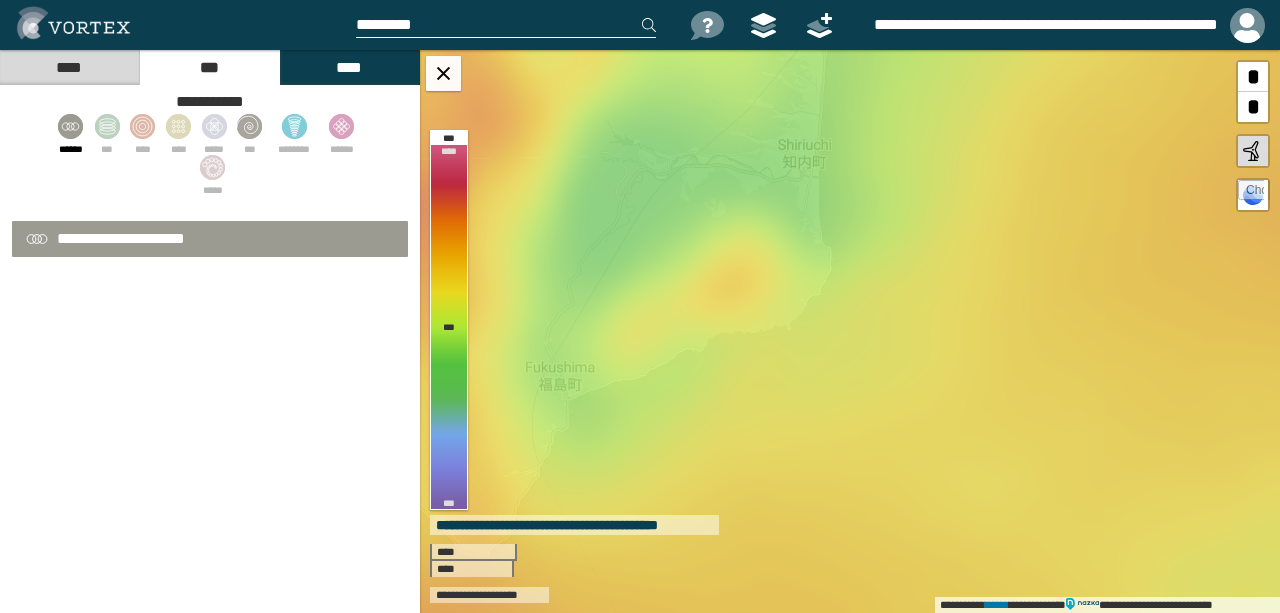 select on "*" 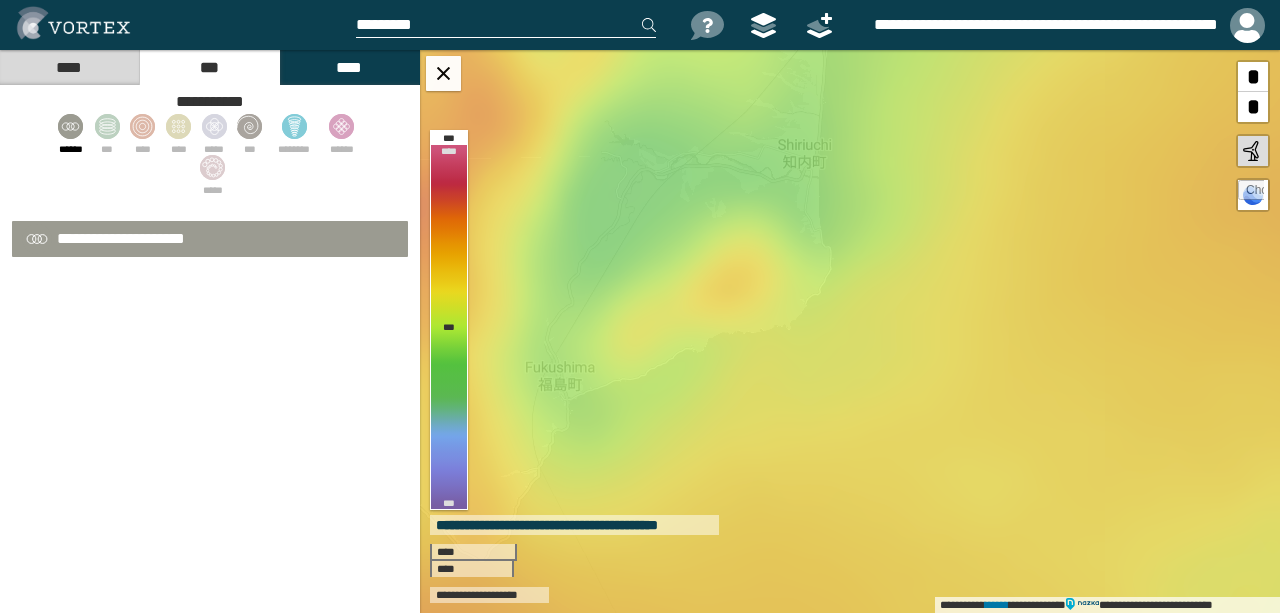 select on "**" 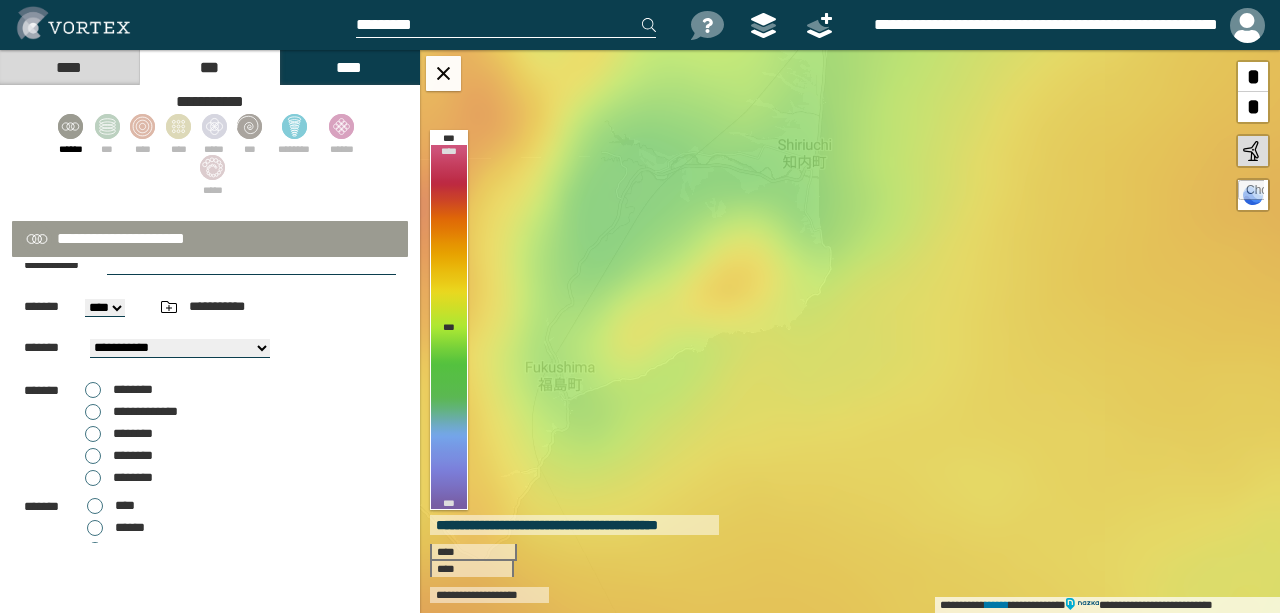 scroll, scrollTop: 0, scrollLeft: 0, axis: both 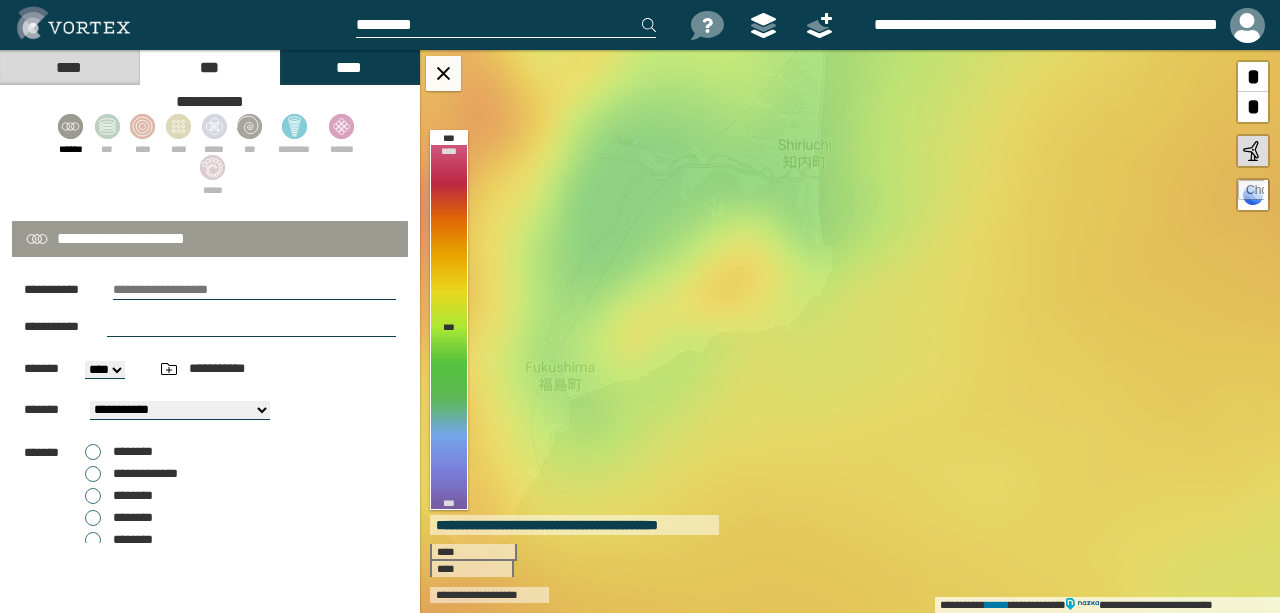 click on "****" at bounding box center [69, 67] 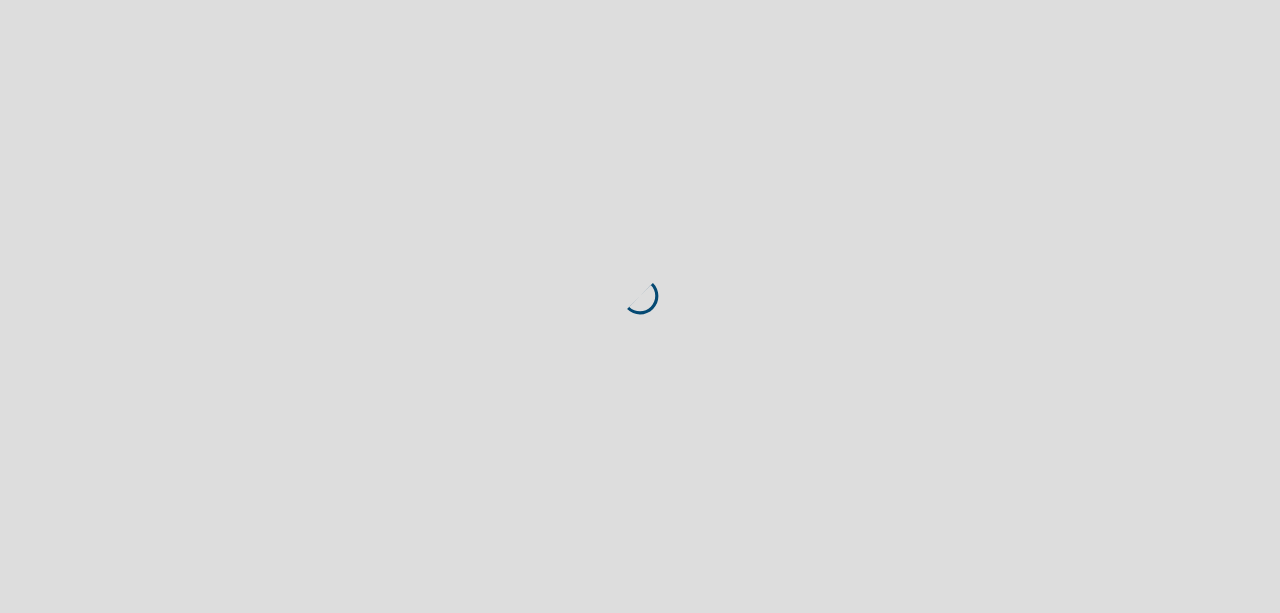 scroll, scrollTop: 0, scrollLeft: 0, axis: both 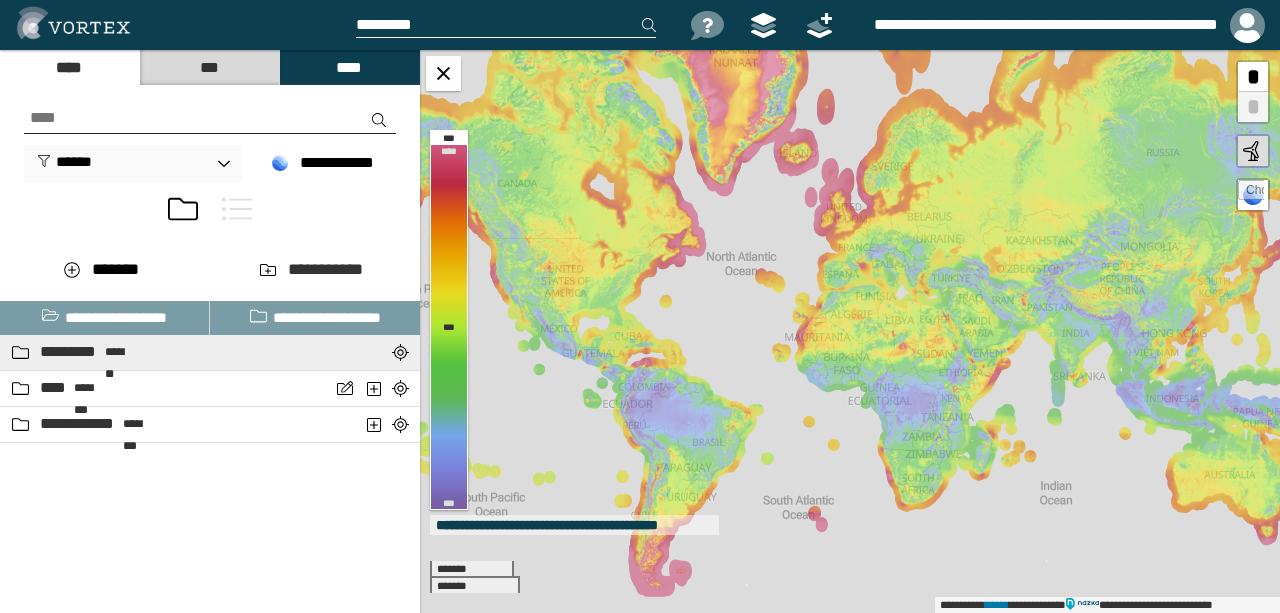click on "*********" at bounding box center [70, 352] 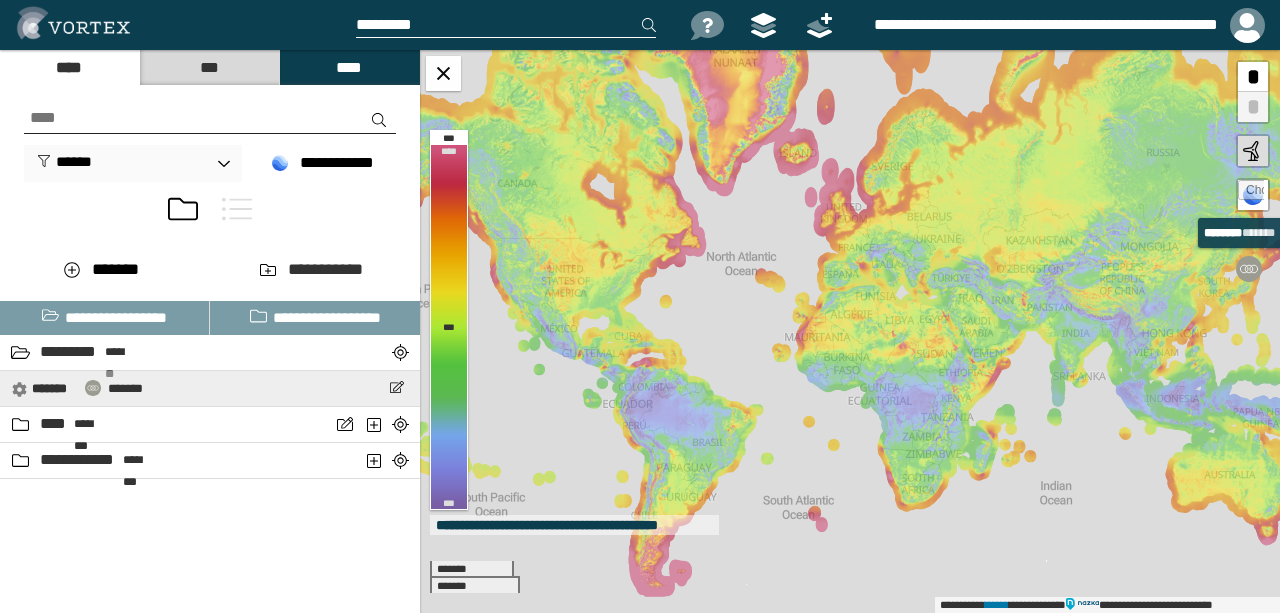 click on "**********" at bounding box center [77, 388] 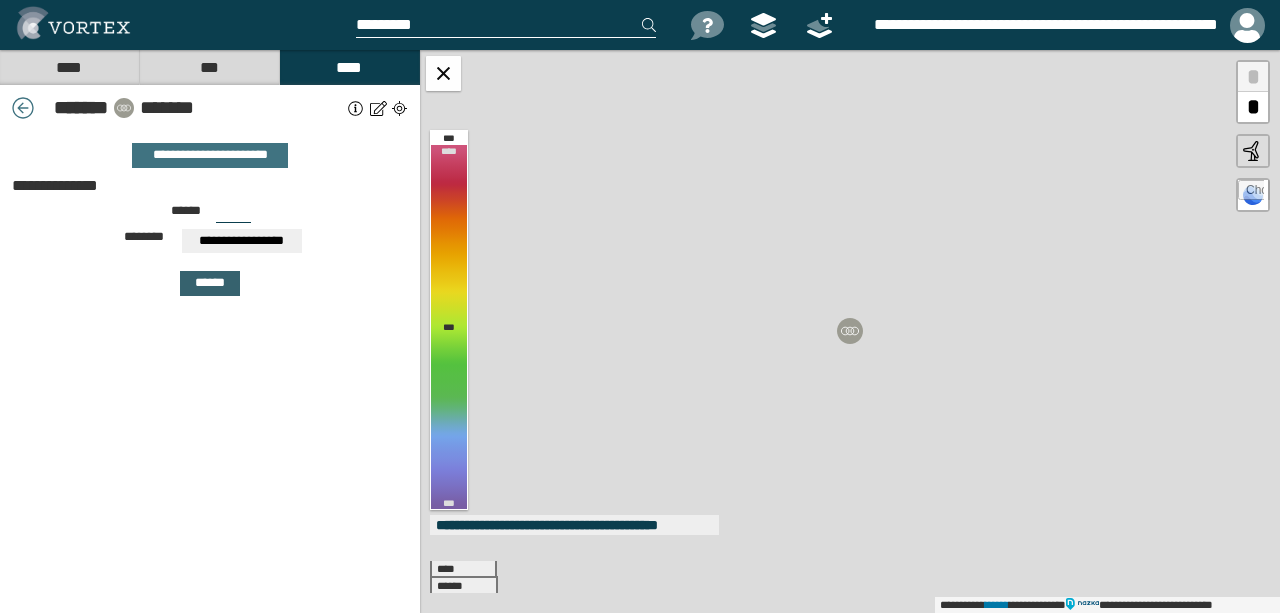 click on "******" at bounding box center (210, 283) 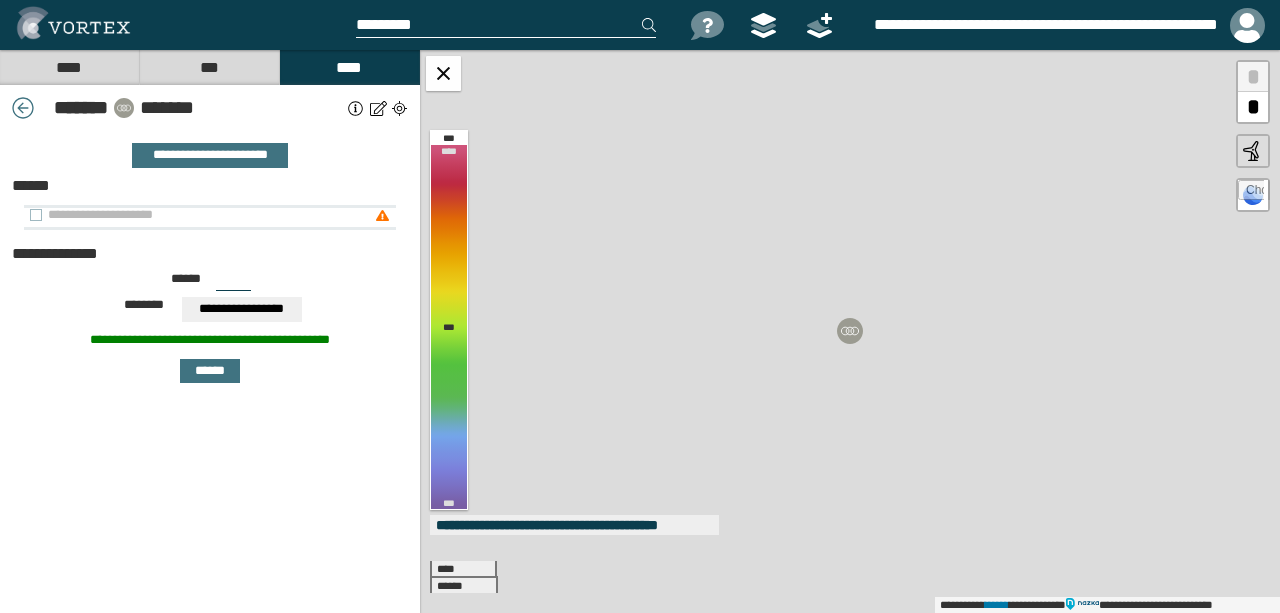 click on "**********" at bounding box center (199, 215) 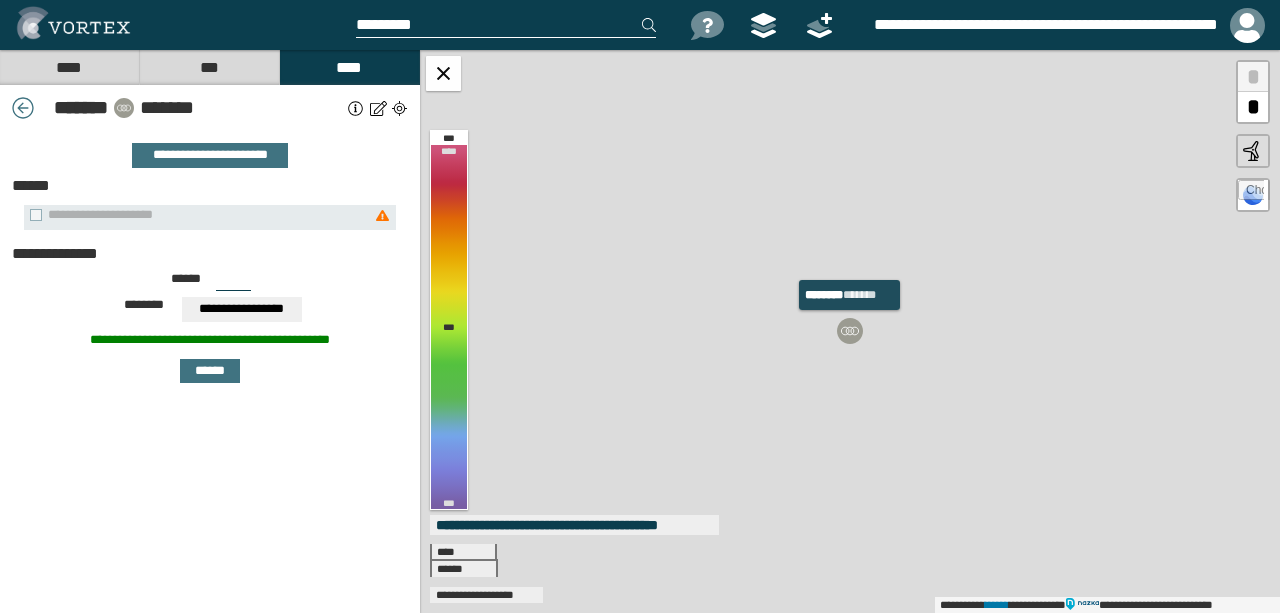 click at bounding box center [850, 331] 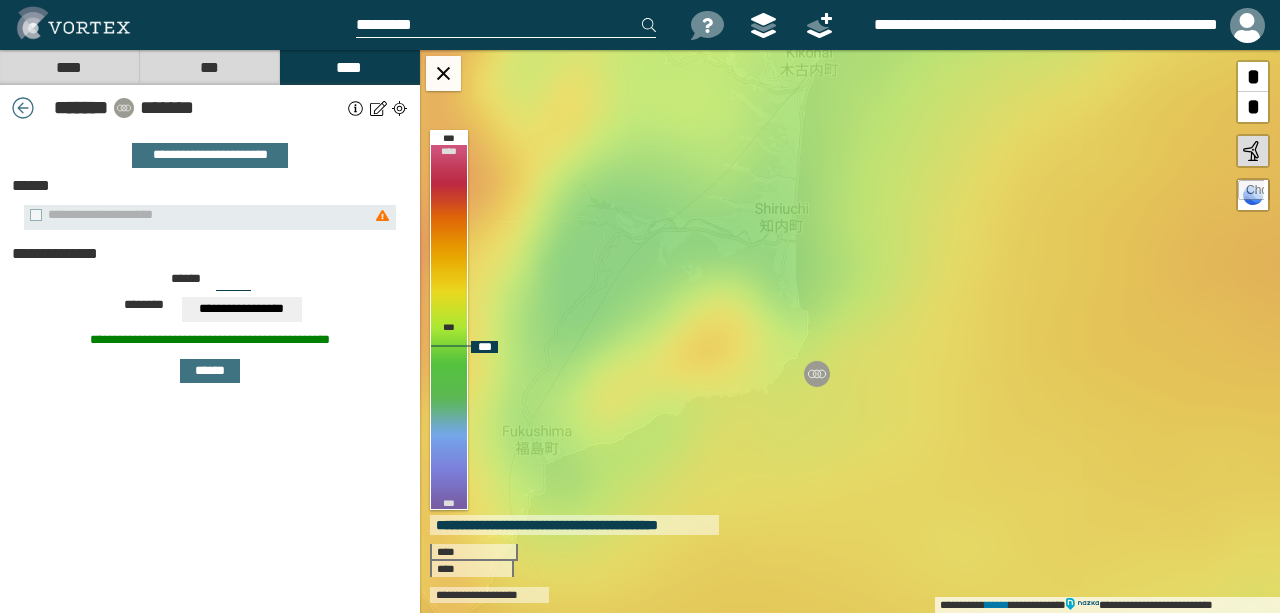 drag, startPoint x: 818, startPoint y: 368, endPoint x: 814, endPoint y: 238, distance: 130.06152 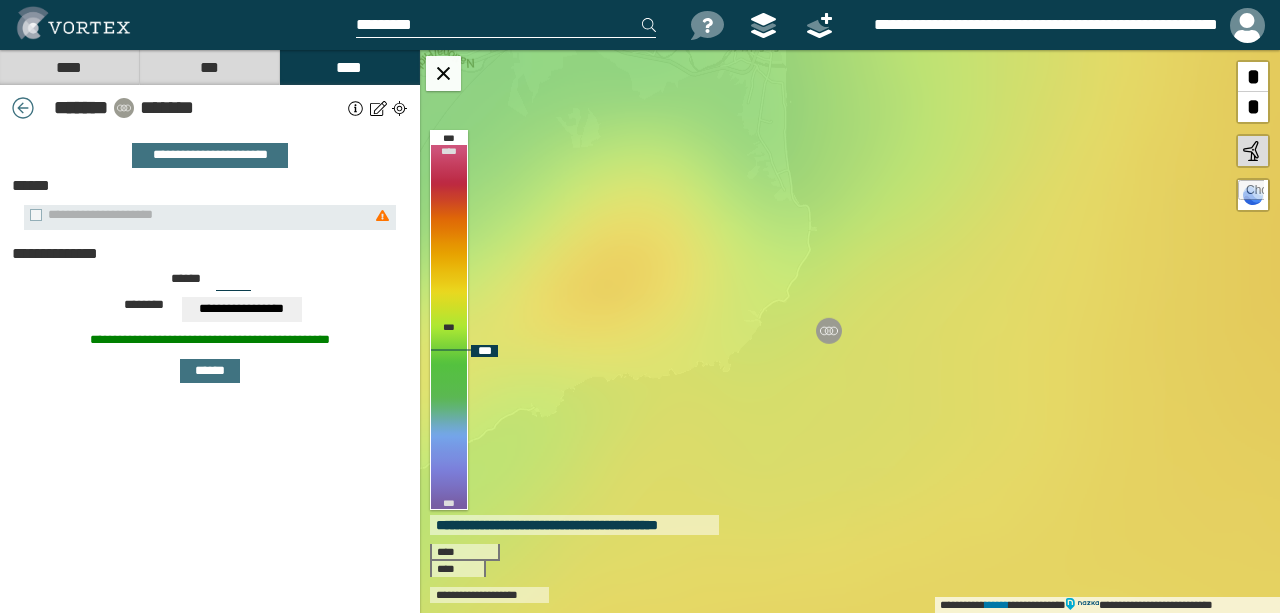 drag, startPoint x: 789, startPoint y: 178, endPoint x: 786, endPoint y: 140, distance: 38.118237 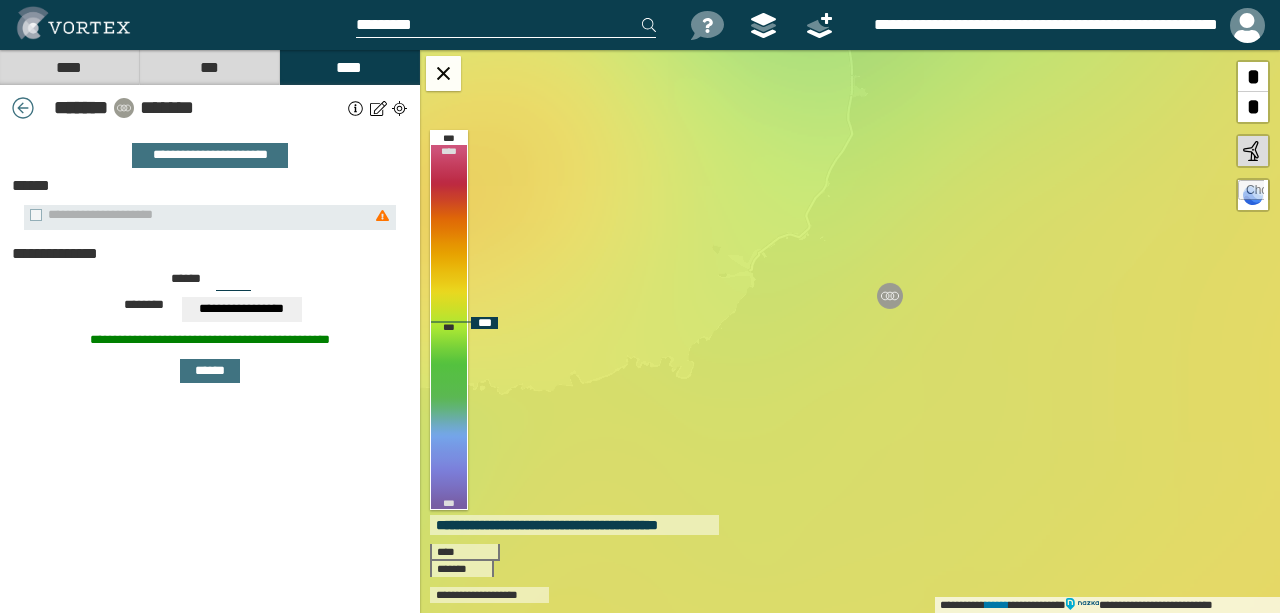 drag, startPoint x: 778, startPoint y: 278, endPoint x: 764, endPoint y: 170, distance: 108.903625 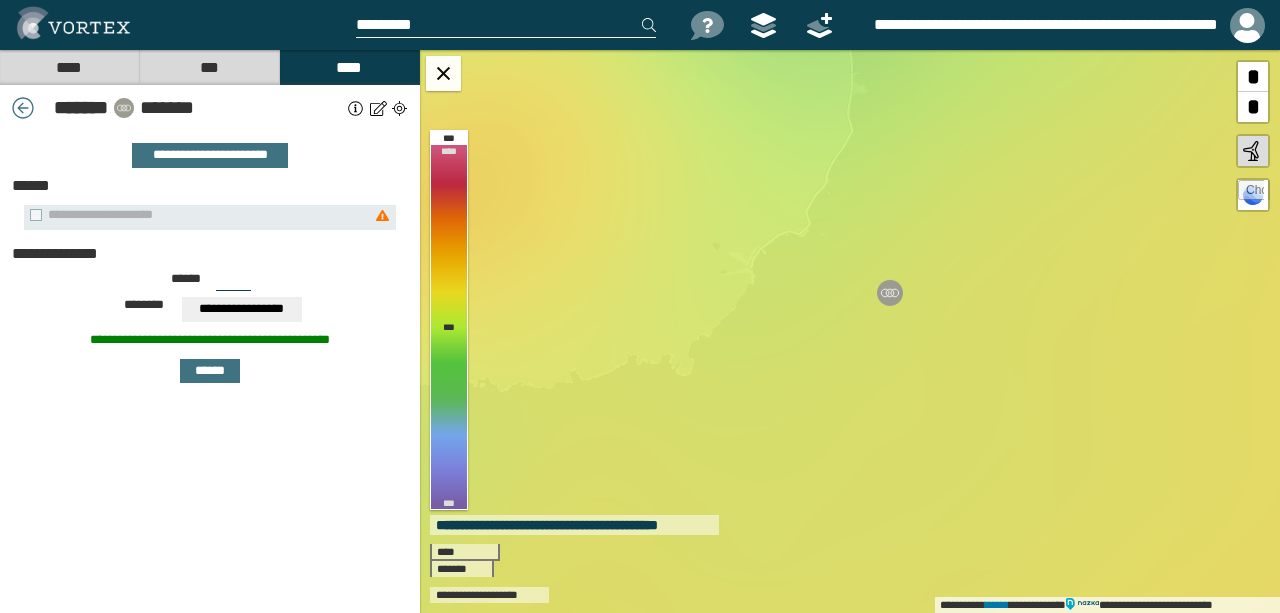 click on "***" at bounding box center (209, 67) 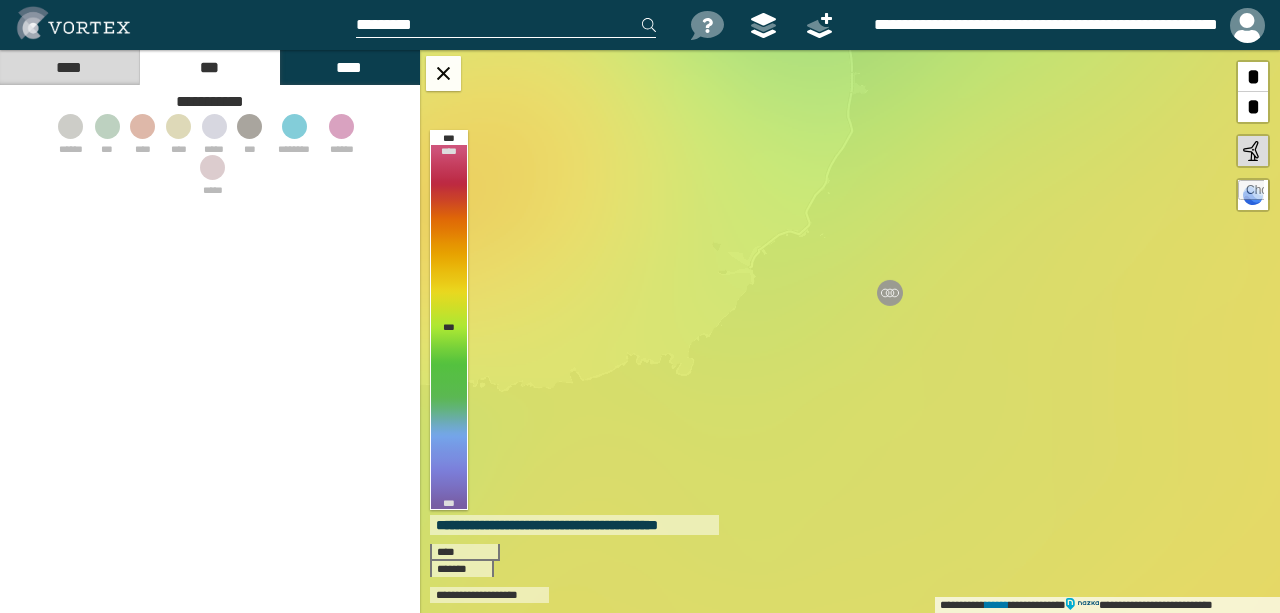 click on "****" at bounding box center (349, 67) 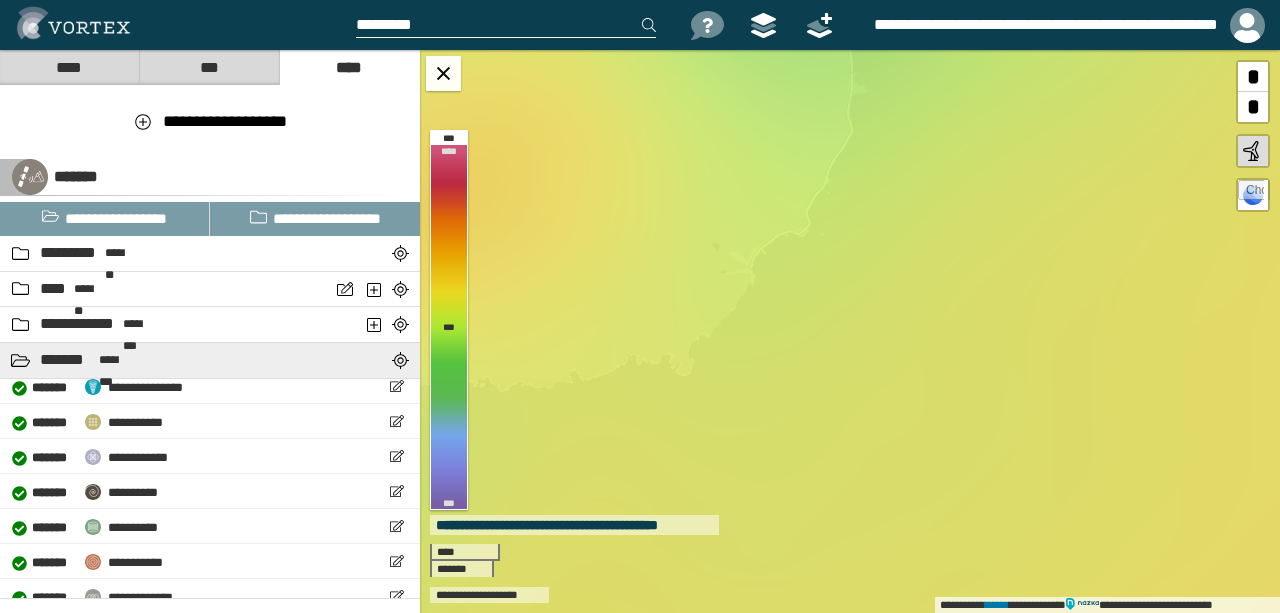 scroll, scrollTop: 0, scrollLeft: 0, axis: both 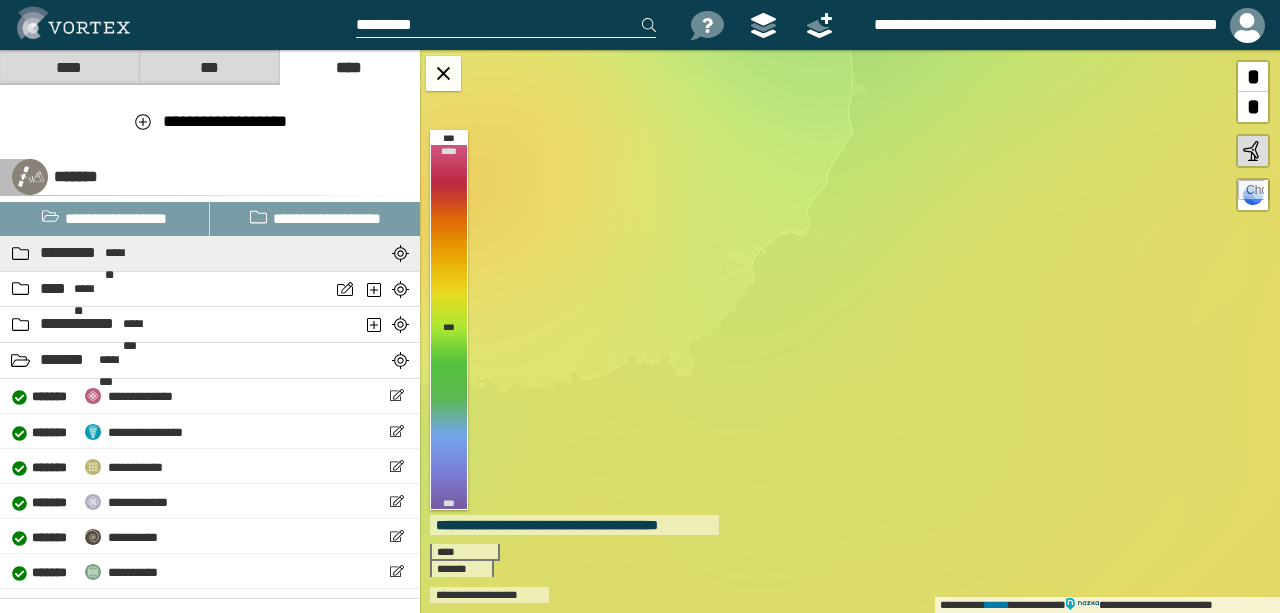 click on "********* *******" at bounding box center (165, 253) 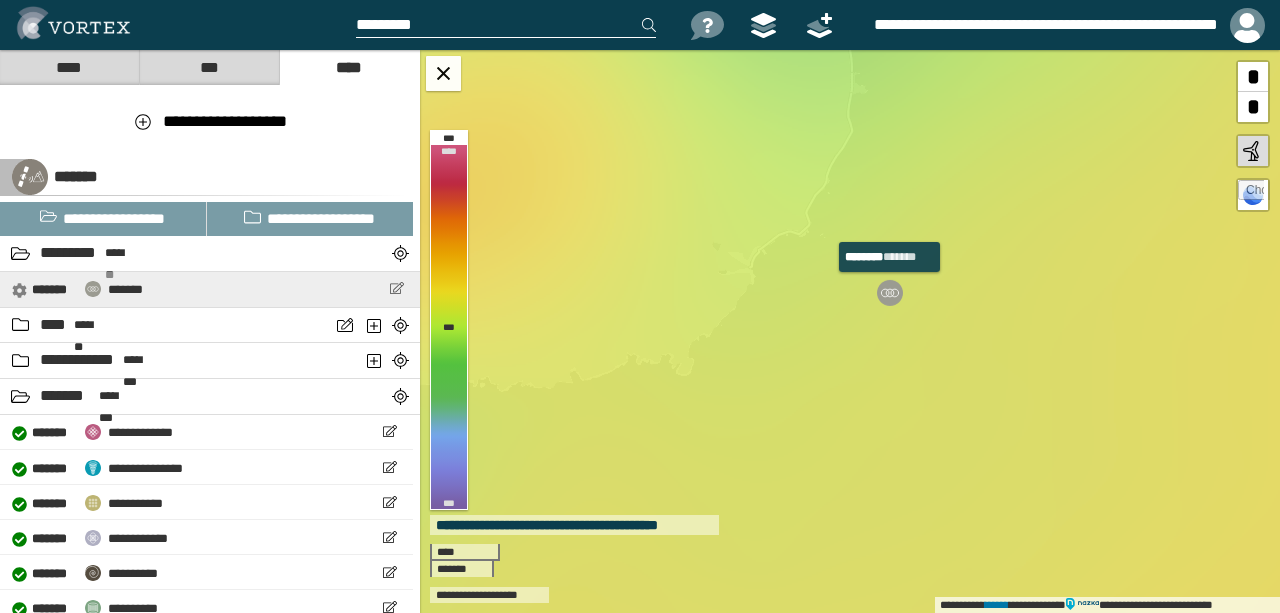 click at bounding box center (396, 288) 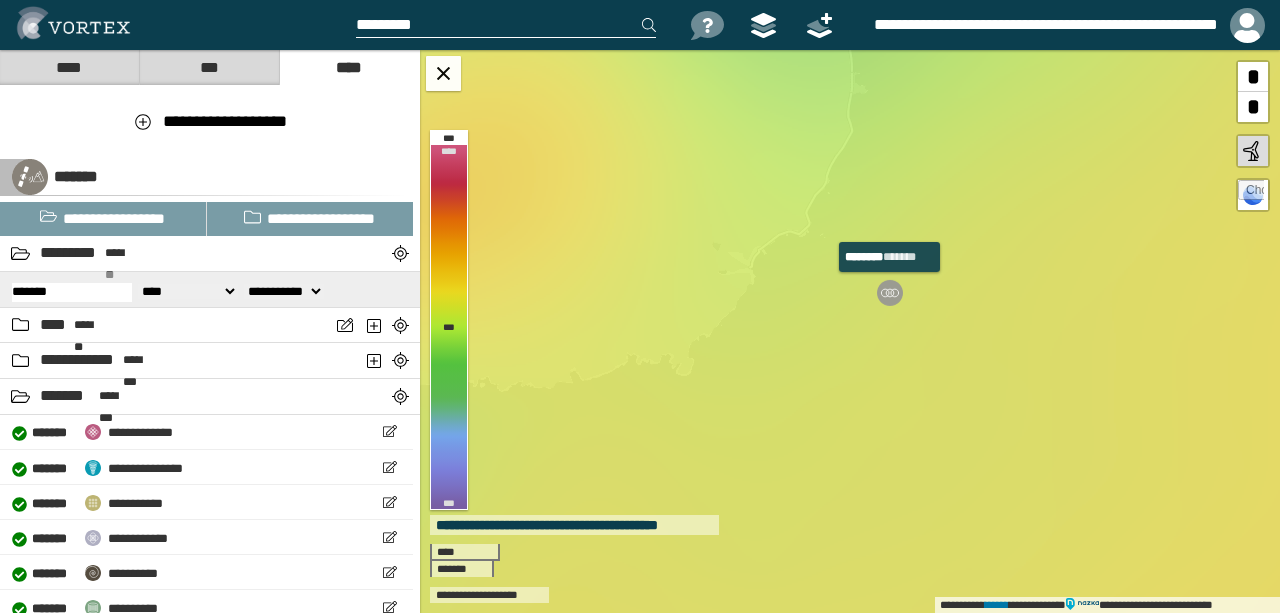 scroll, scrollTop: 0, scrollLeft: 0, axis: both 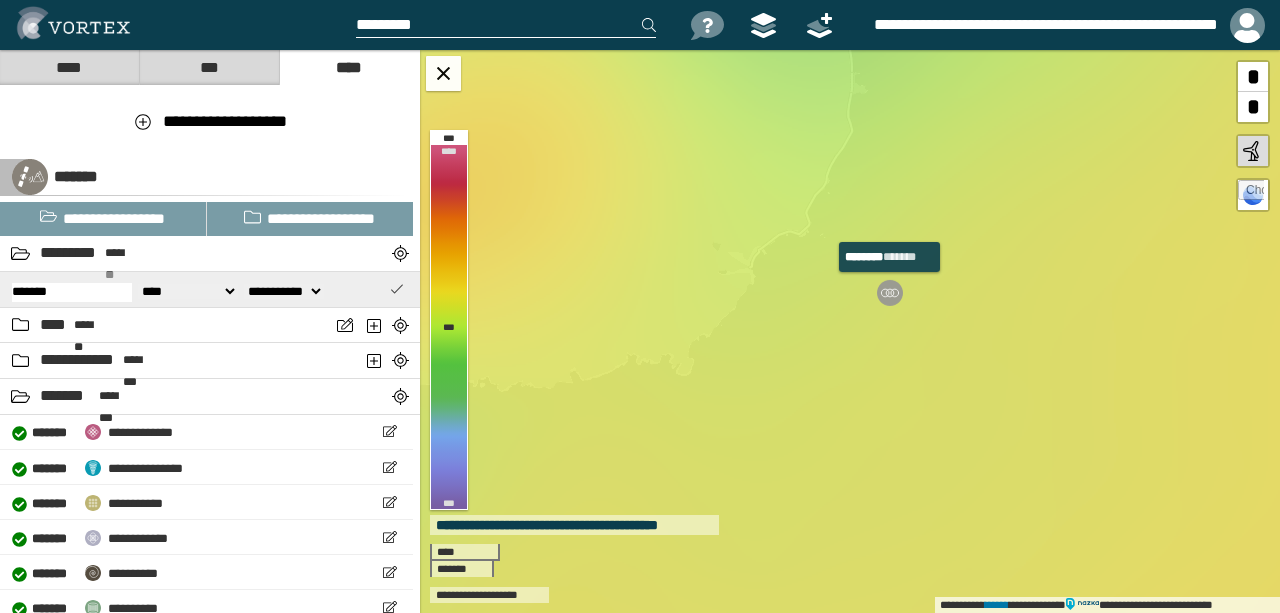 click at bounding box center [396, 288] 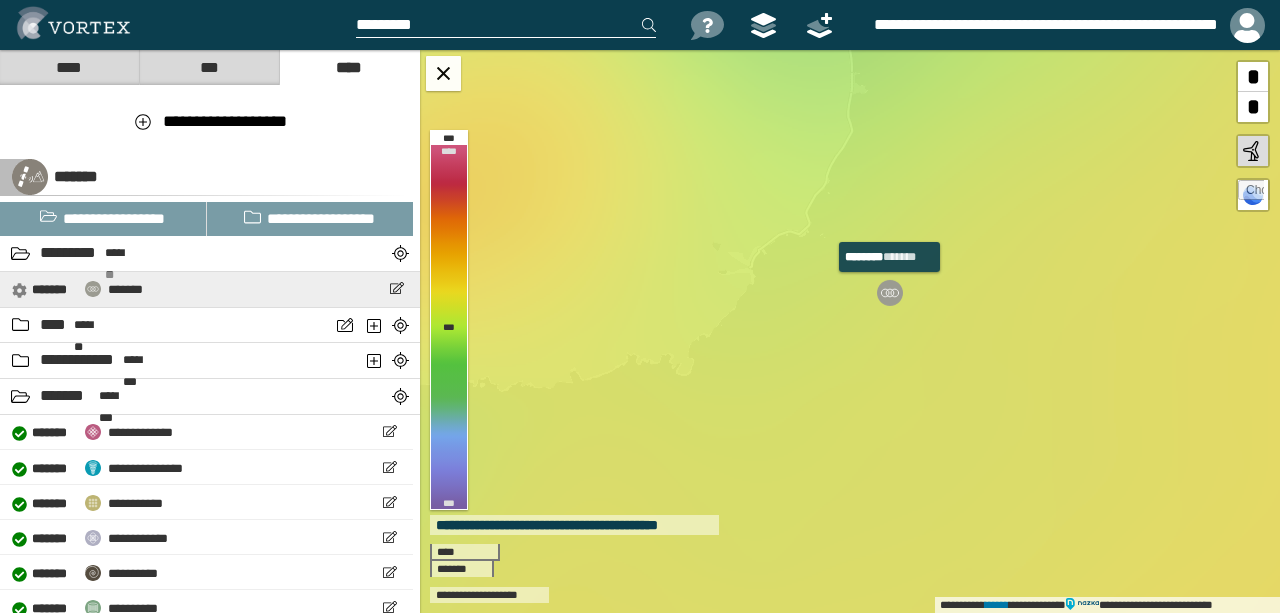 click on "**********" at bounding box center [77, 289] 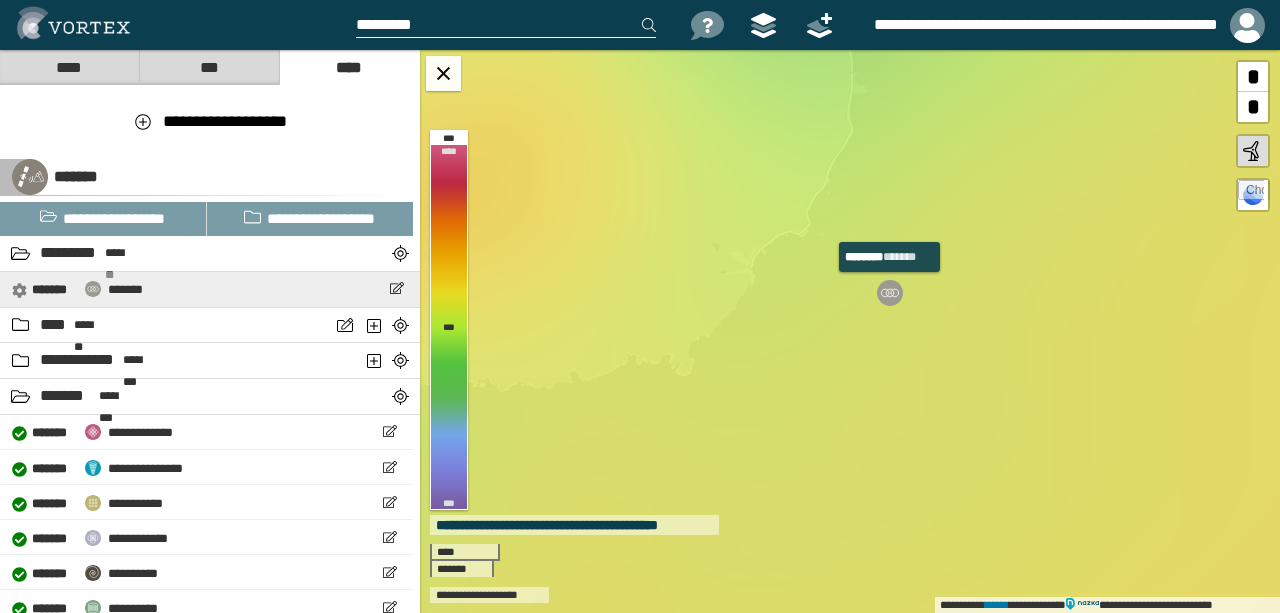select on "*" 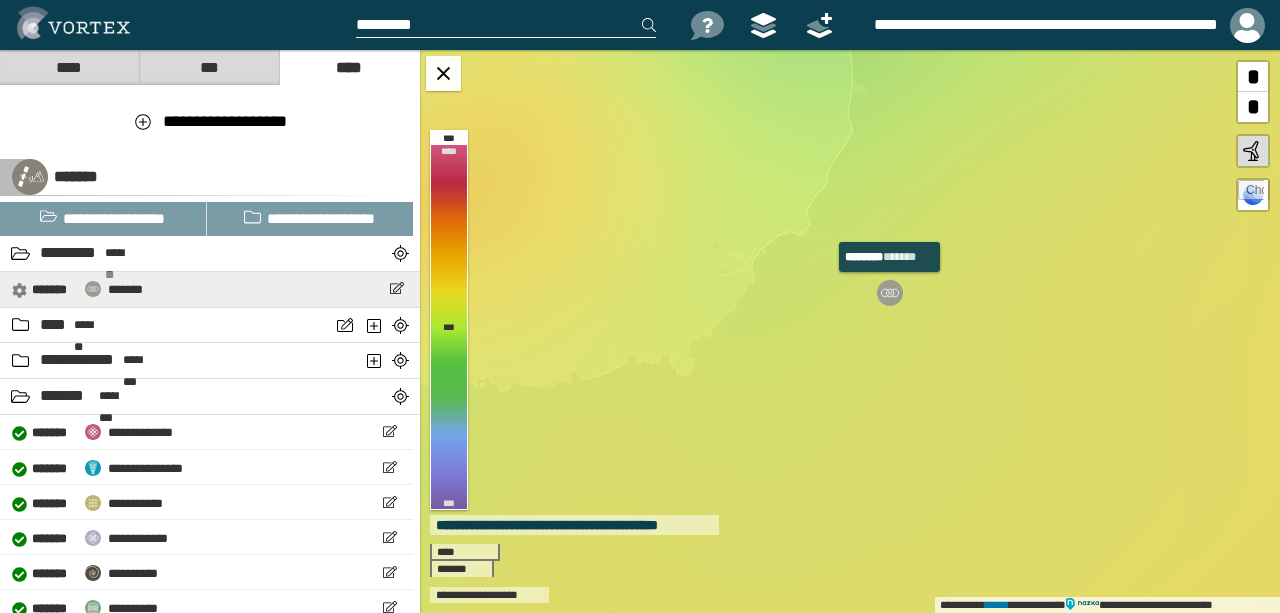 select on "**" 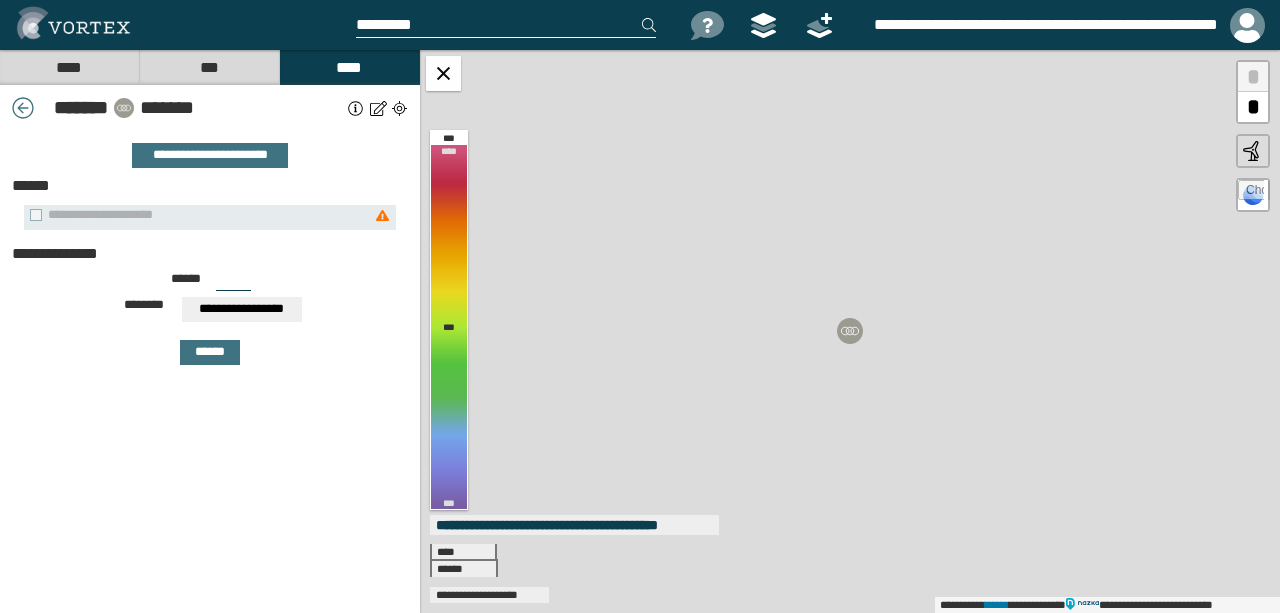 click on "****" at bounding box center (349, 67) 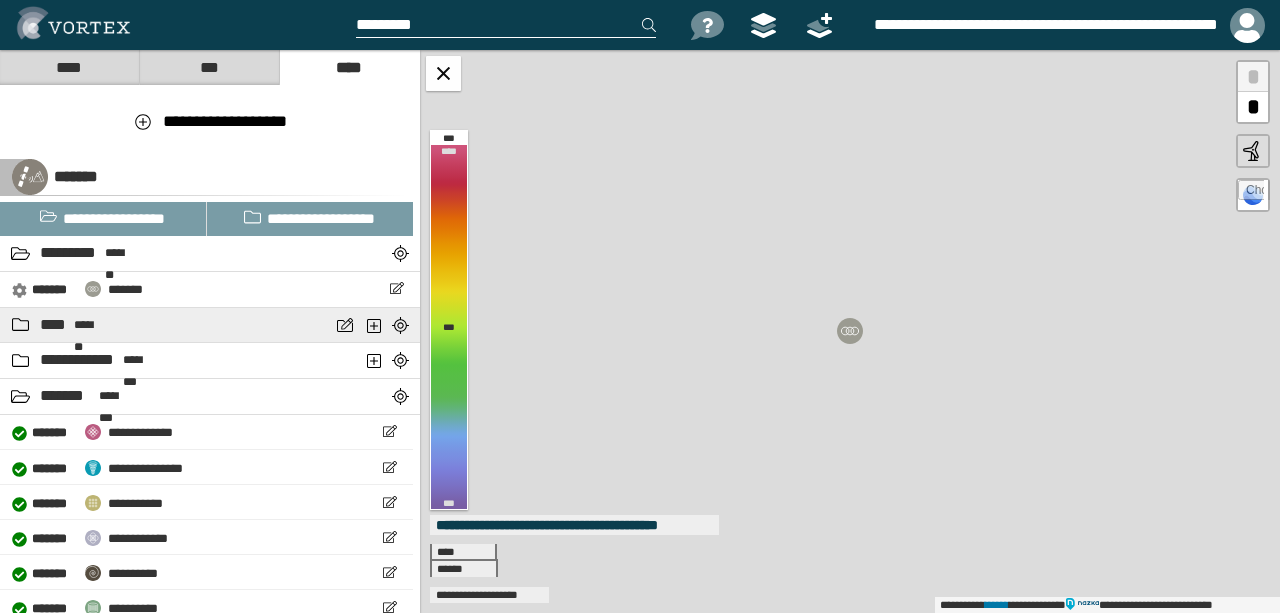 click on "****" at bounding box center (54, 325) 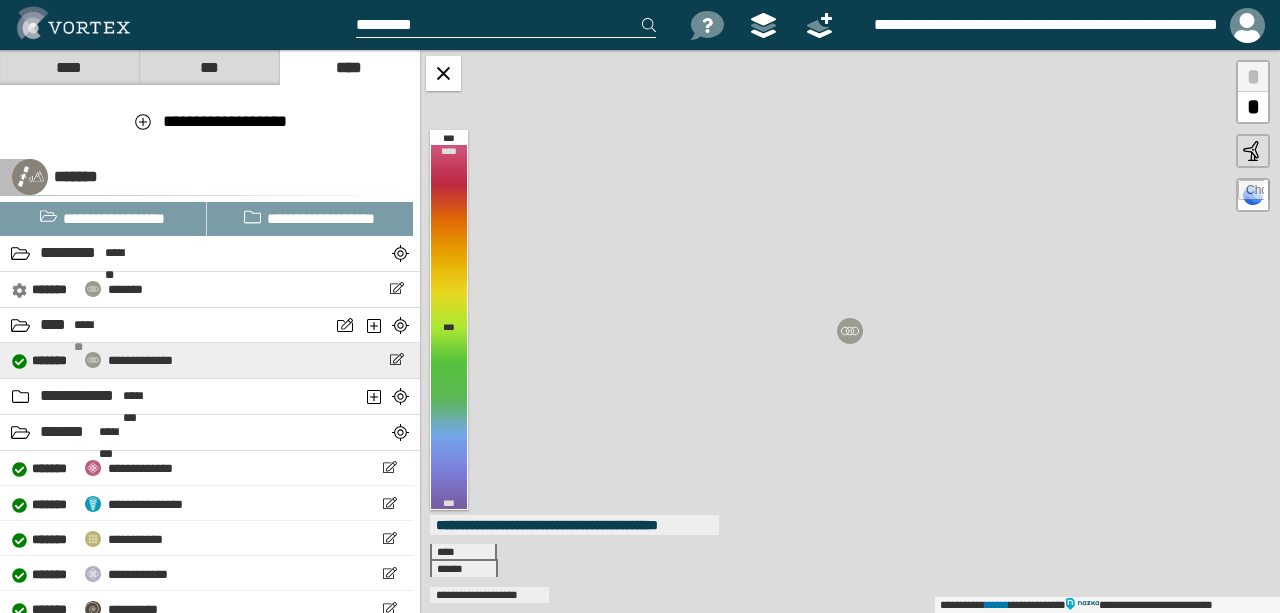 click on "**********" at bounding box center [140, 360] 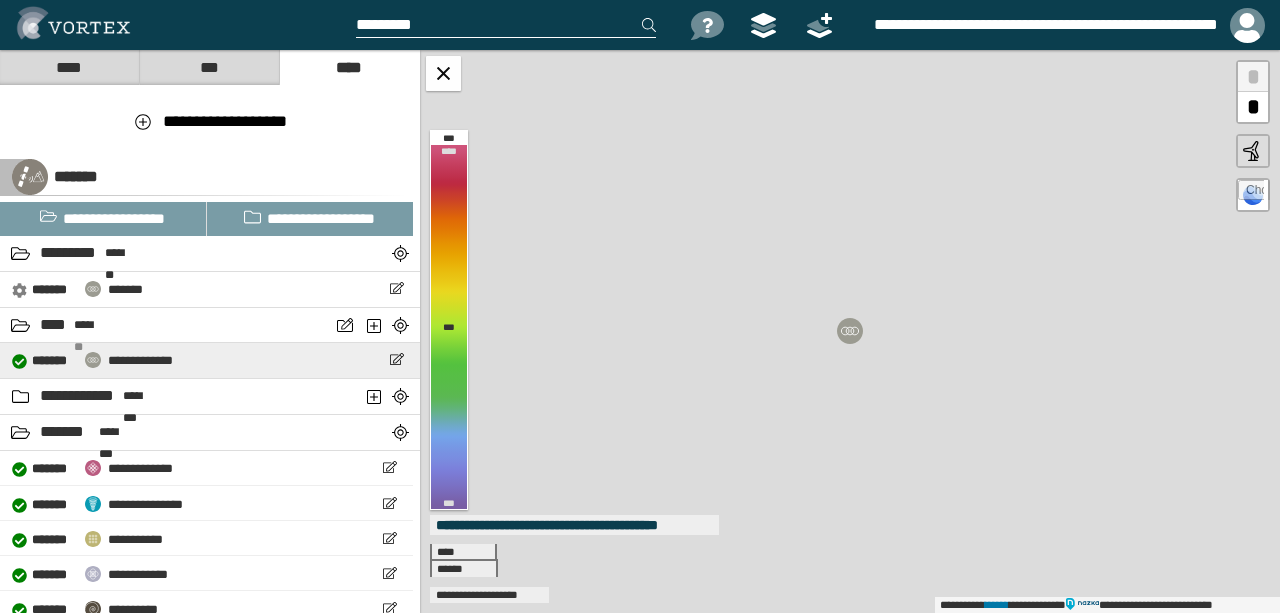 select on "**" 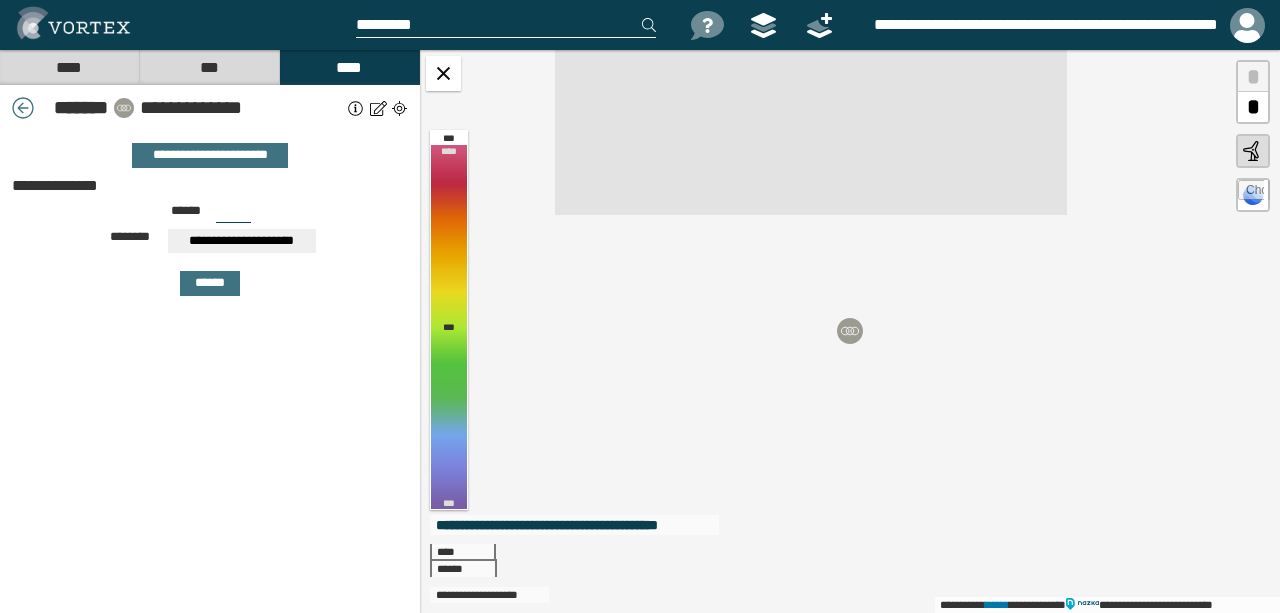 click at bounding box center [399, 108] 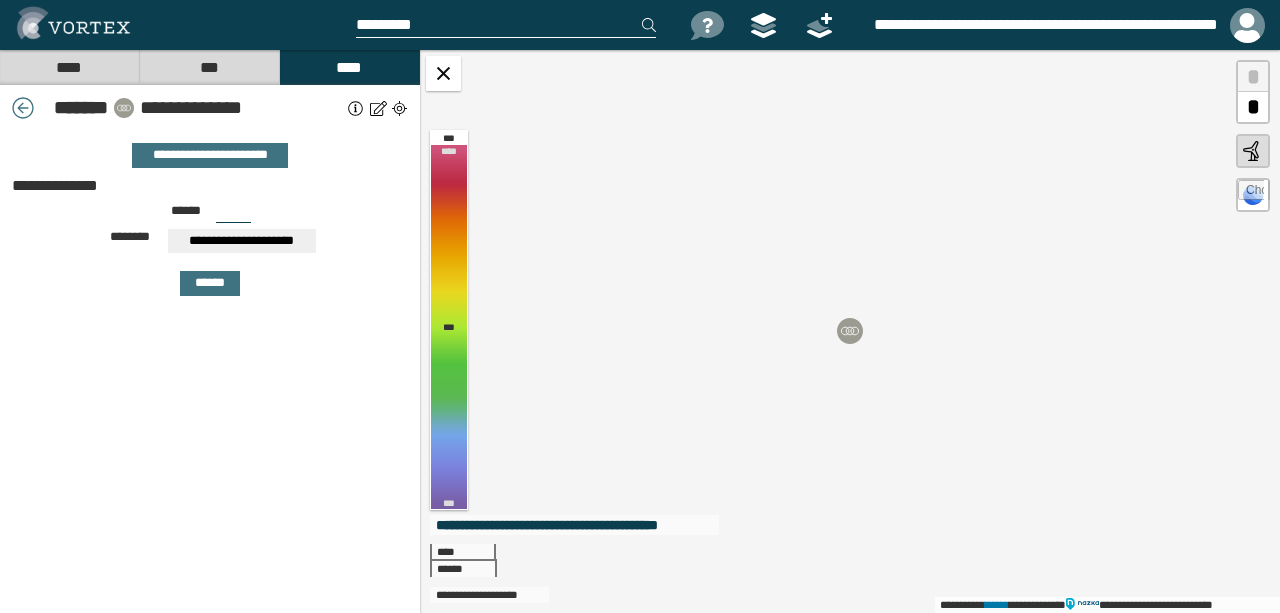 click on "****" at bounding box center (69, 67) 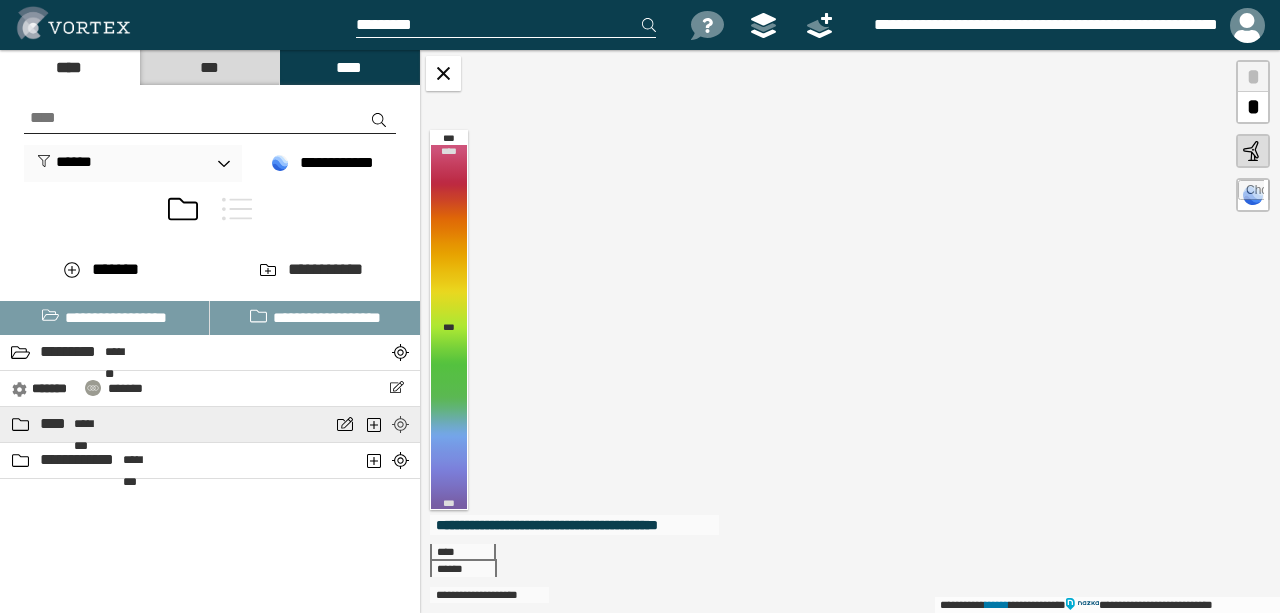 click at bounding box center [400, 424] 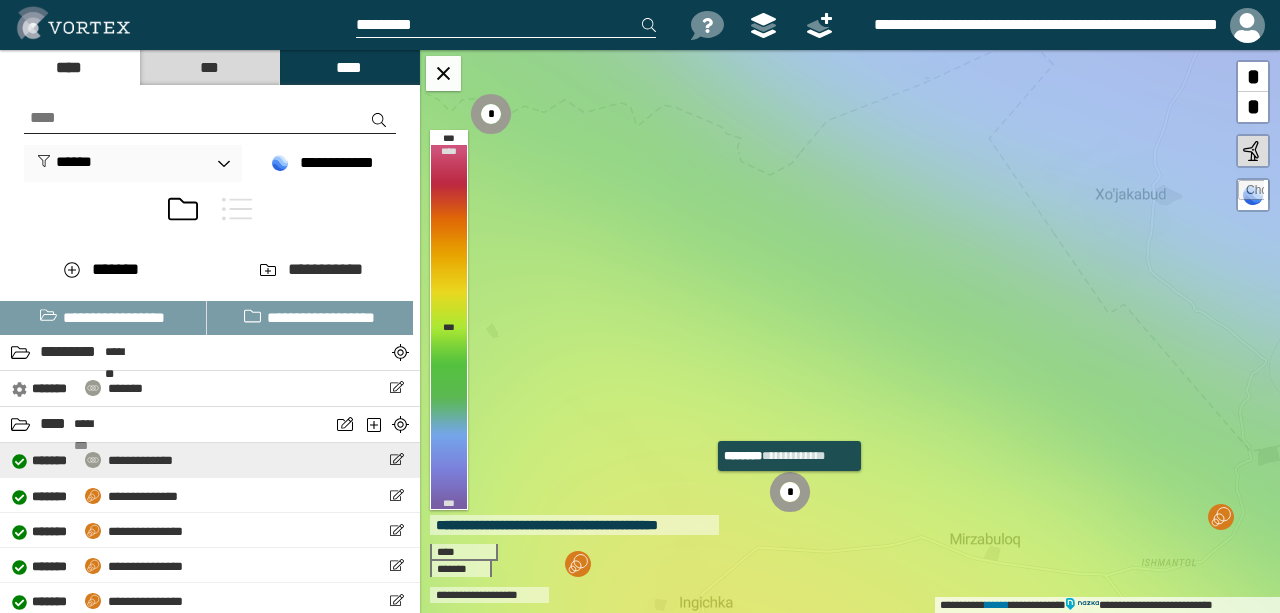 click on "**********" at bounding box center (140, 460) 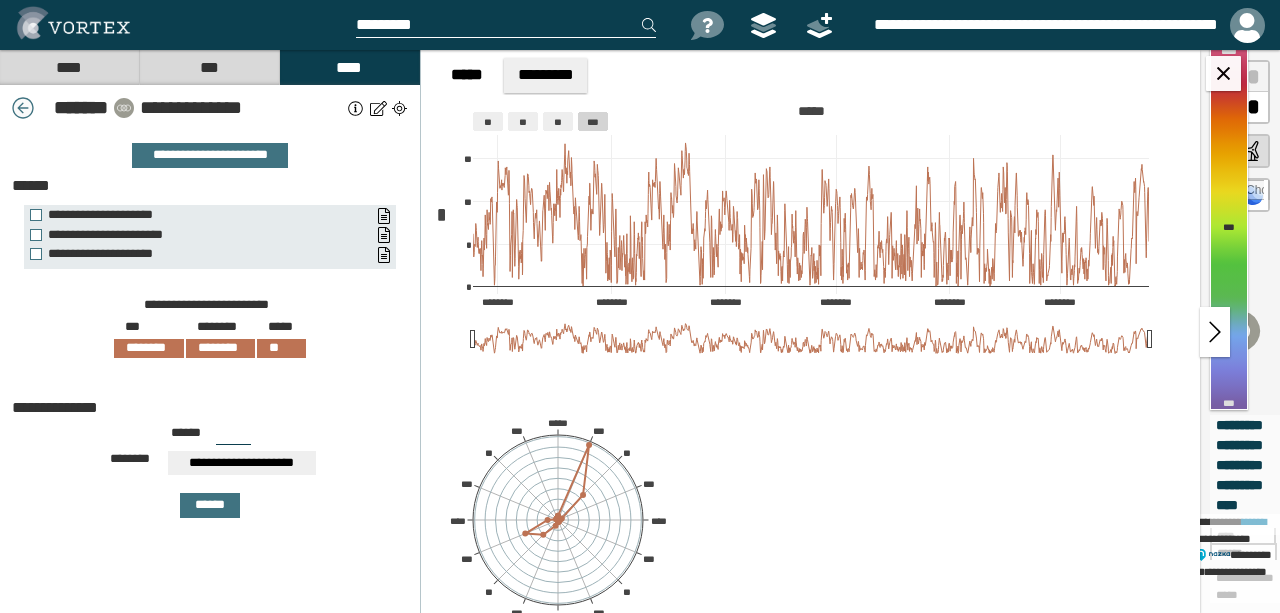 click at bounding box center (23, 108) 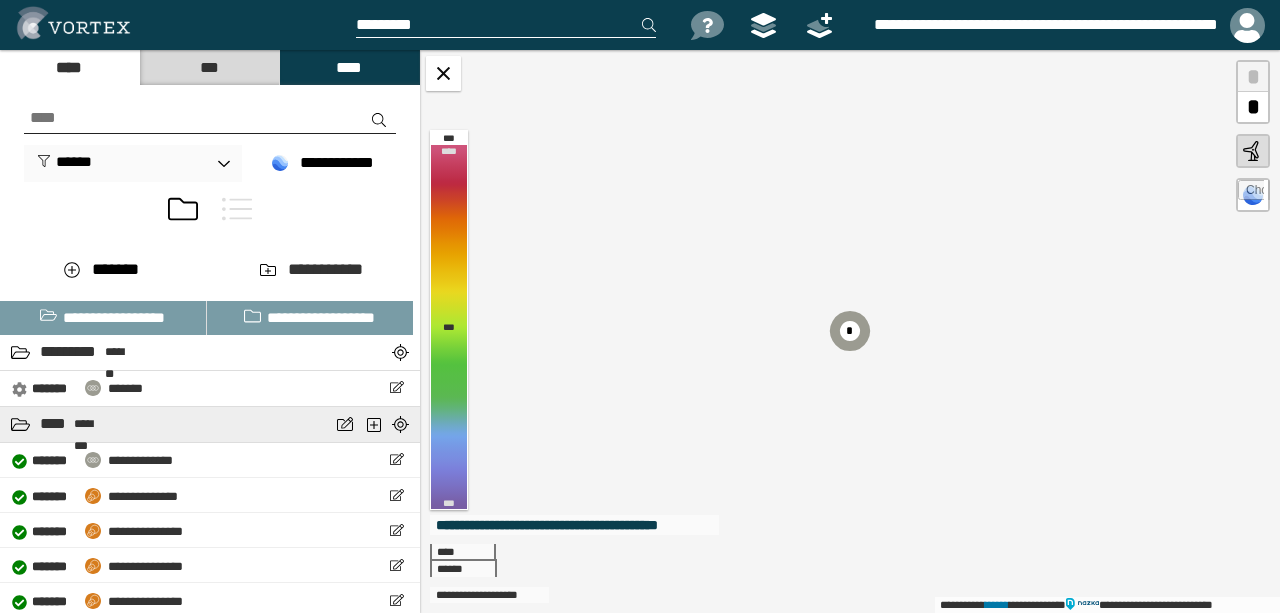 scroll, scrollTop: 66, scrollLeft: 0, axis: vertical 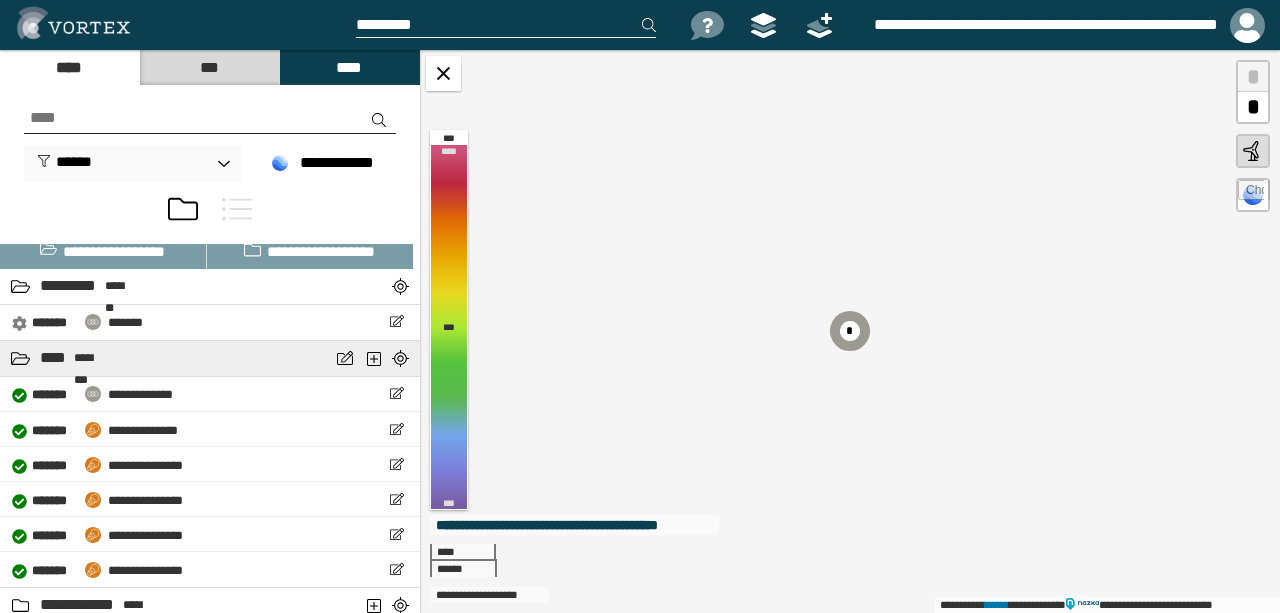 click at bounding box center (20, 358) 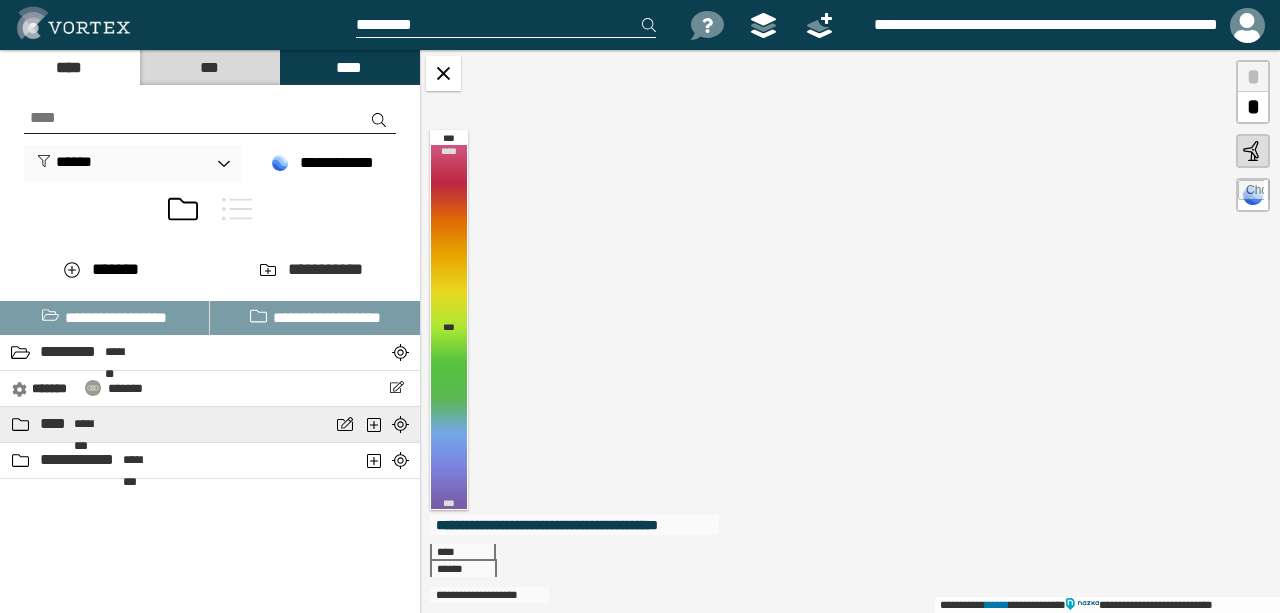 click at bounding box center [20, 424] 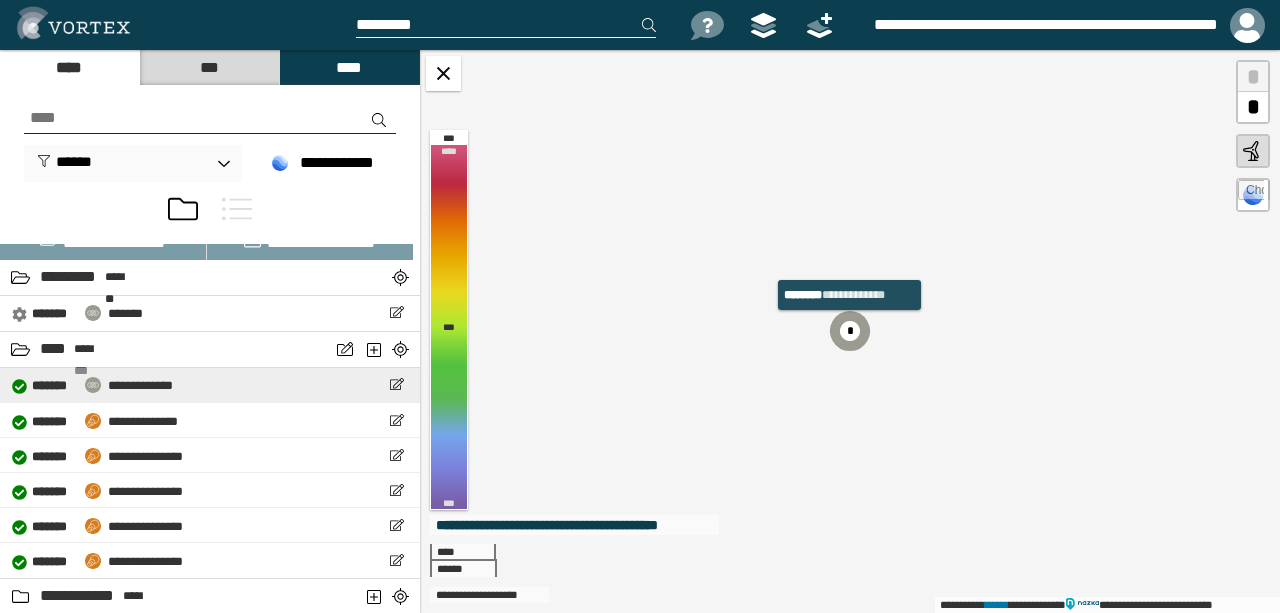 scroll, scrollTop: 77, scrollLeft: 0, axis: vertical 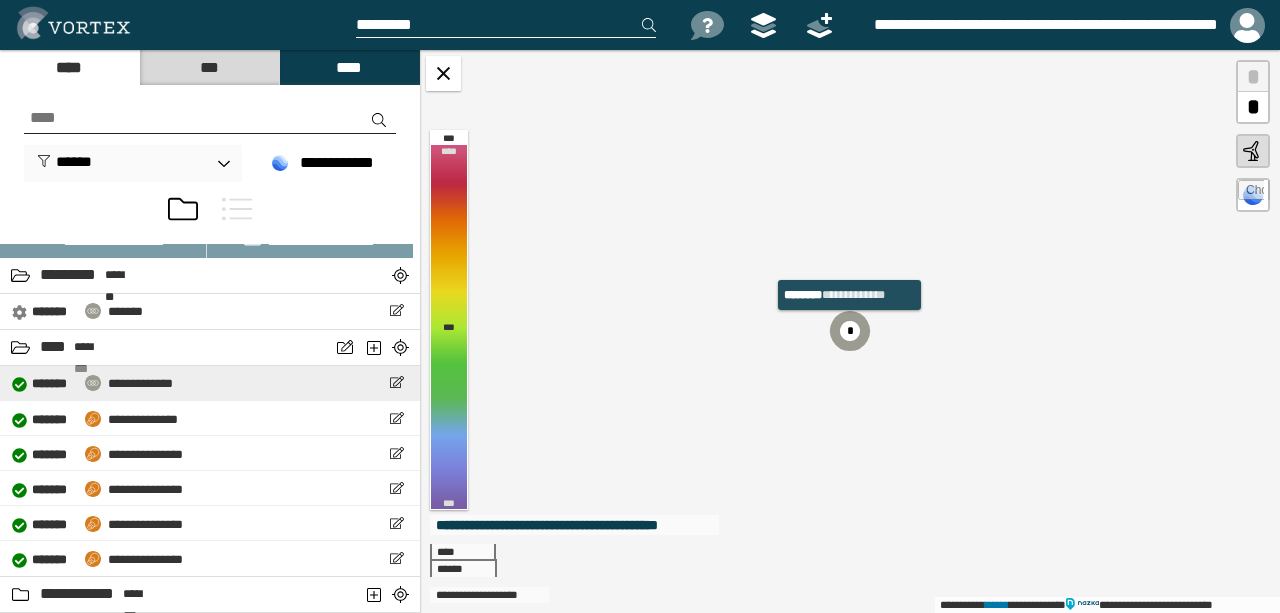 drag, startPoint x: 159, startPoint y: 380, endPoint x: 141, endPoint y: 380, distance: 18 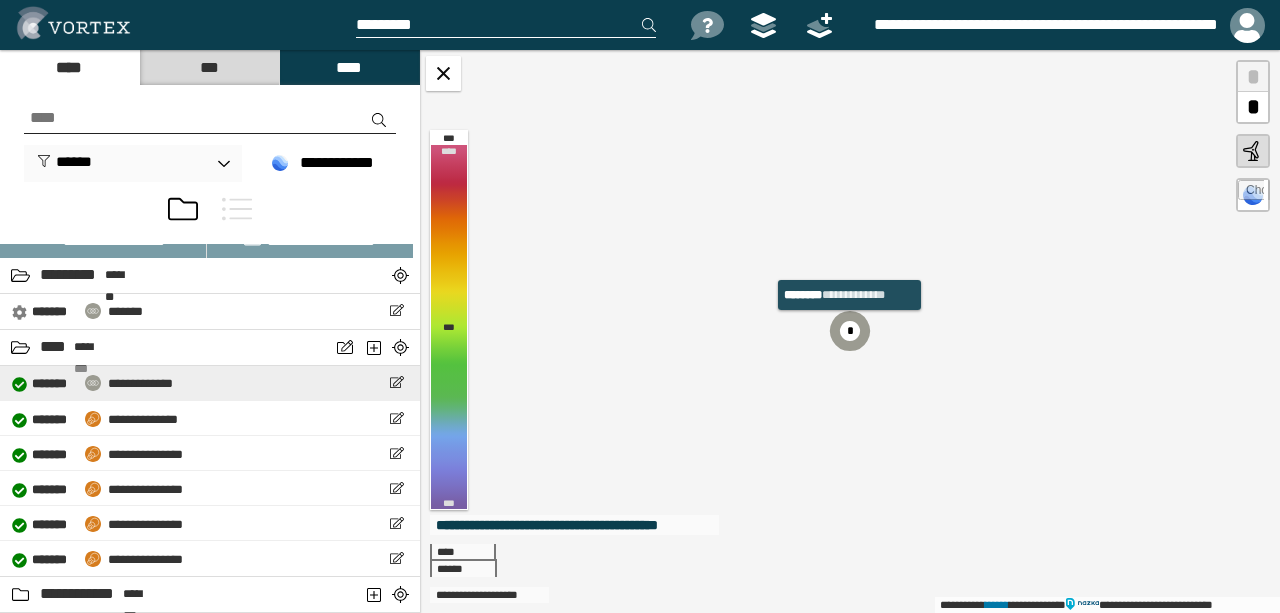 select on "**" 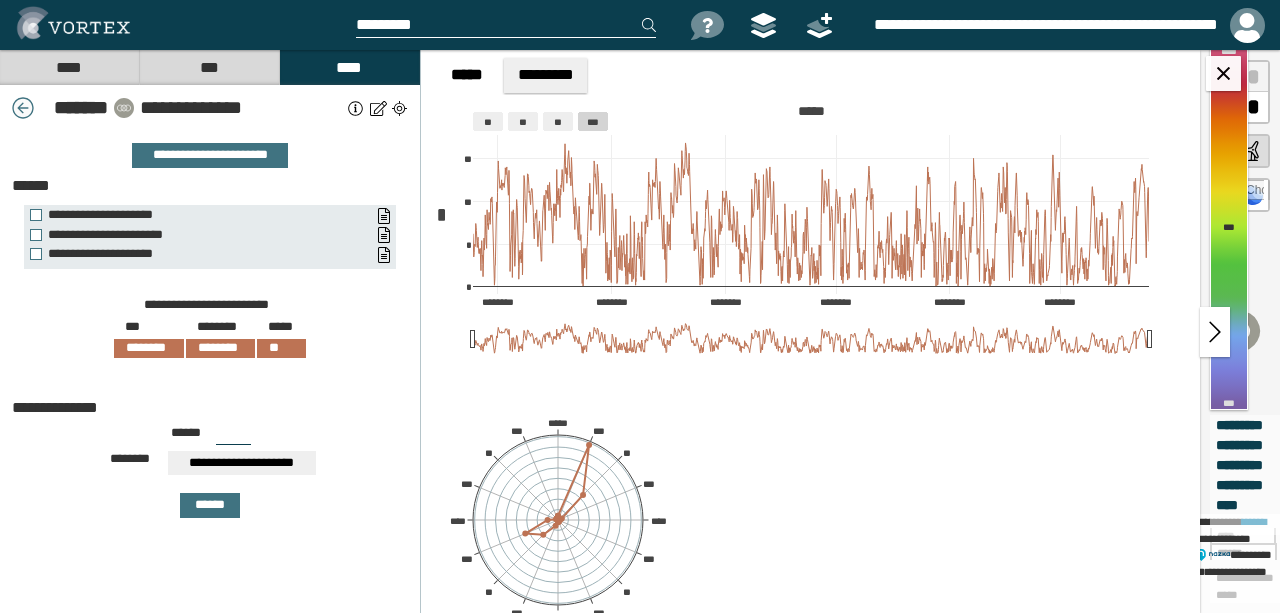 click at bounding box center (23, 108) 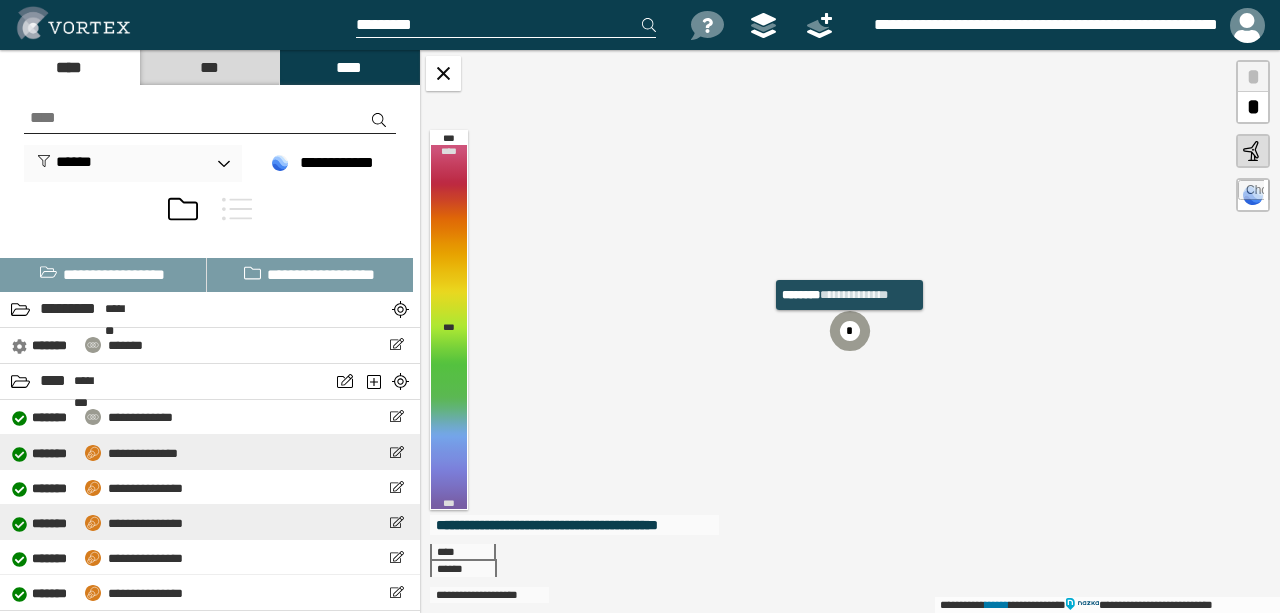 scroll, scrollTop: 66, scrollLeft: 0, axis: vertical 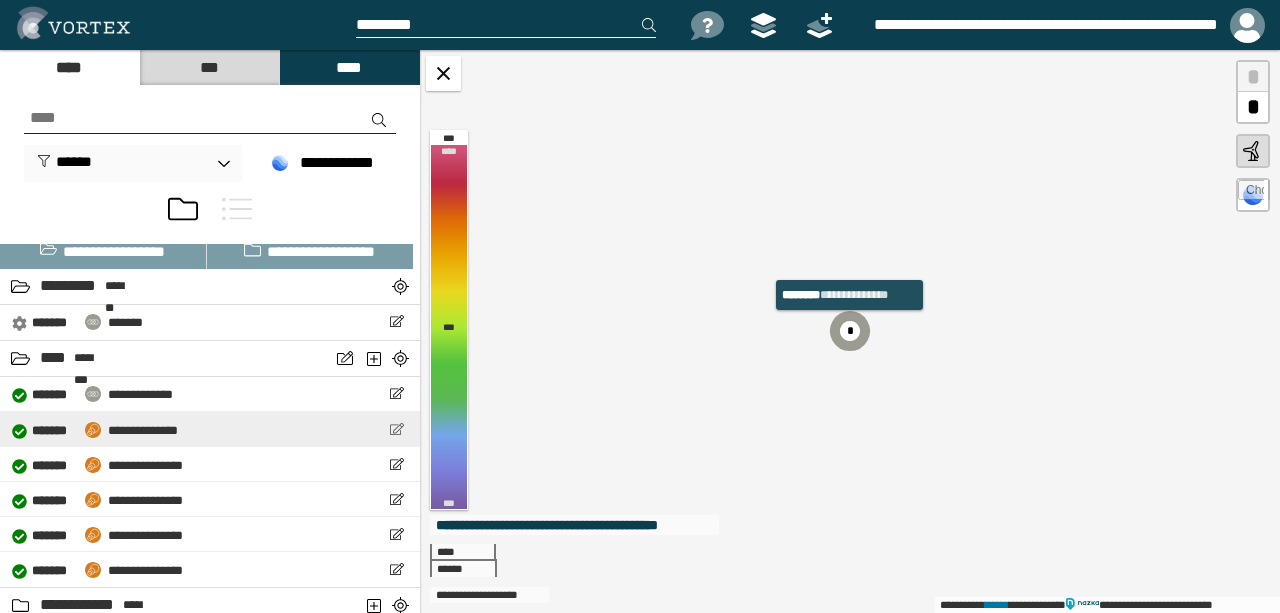 click at bounding box center [396, 429] 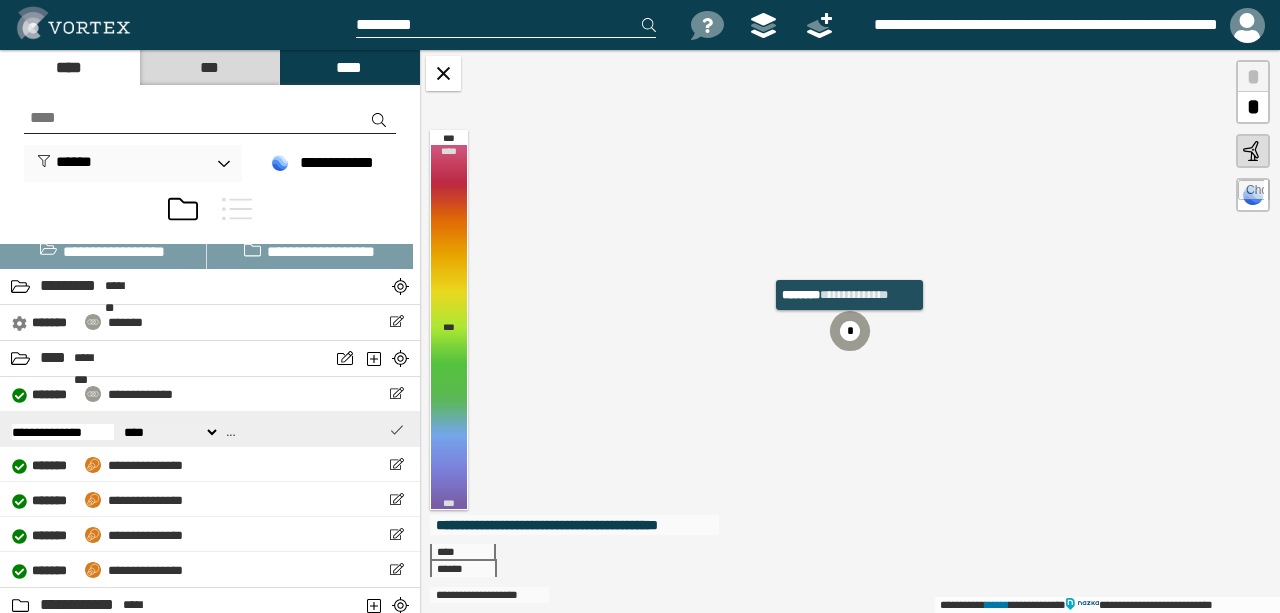 scroll, scrollTop: 0, scrollLeft: 0, axis: both 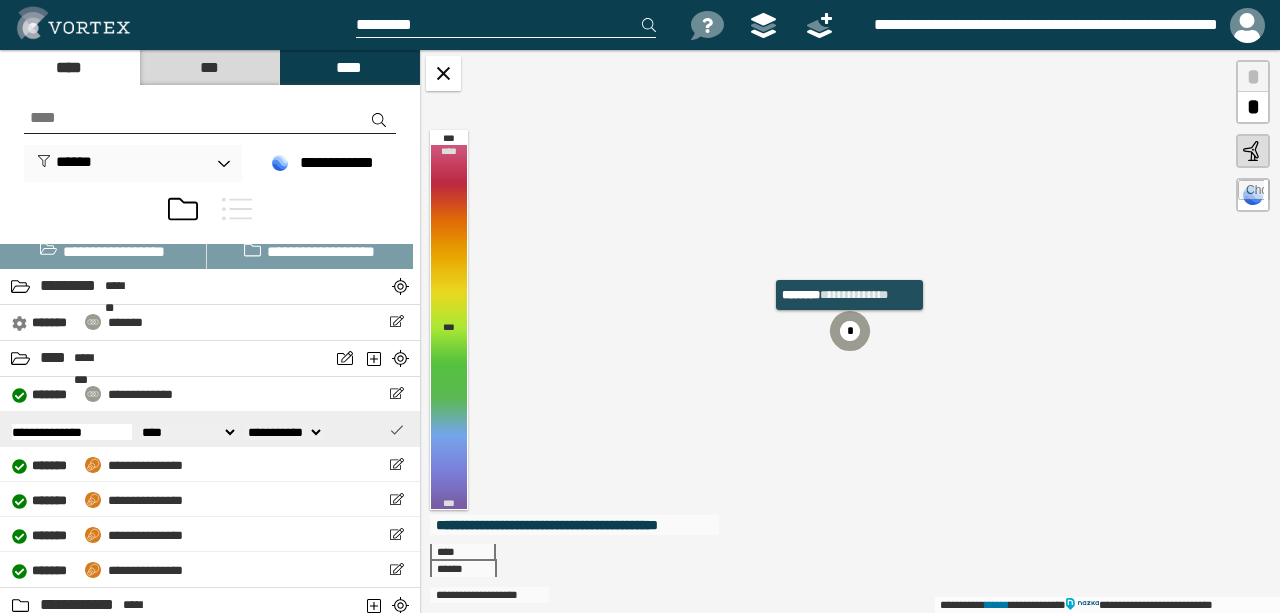 click at bounding box center [396, 429] 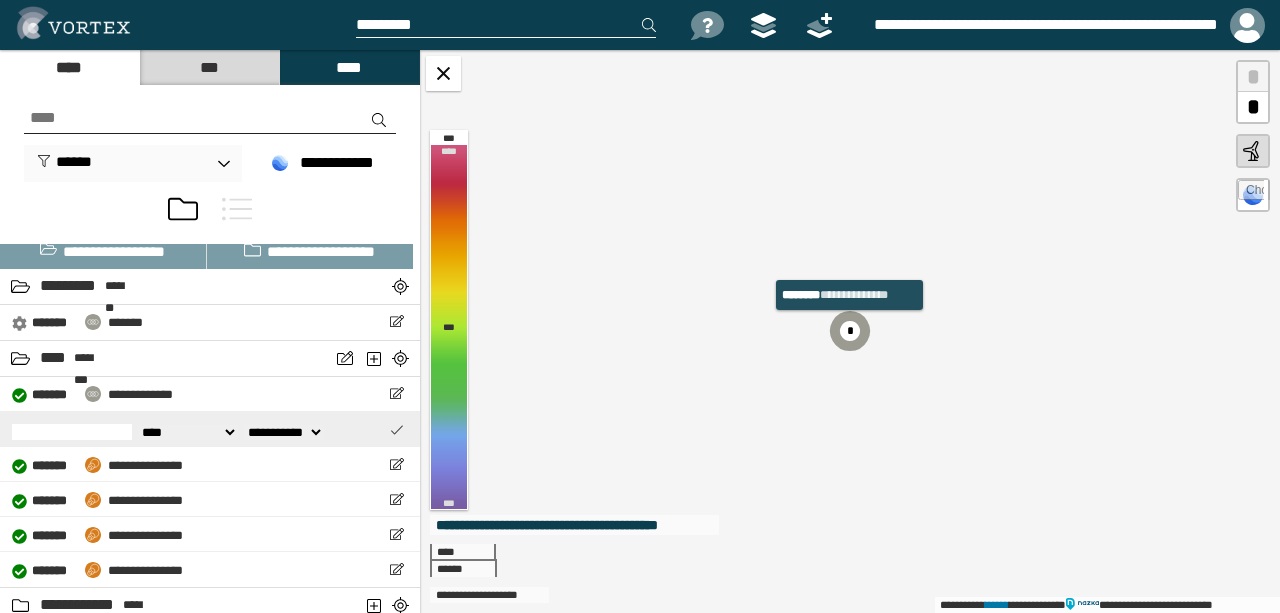 scroll, scrollTop: 0, scrollLeft: 0, axis: both 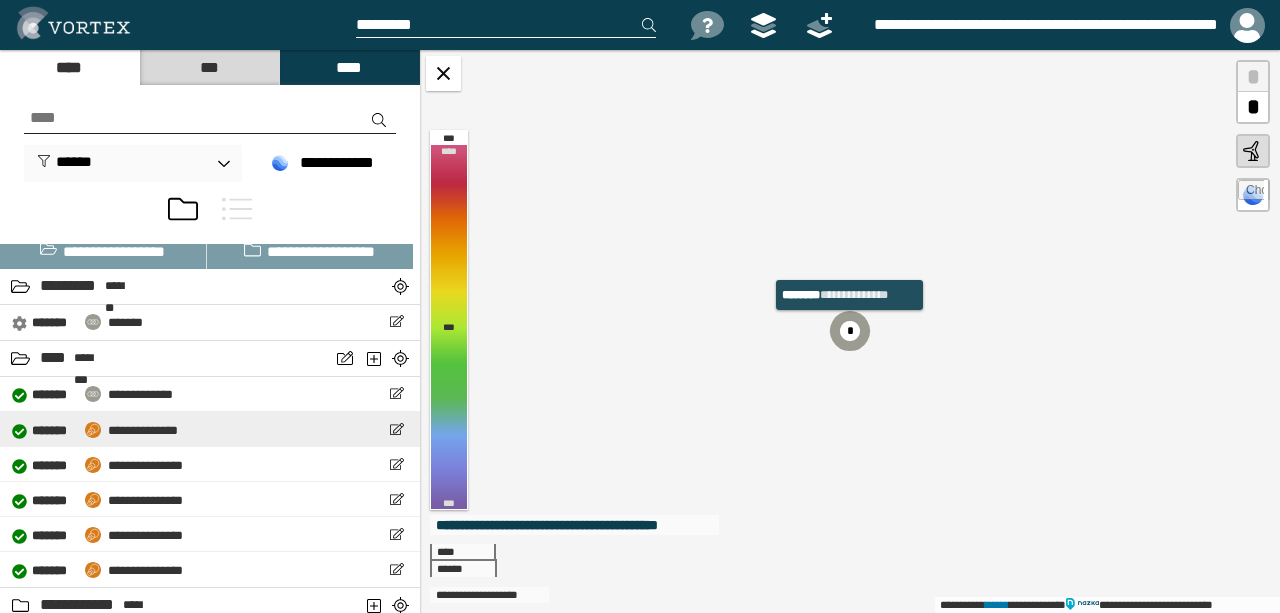 click on "**********" at bounding box center [210, 429] 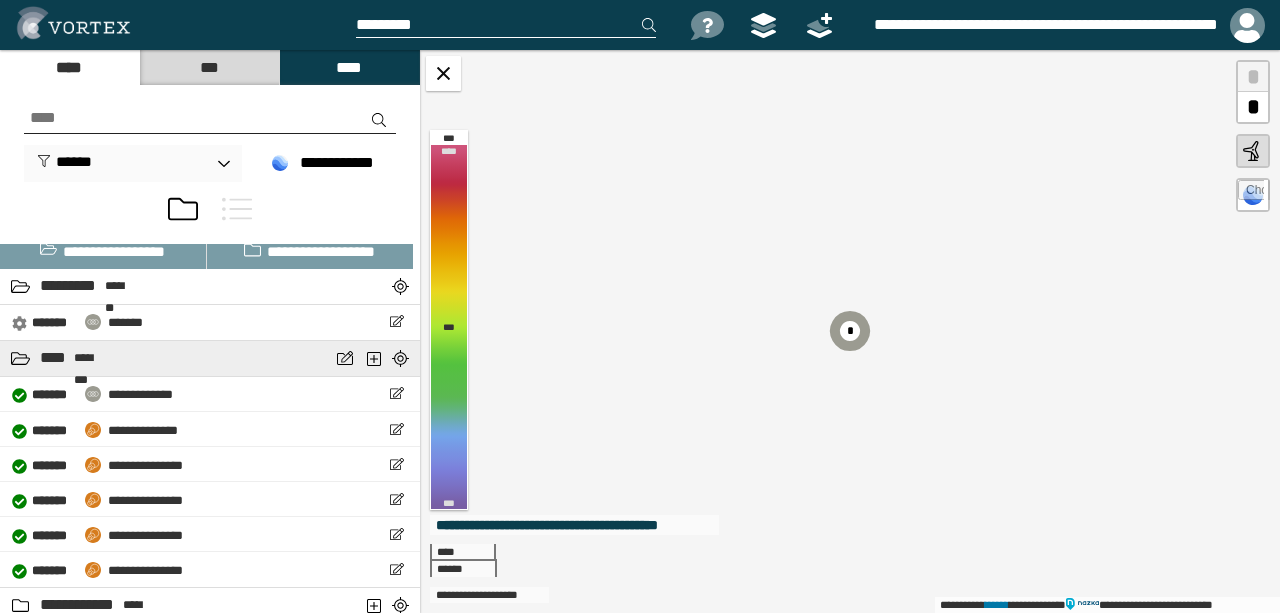 select on "**" 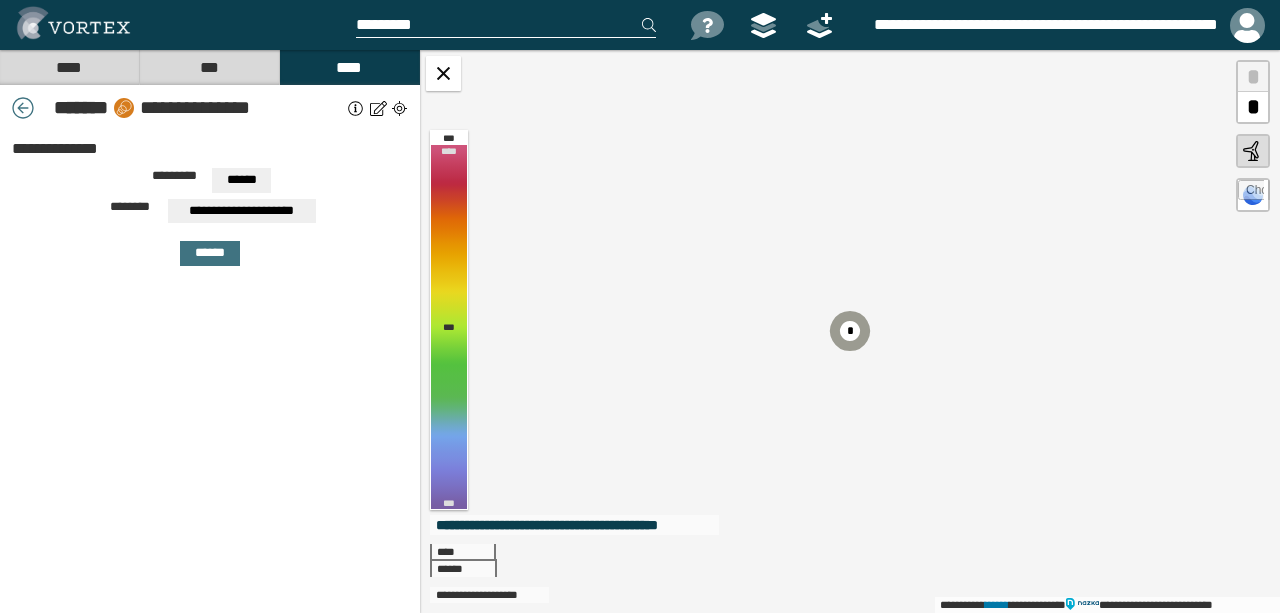 click at bounding box center [399, 108] 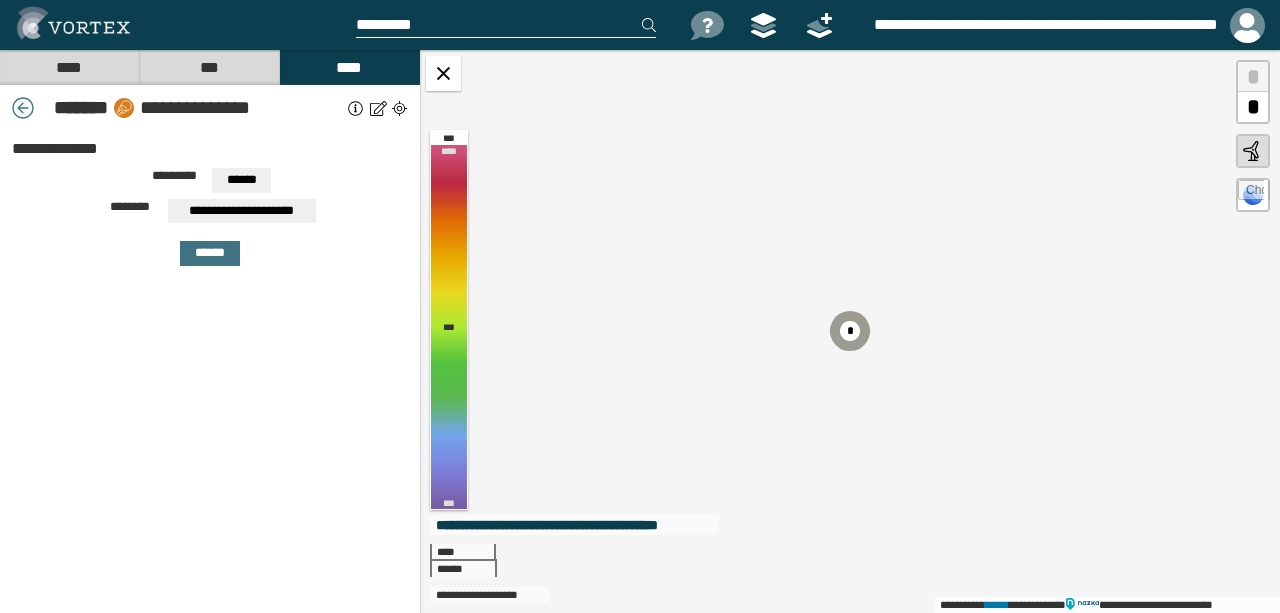 click at bounding box center [23, 108] 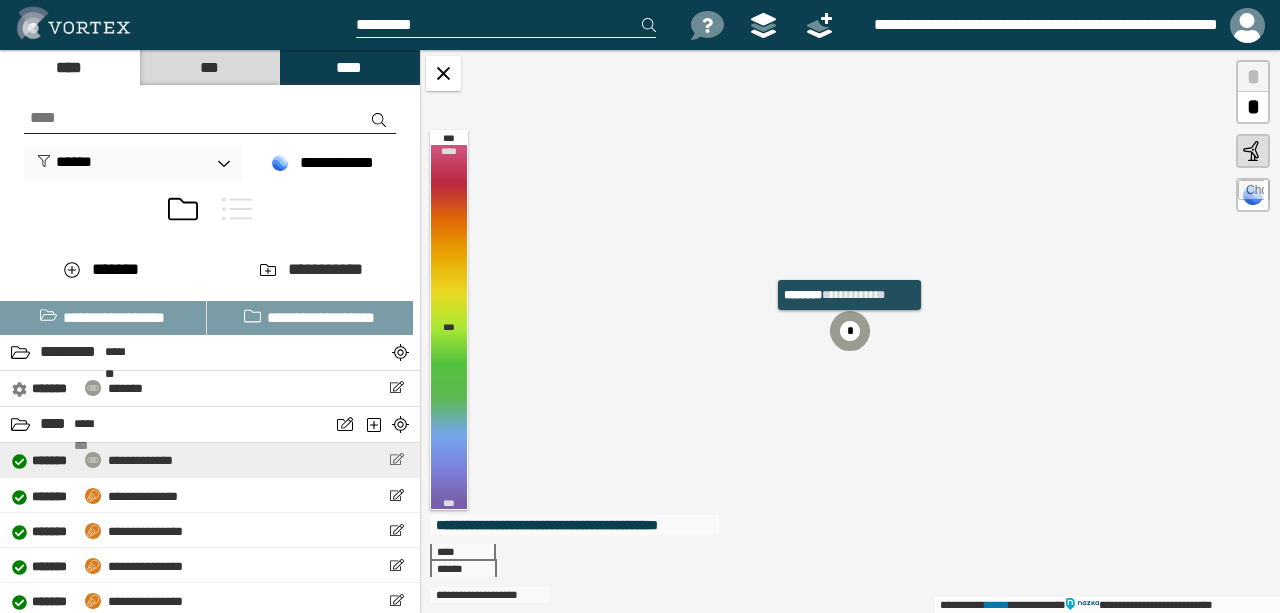 click at bounding box center [396, 459] 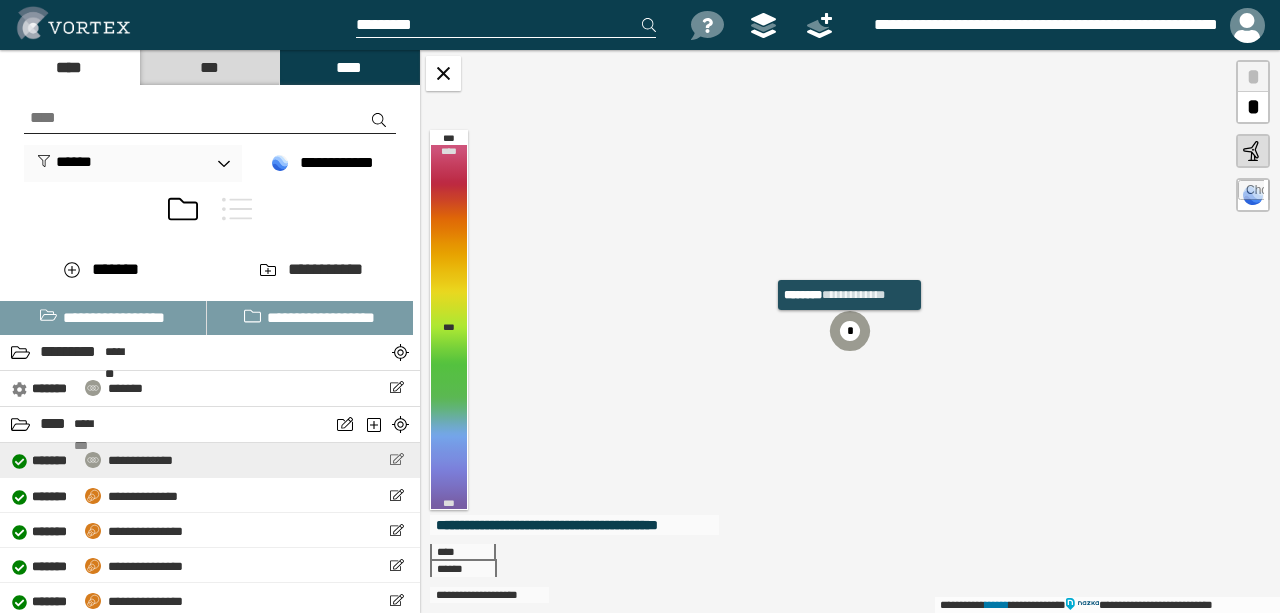 type on "**********" 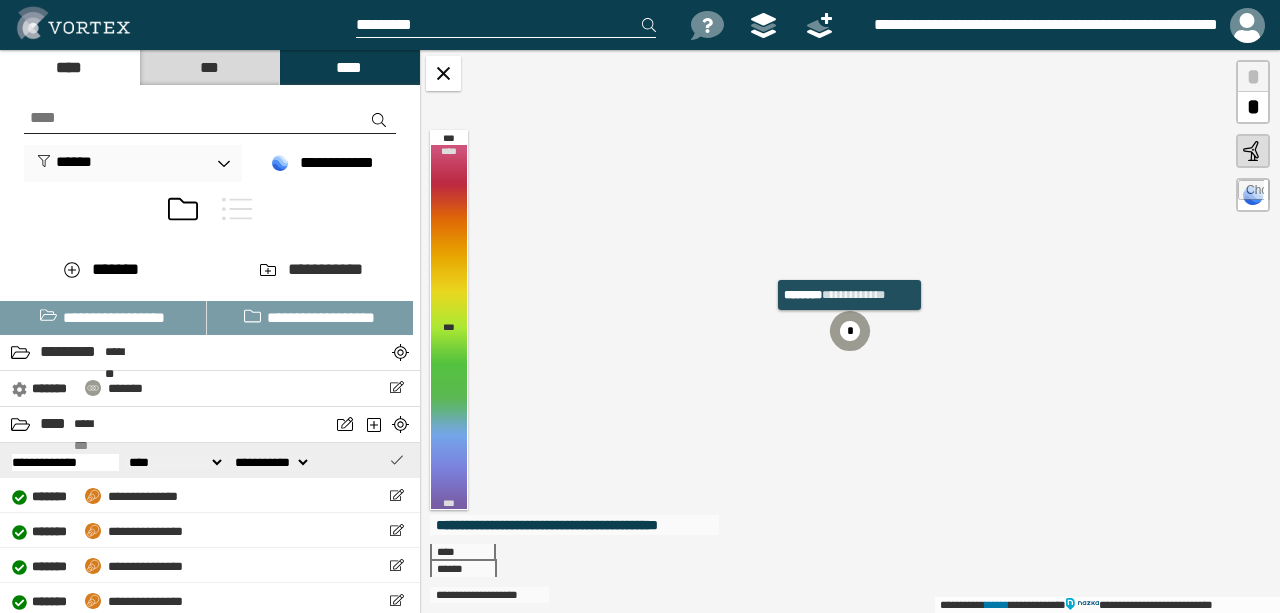 scroll, scrollTop: 0, scrollLeft: 0, axis: both 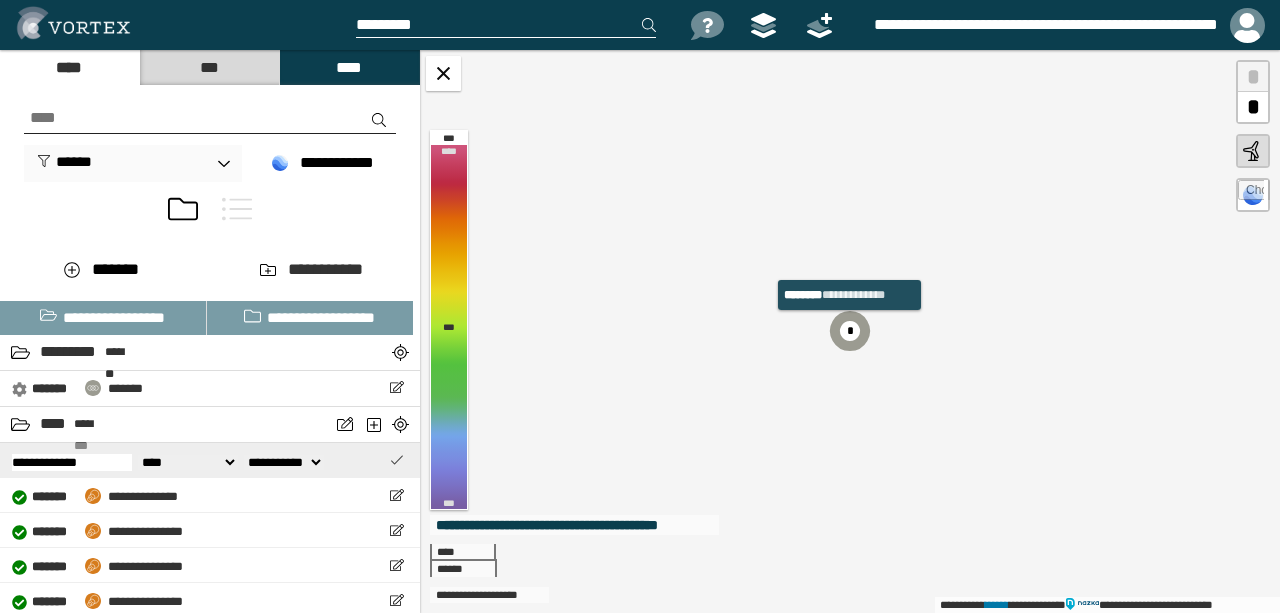 click at bounding box center (396, 459) 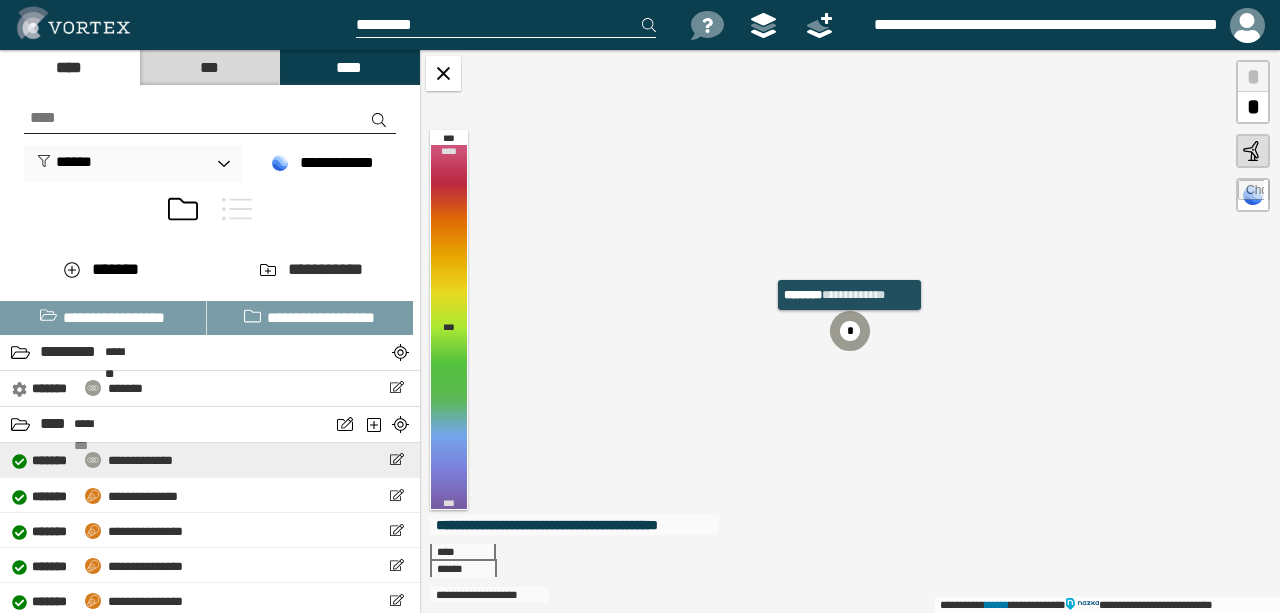 click on "**********" at bounding box center [210, 460] 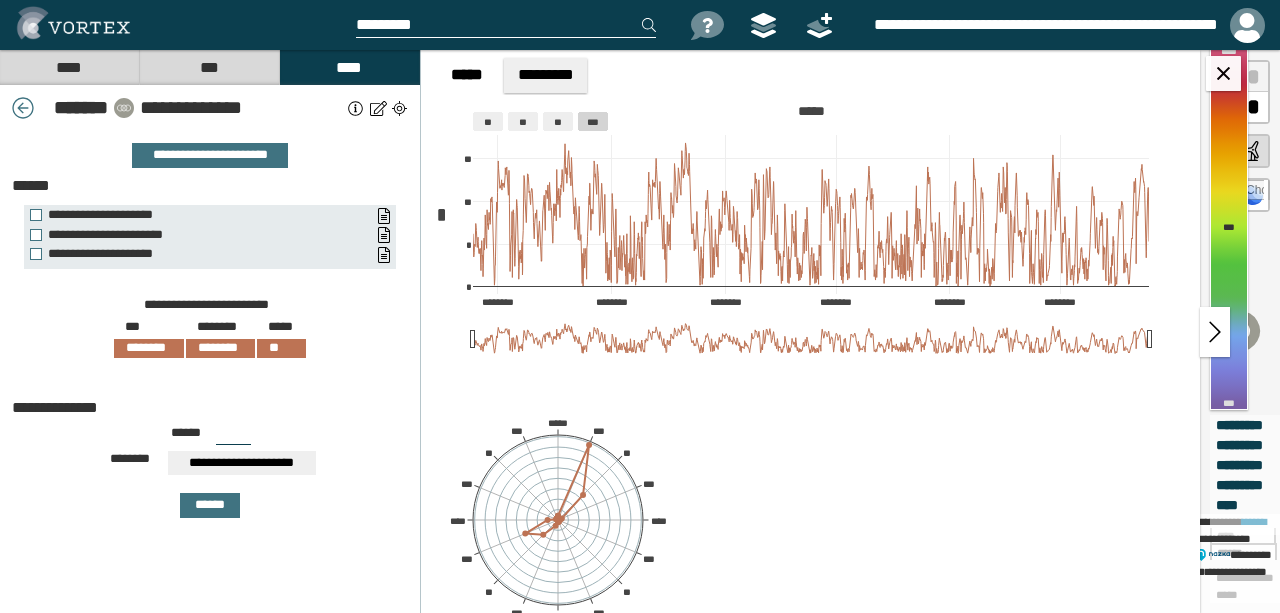 click at bounding box center (399, 108) 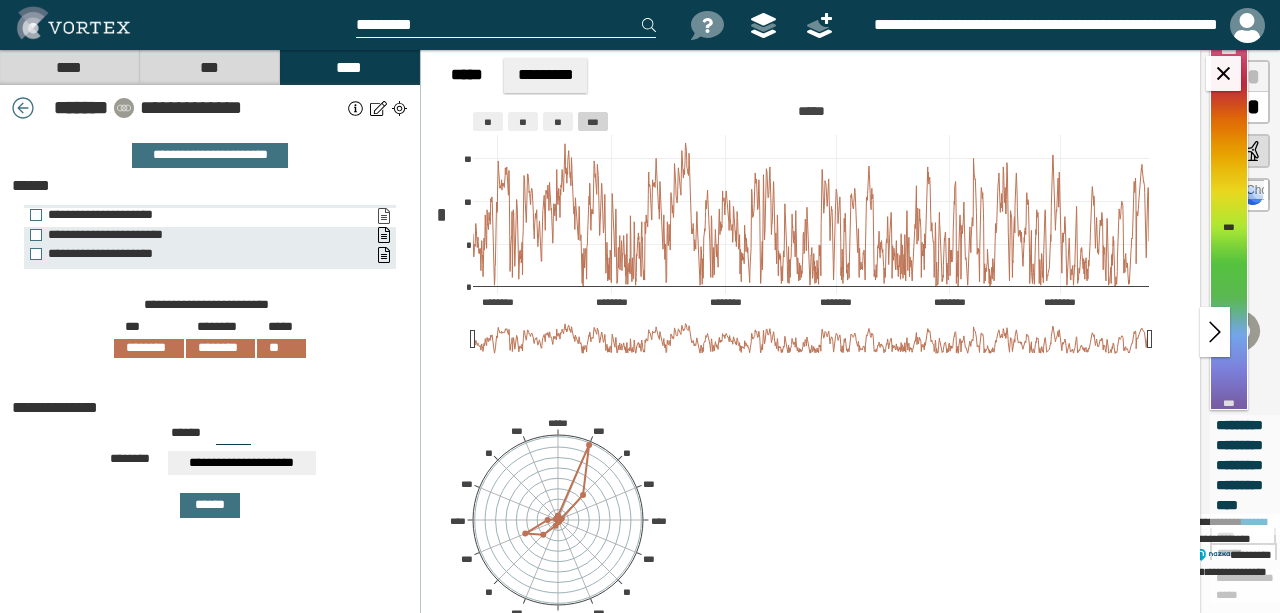 click on "**********" at bounding box center (383, 216) 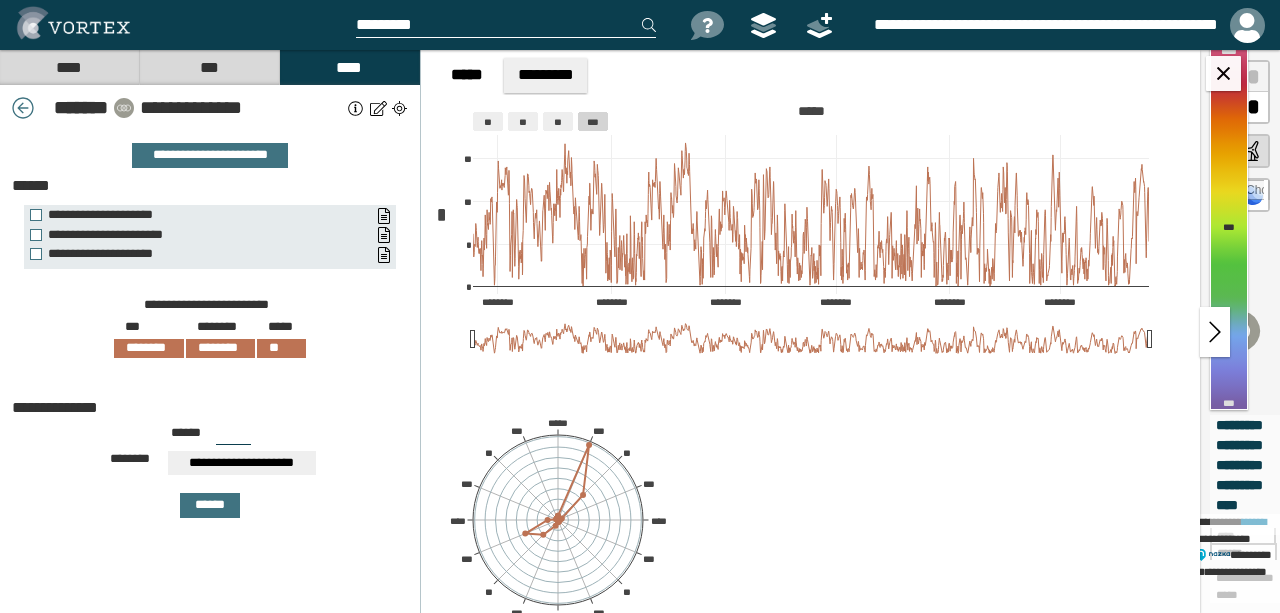 click at bounding box center [378, 108] 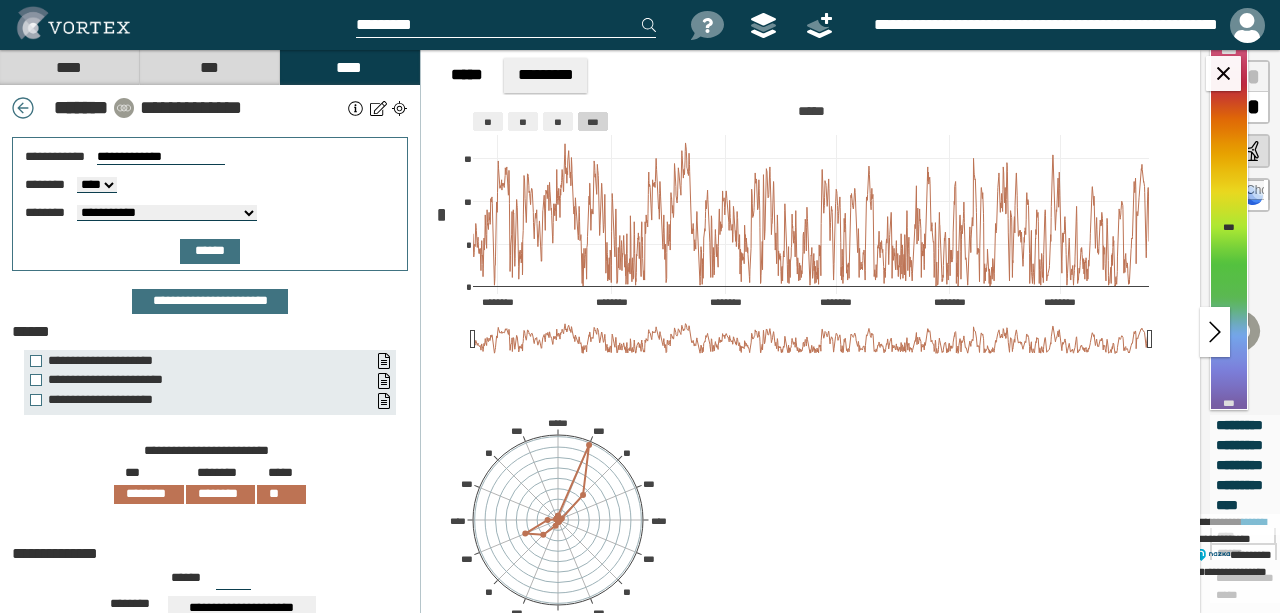 click on "**********" at bounding box center (167, 213) 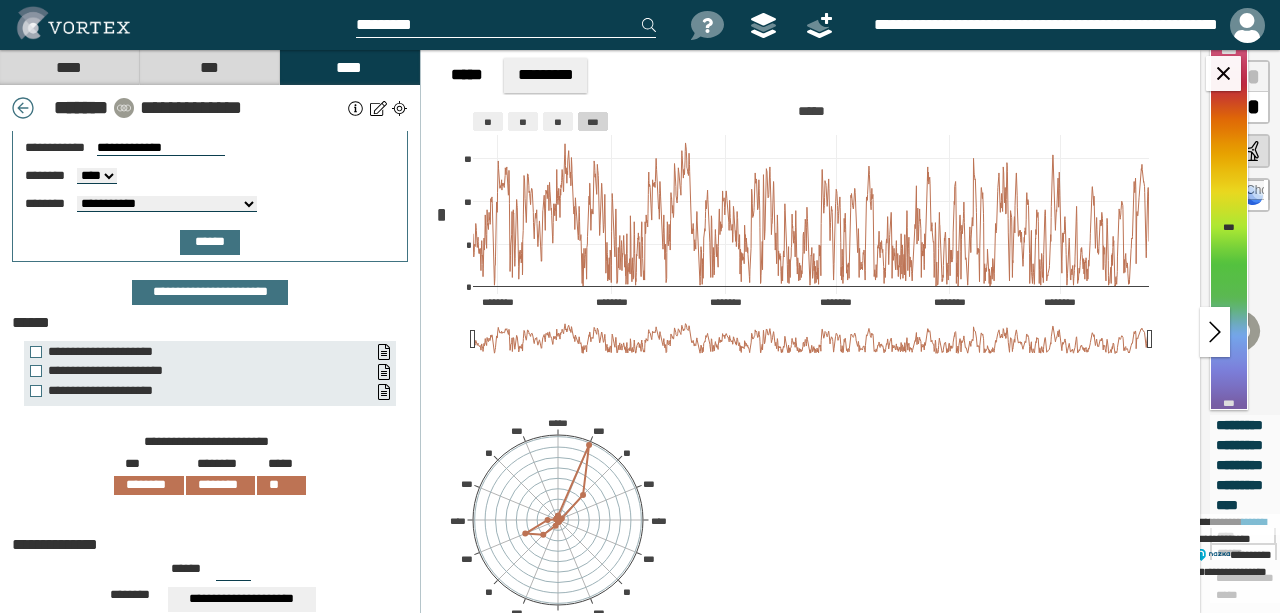 scroll, scrollTop: 0, scrollLeft: 0, axis: both 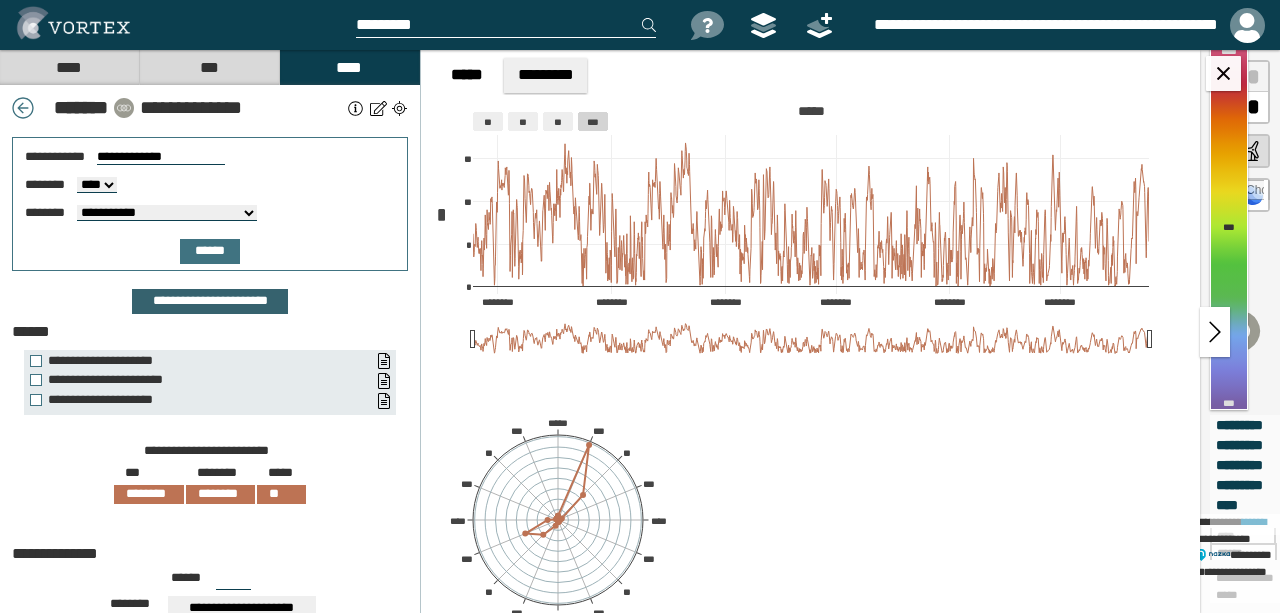 click on "**********" at bounding box center [209, 301] 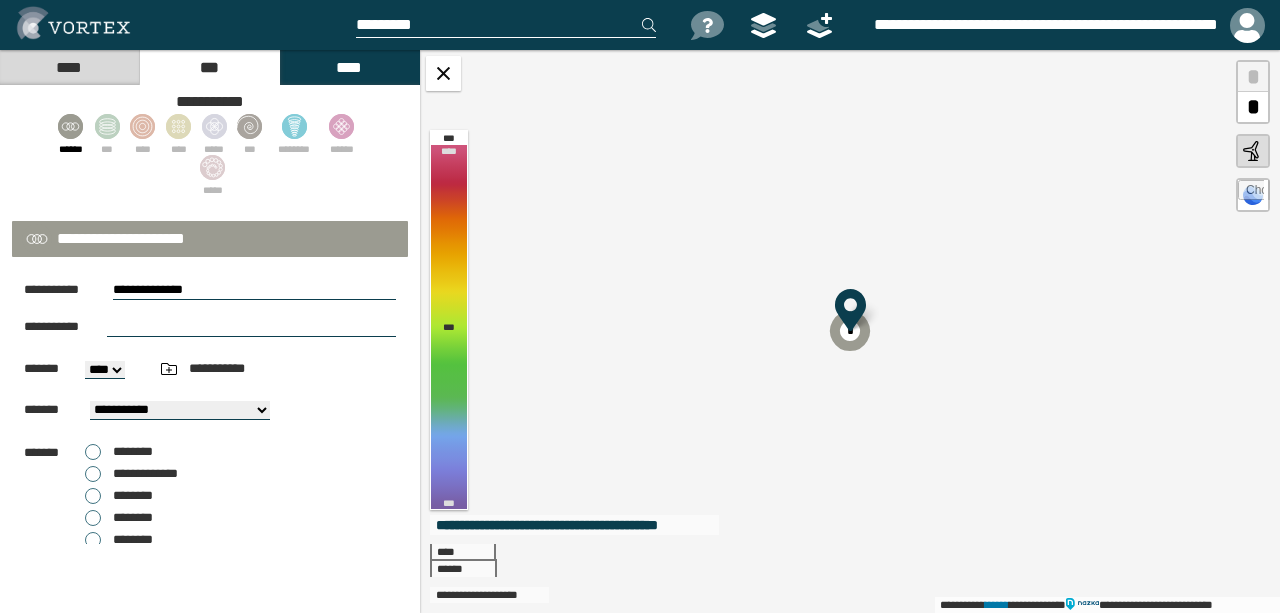 select on "**" 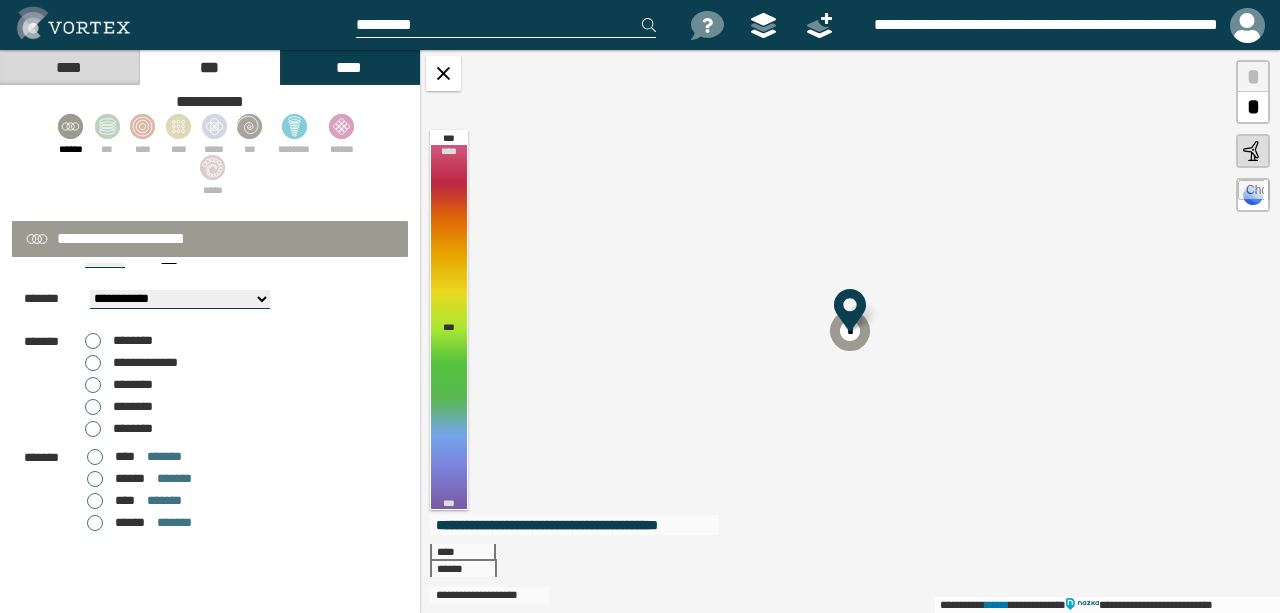 scroll, scrollTop: 0, scrollLeft: 0, axis: both 